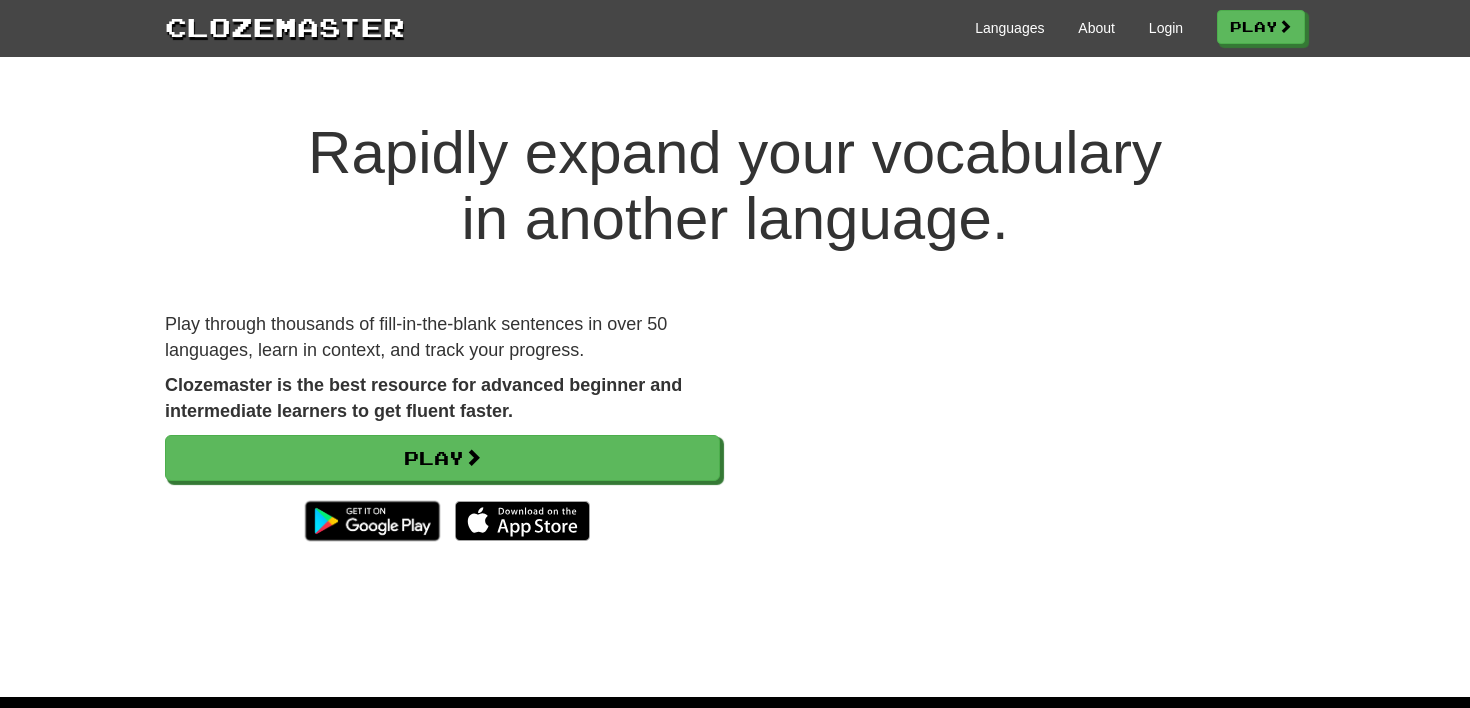 scroll, scrollTop: 32, scrollLeft: 0, axis: vertical 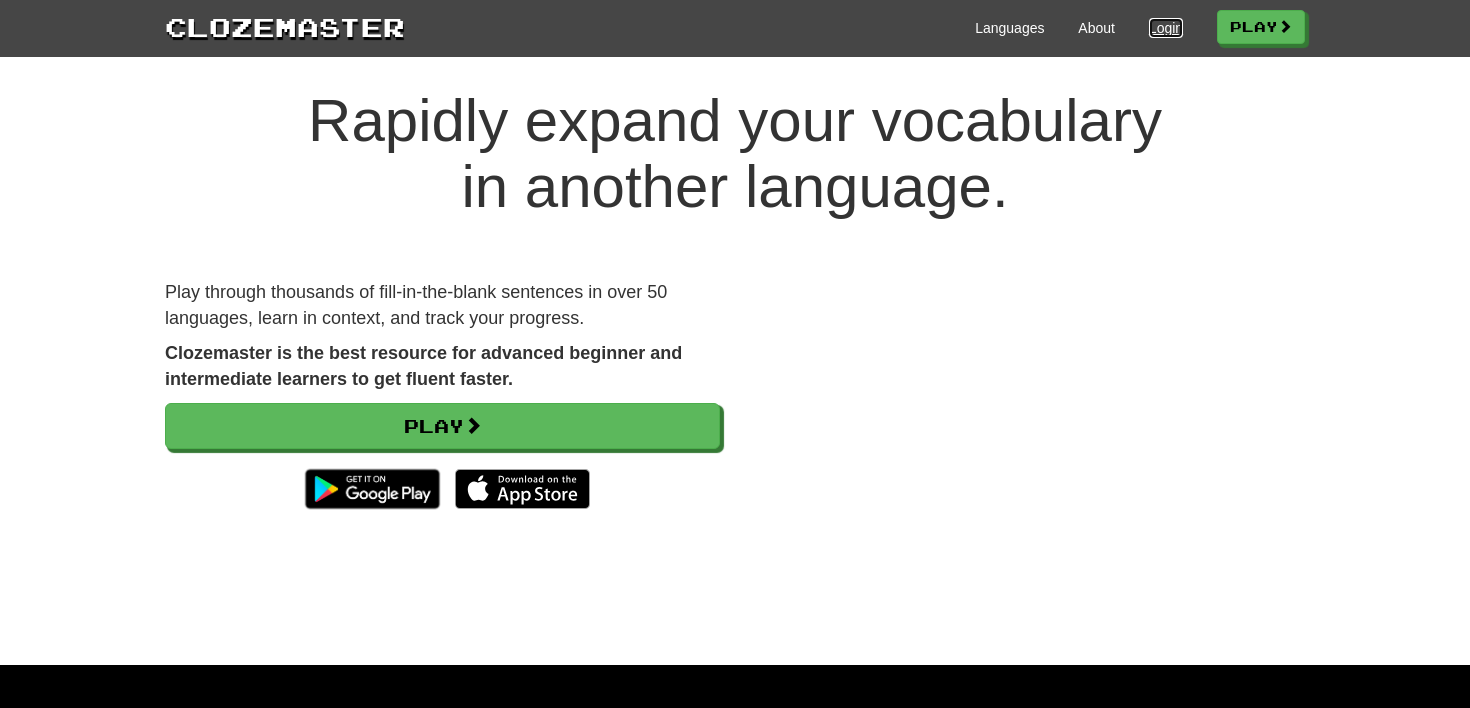 click on "Login" at bounding box center (1166, 28) 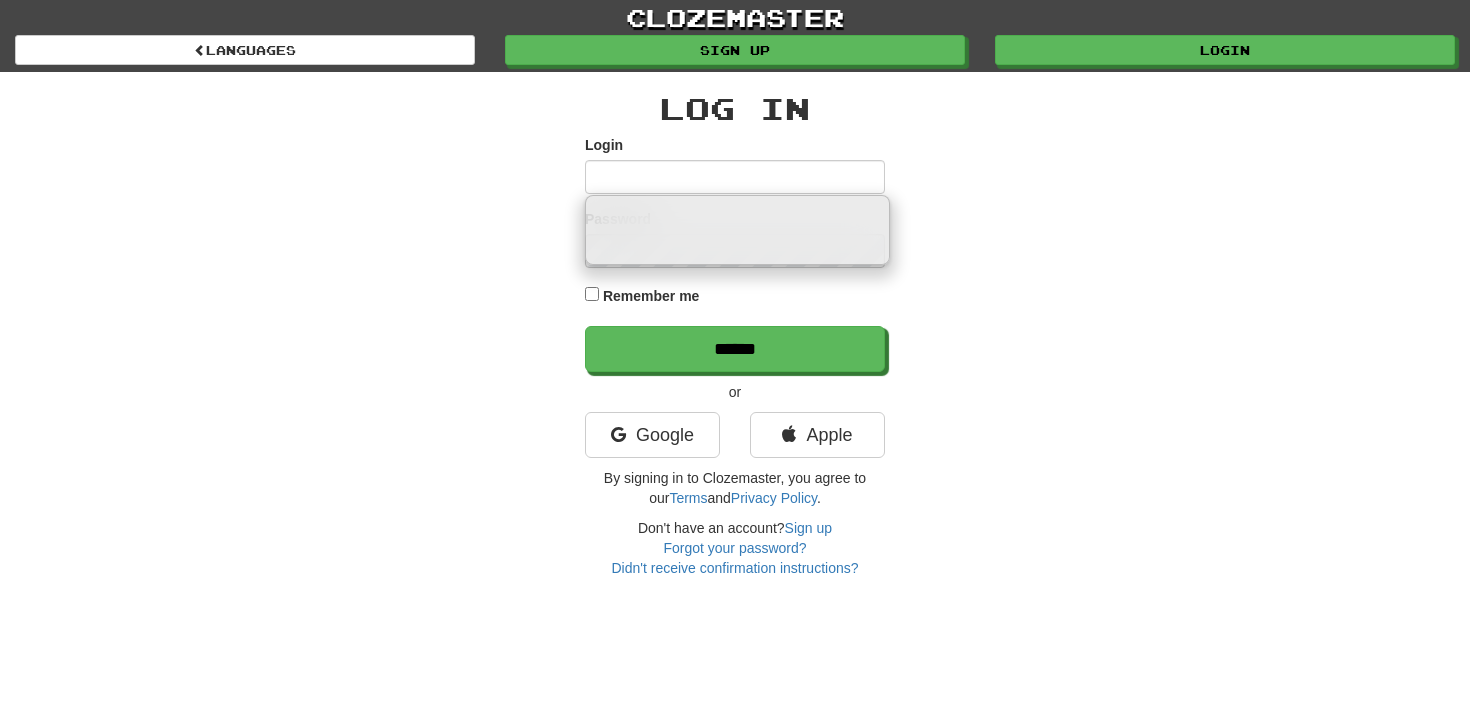 scroll, scrollTop: 0, scrollLeft: 0, axis: both 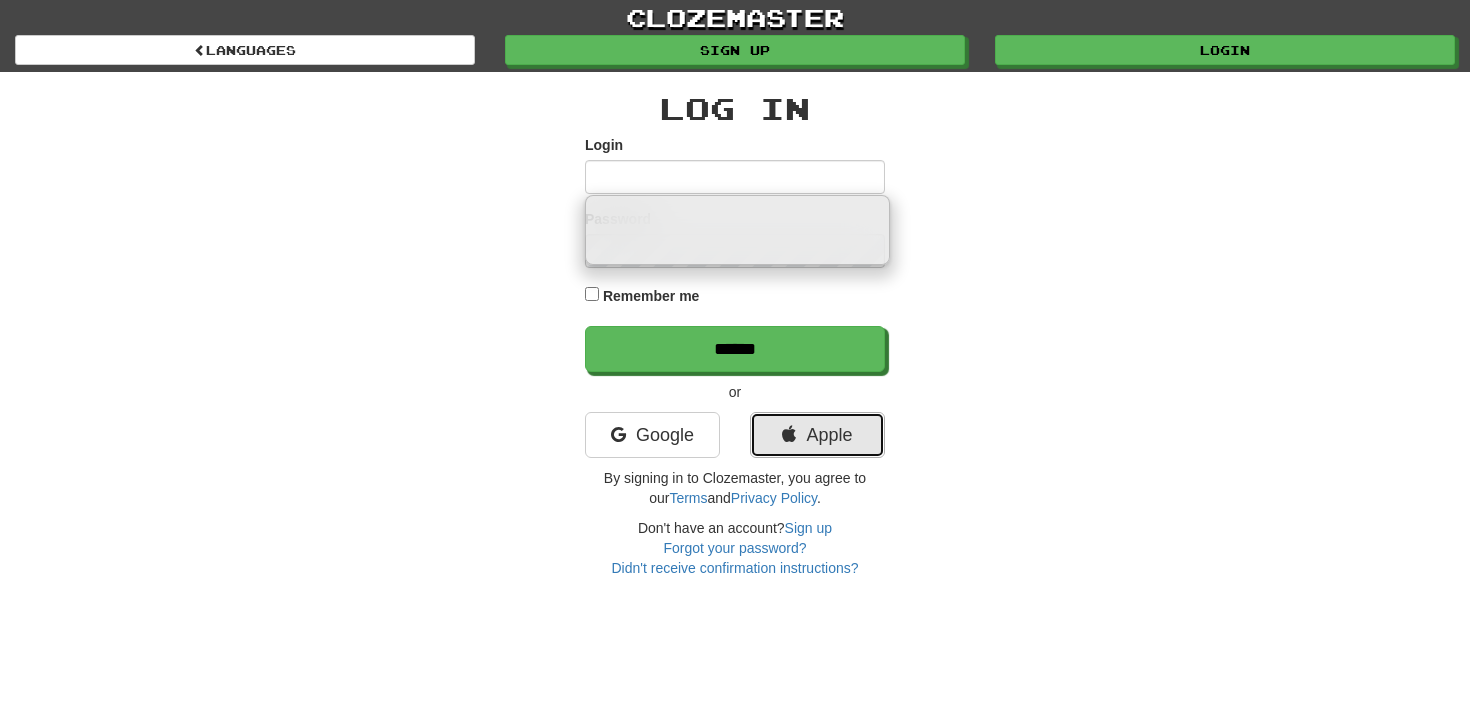 click on "Apple" at bounding box center (817, 435) 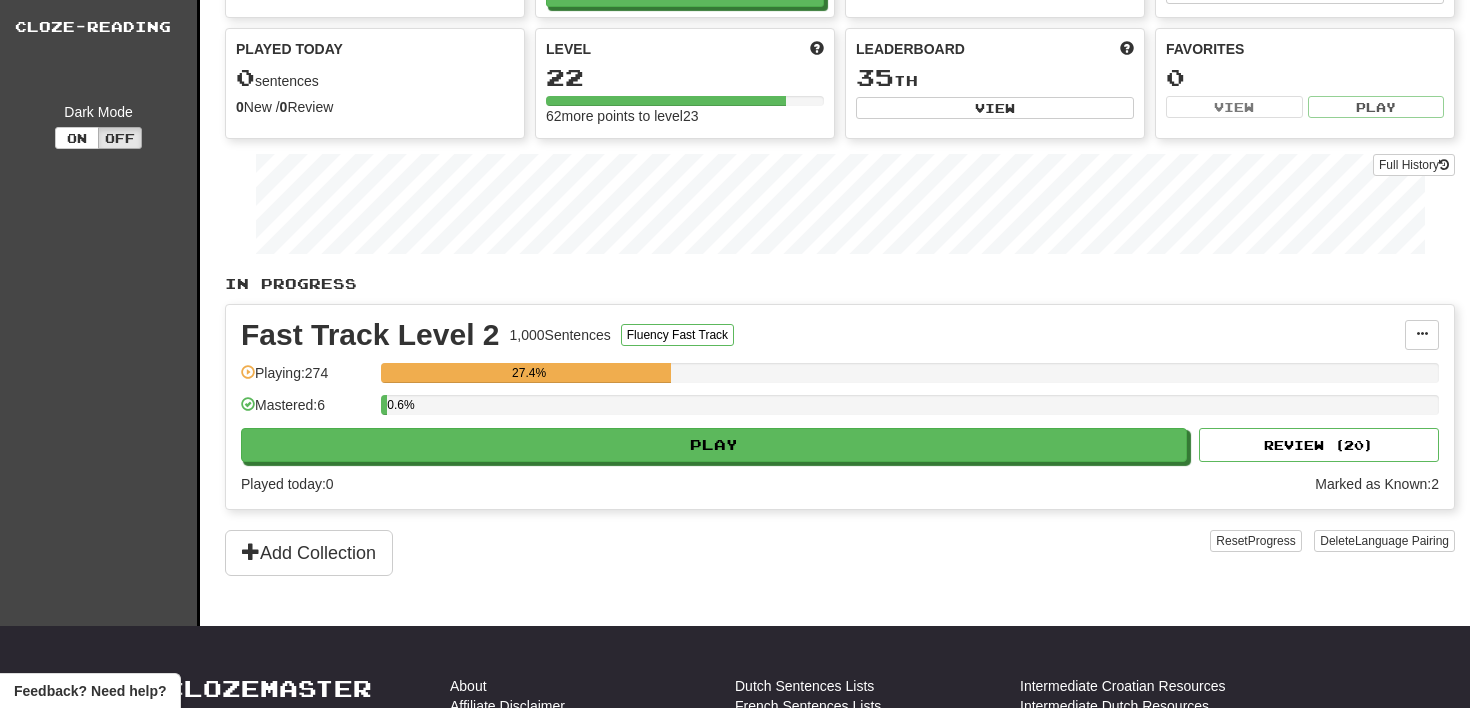 scroll, scrollTop: 167, scrollLeft: 0, axis: vertical 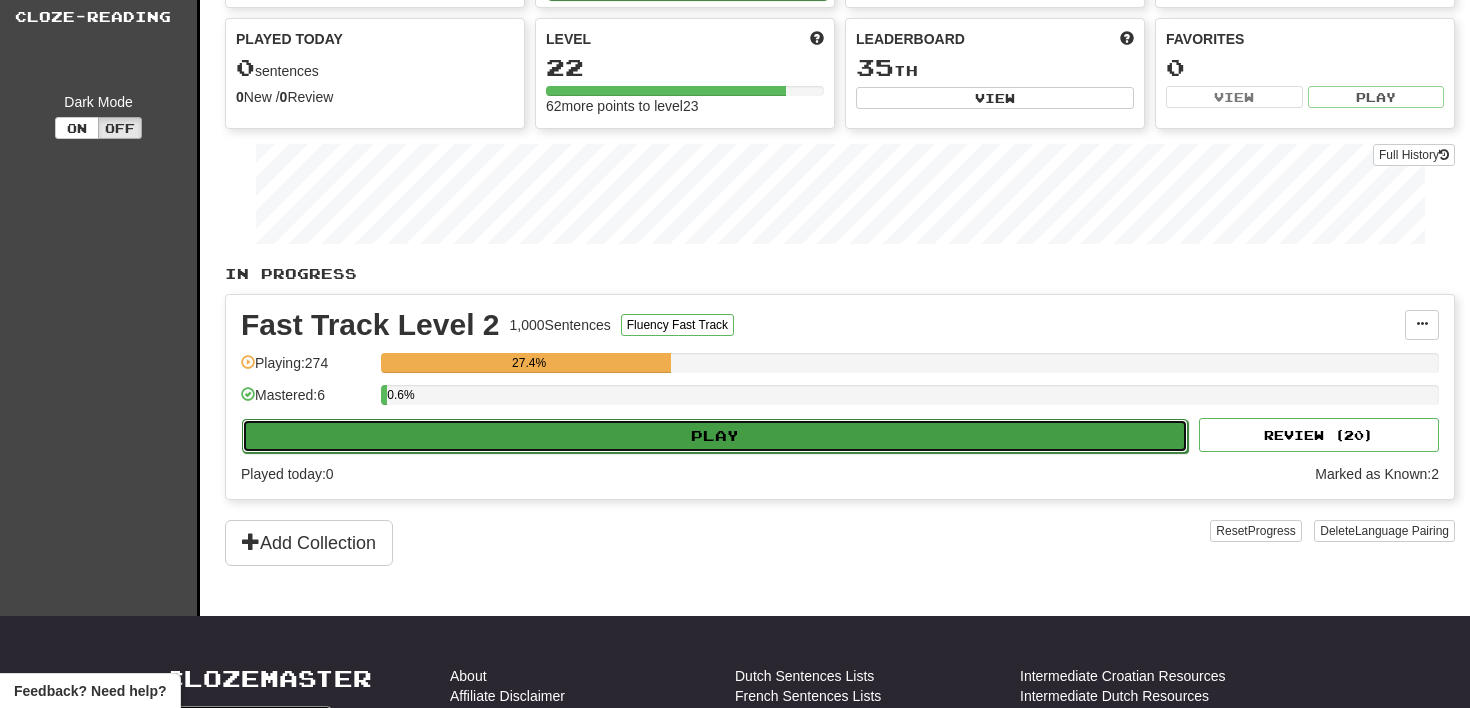 click on "Play" at bounding box center [715, 436] 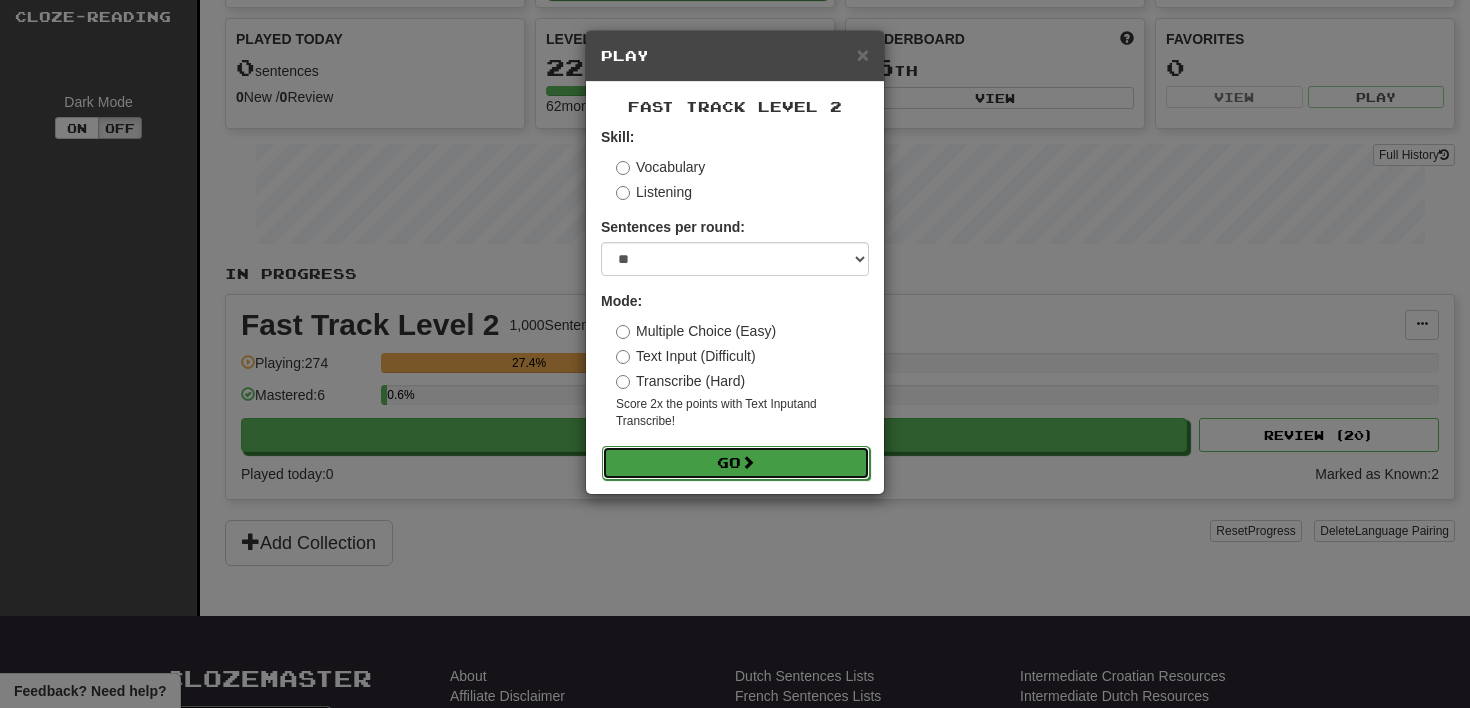 click at bounding box center [748, 462] 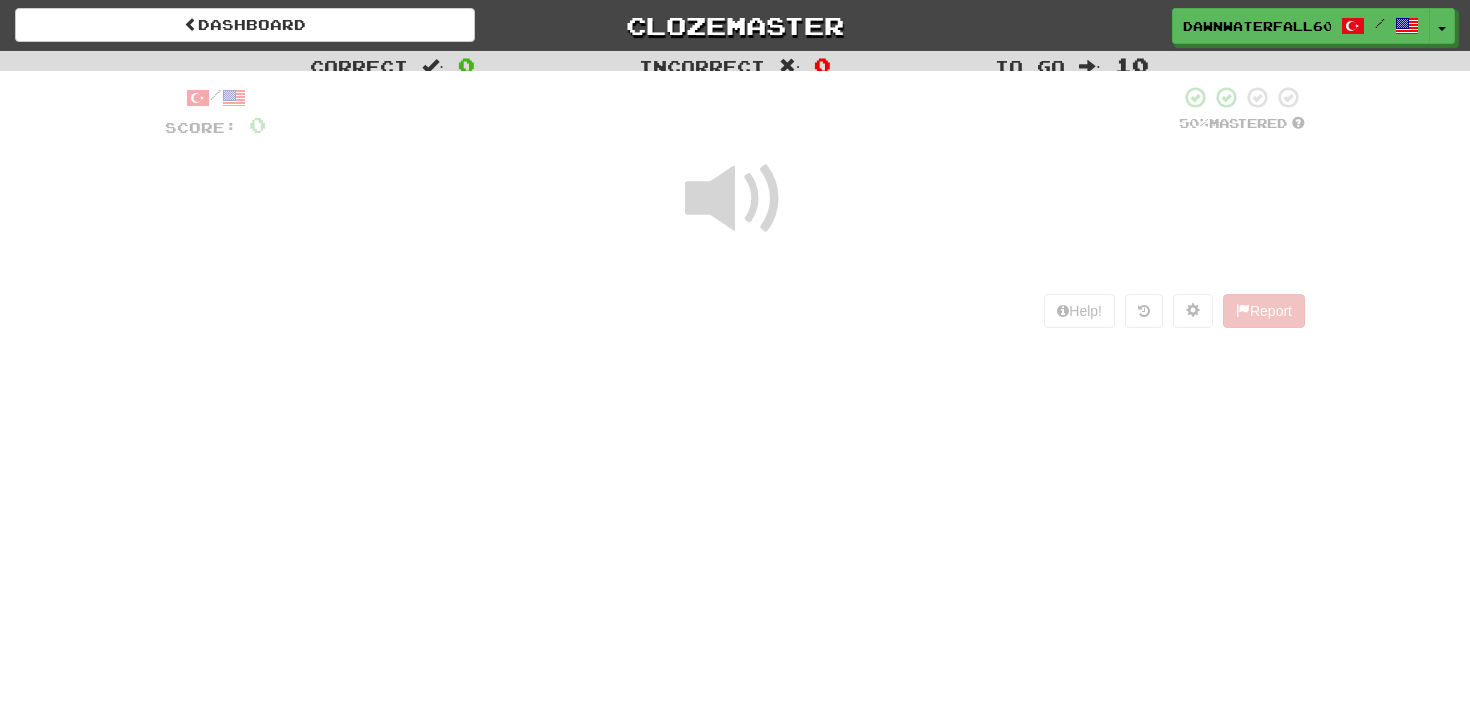 scroll, scrollTop: 0, scrollLeft: 0, axis: both 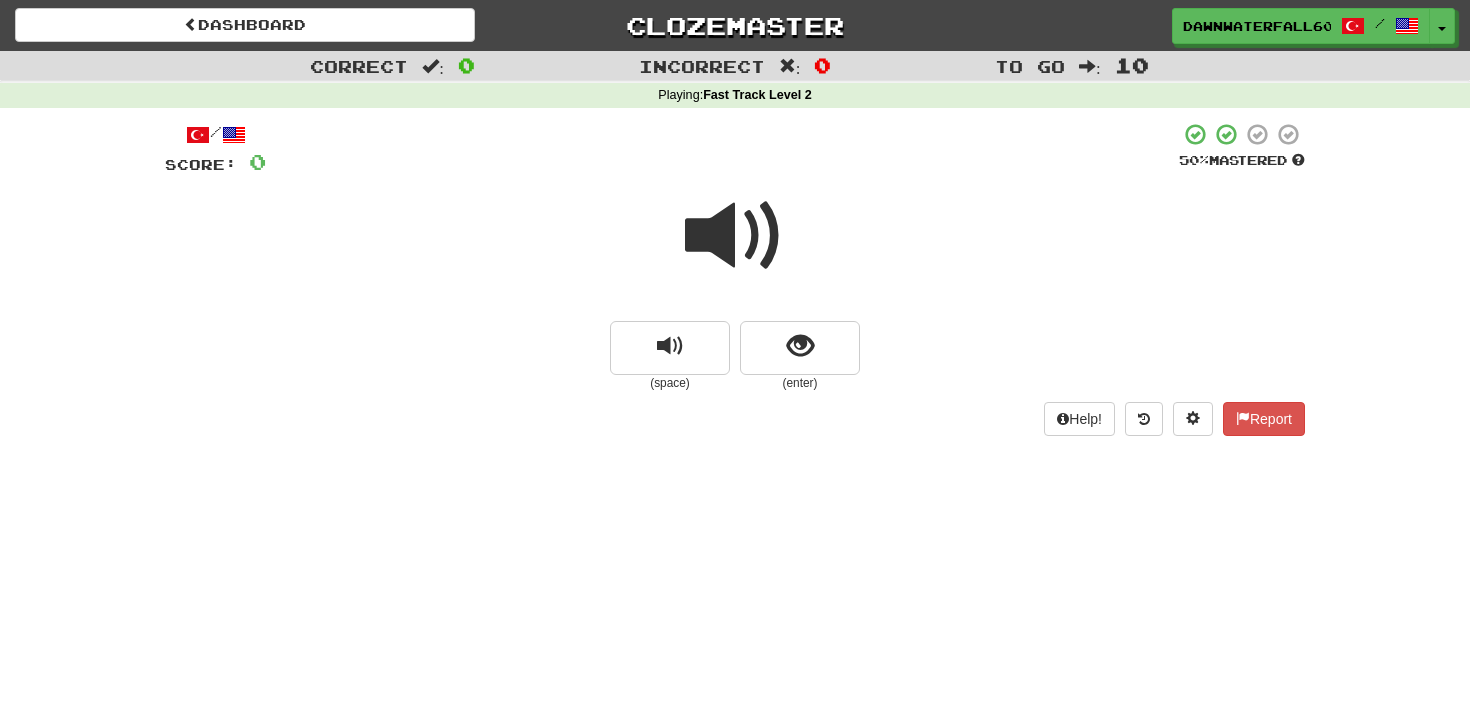 click at bounding box center (735, 236) 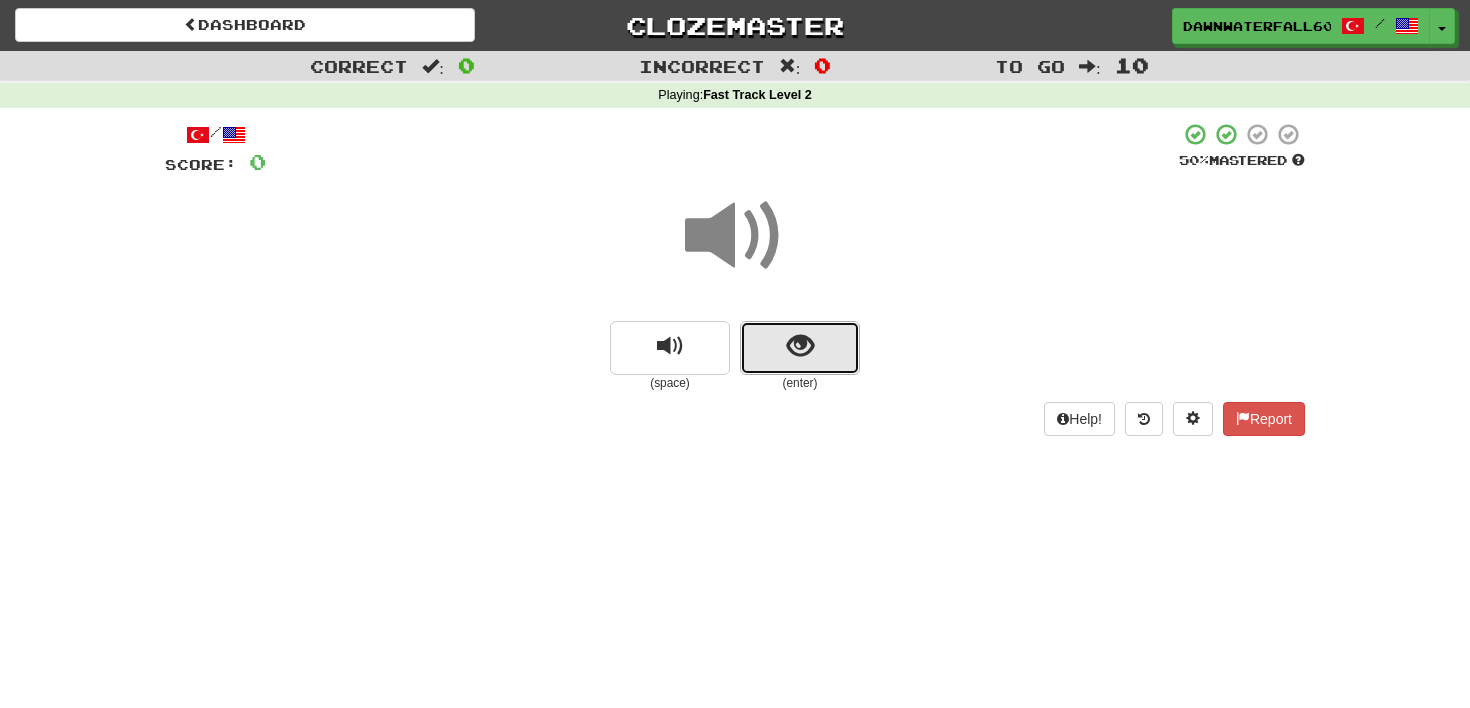 click at bounding box center [800, 348] 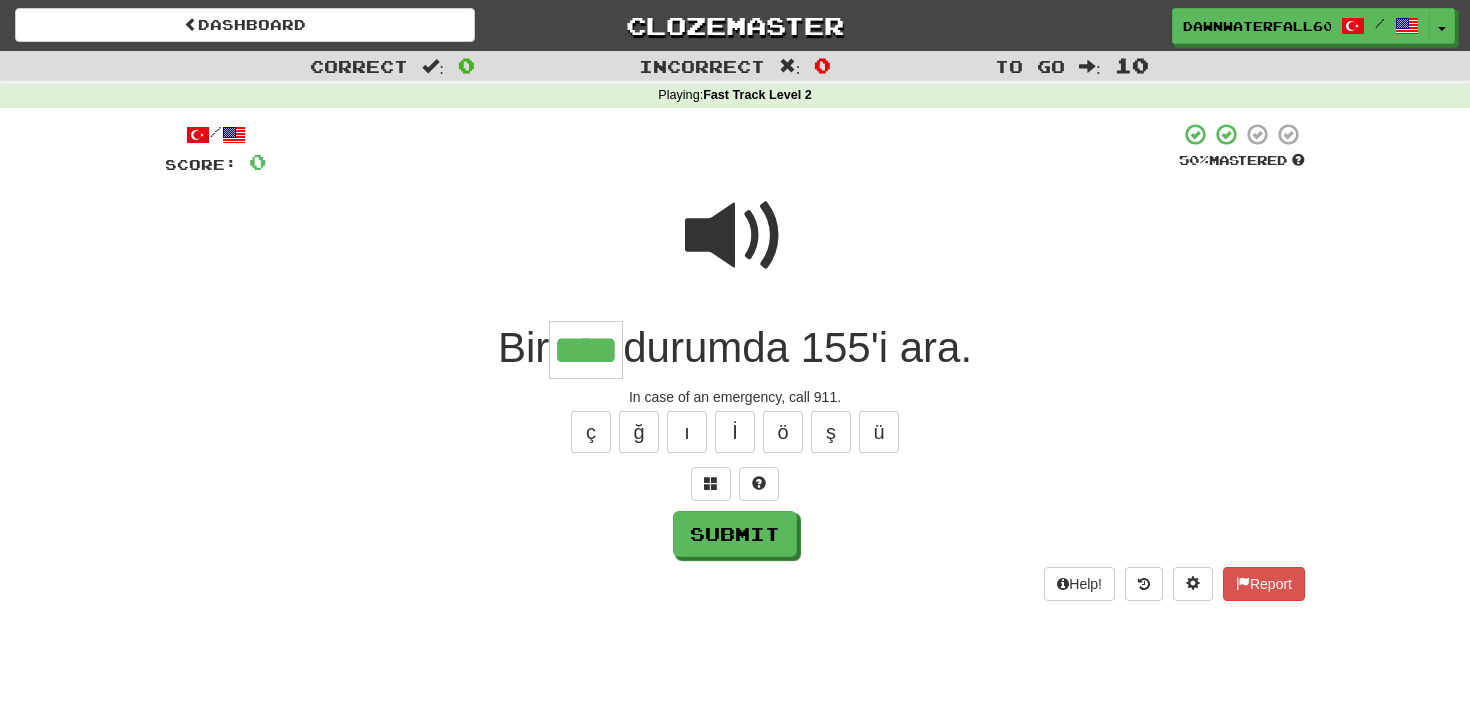 type on "****" 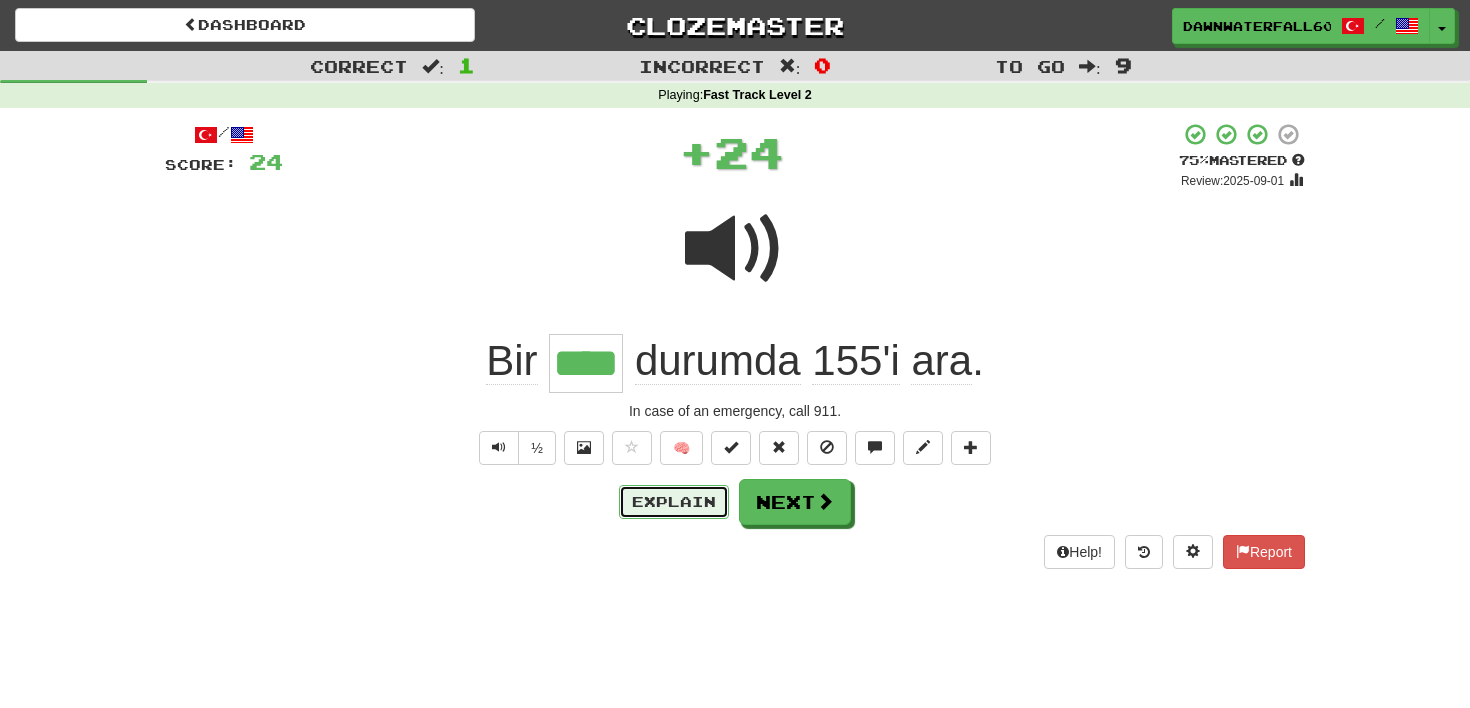 click on "Explain" at bounding box center [674, 502] 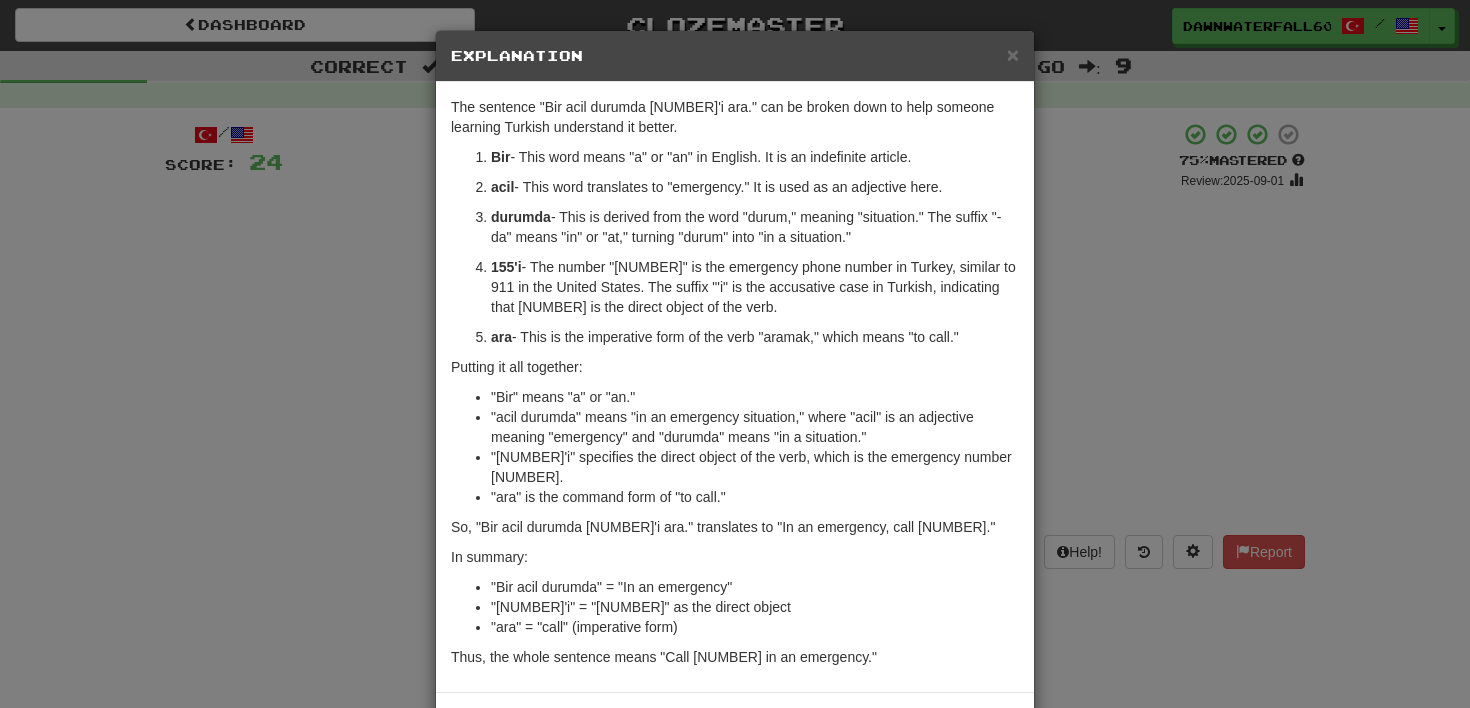 scroll, scrollTop: 6, scrollLeft: 0, axis: vertical 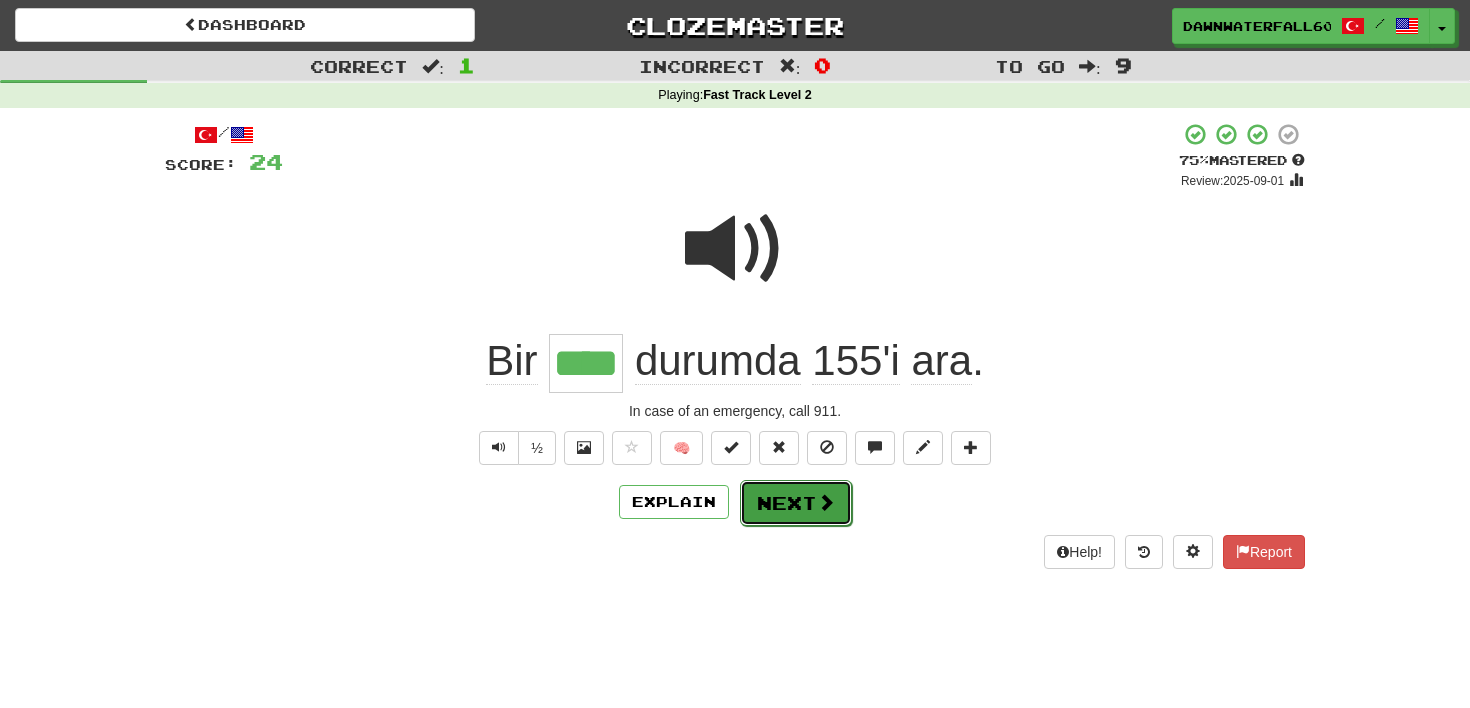 click on "Next" at bounding box center [796, 503] 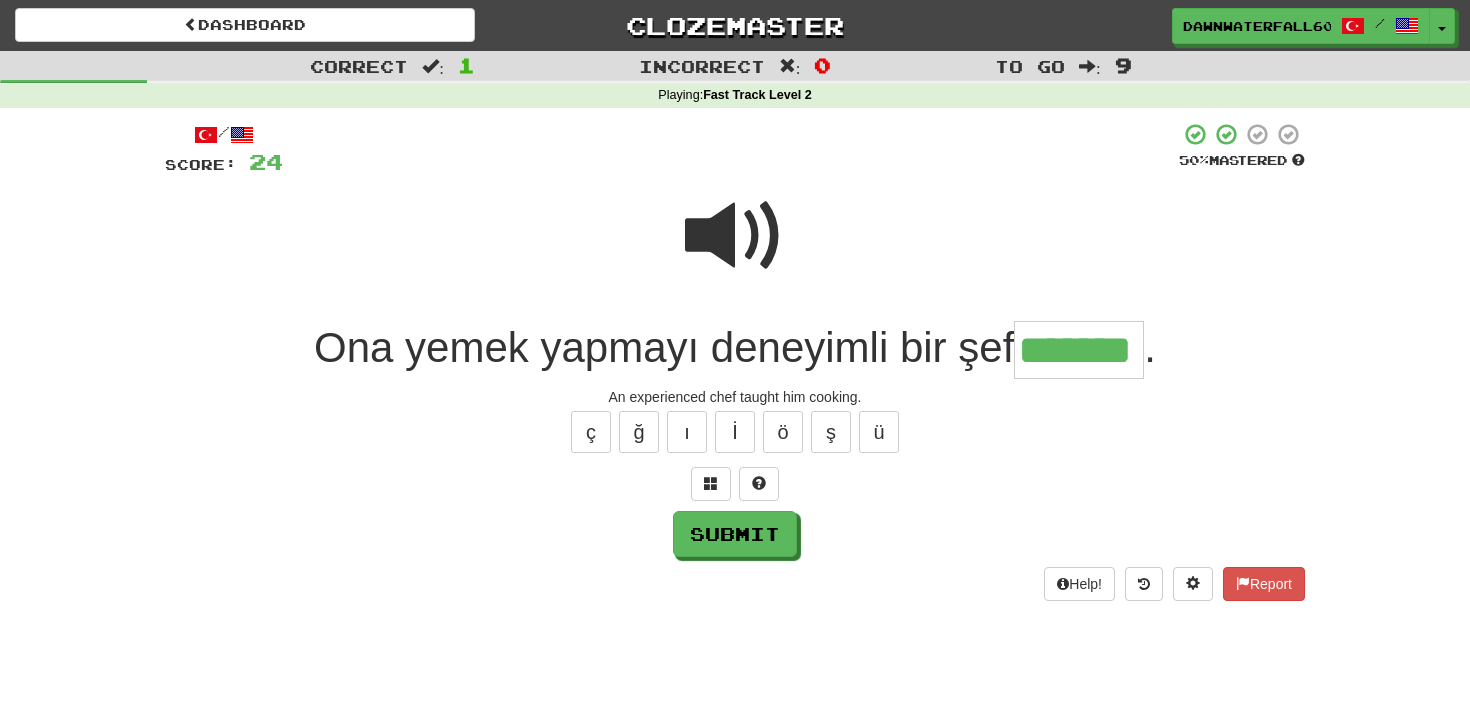 type on "*******" 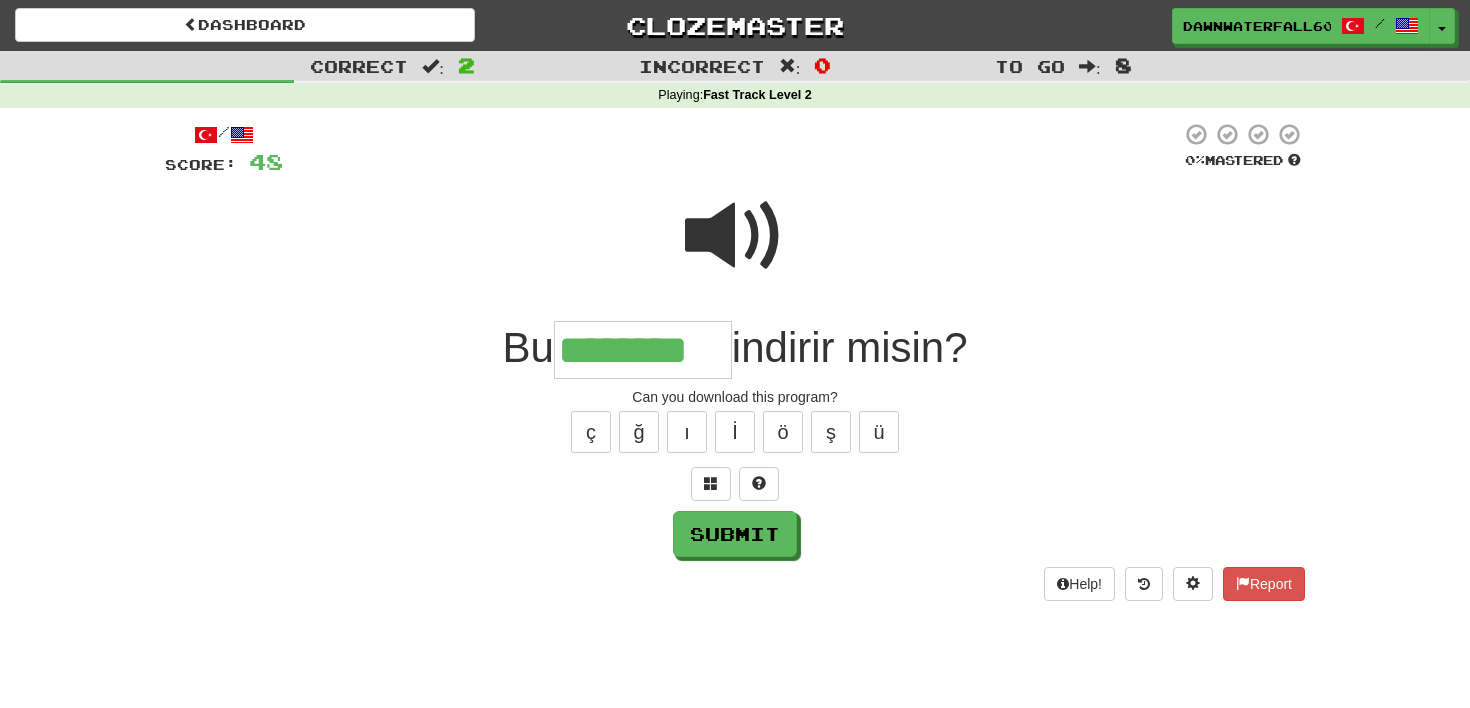 type on "********" 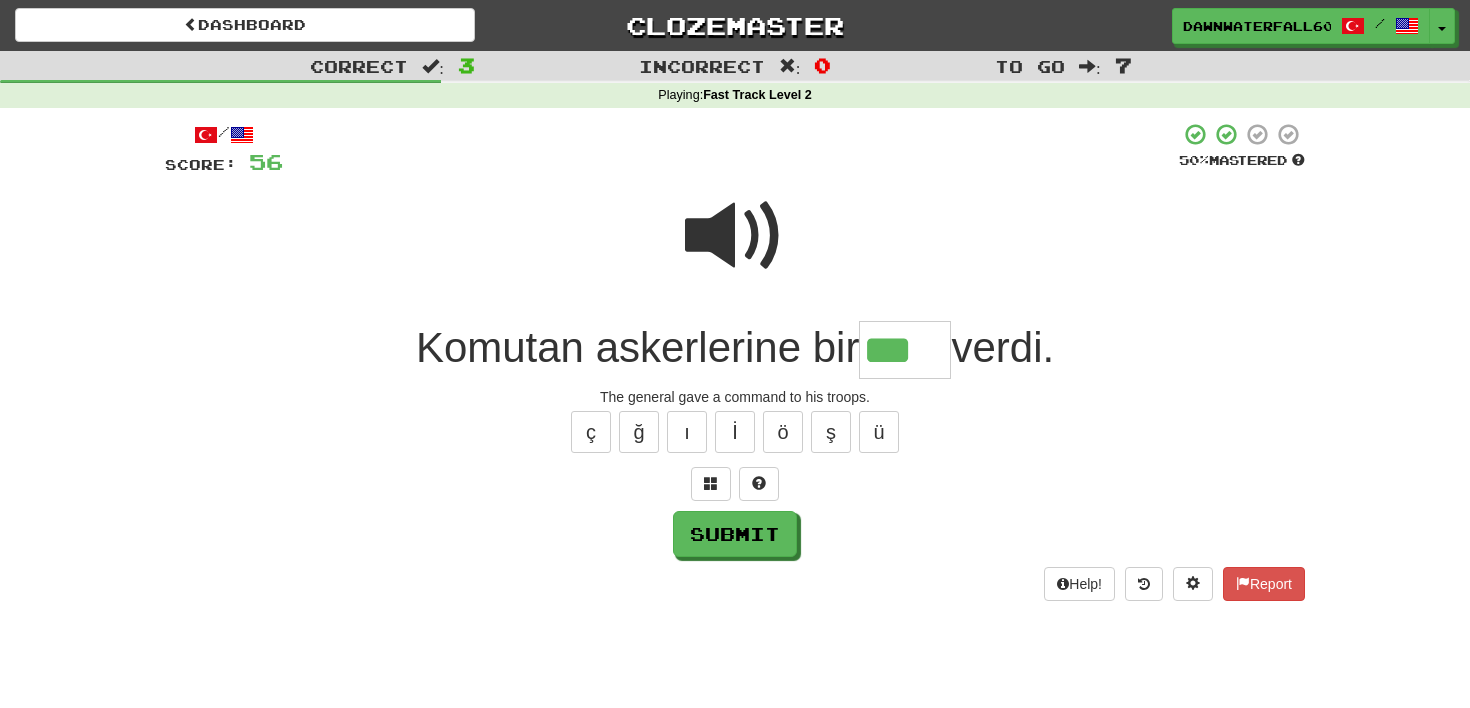 click at bounding box center (735, 236) 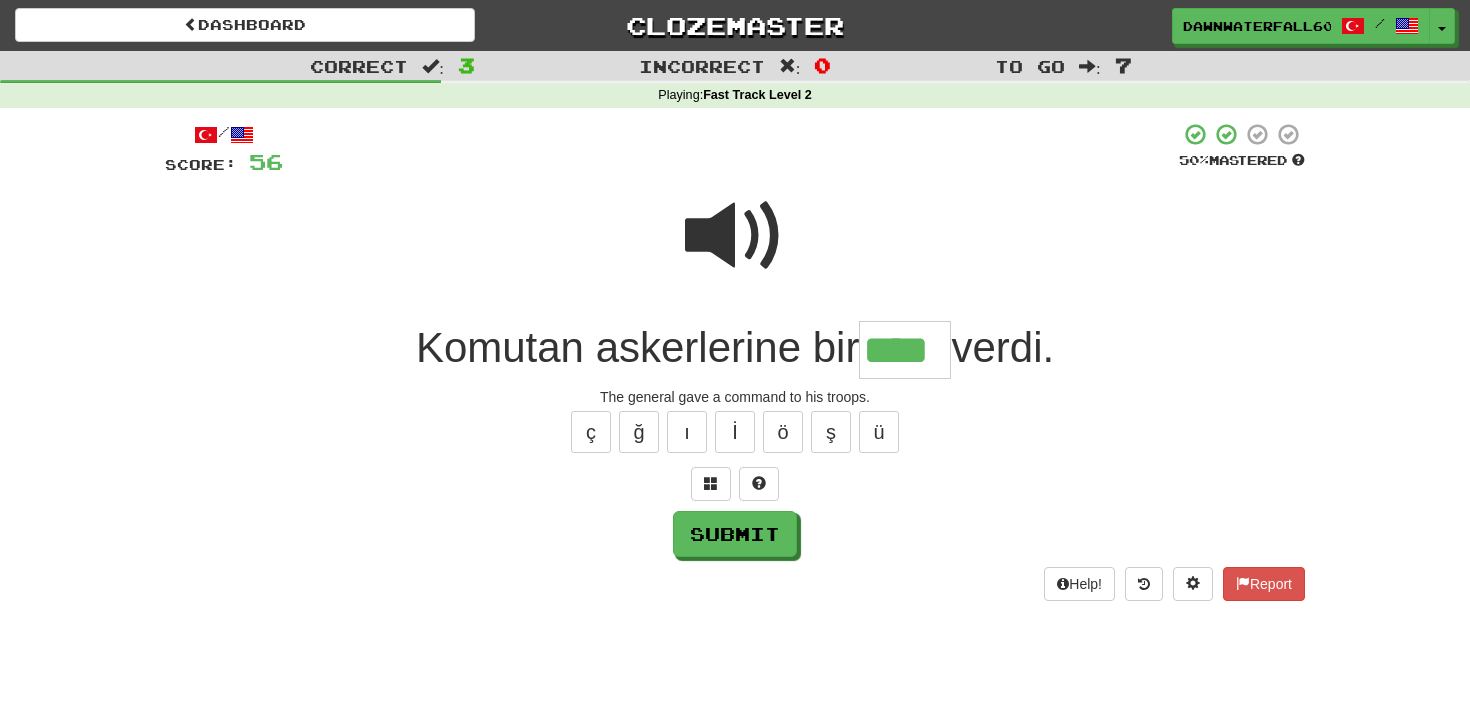 type on "****" 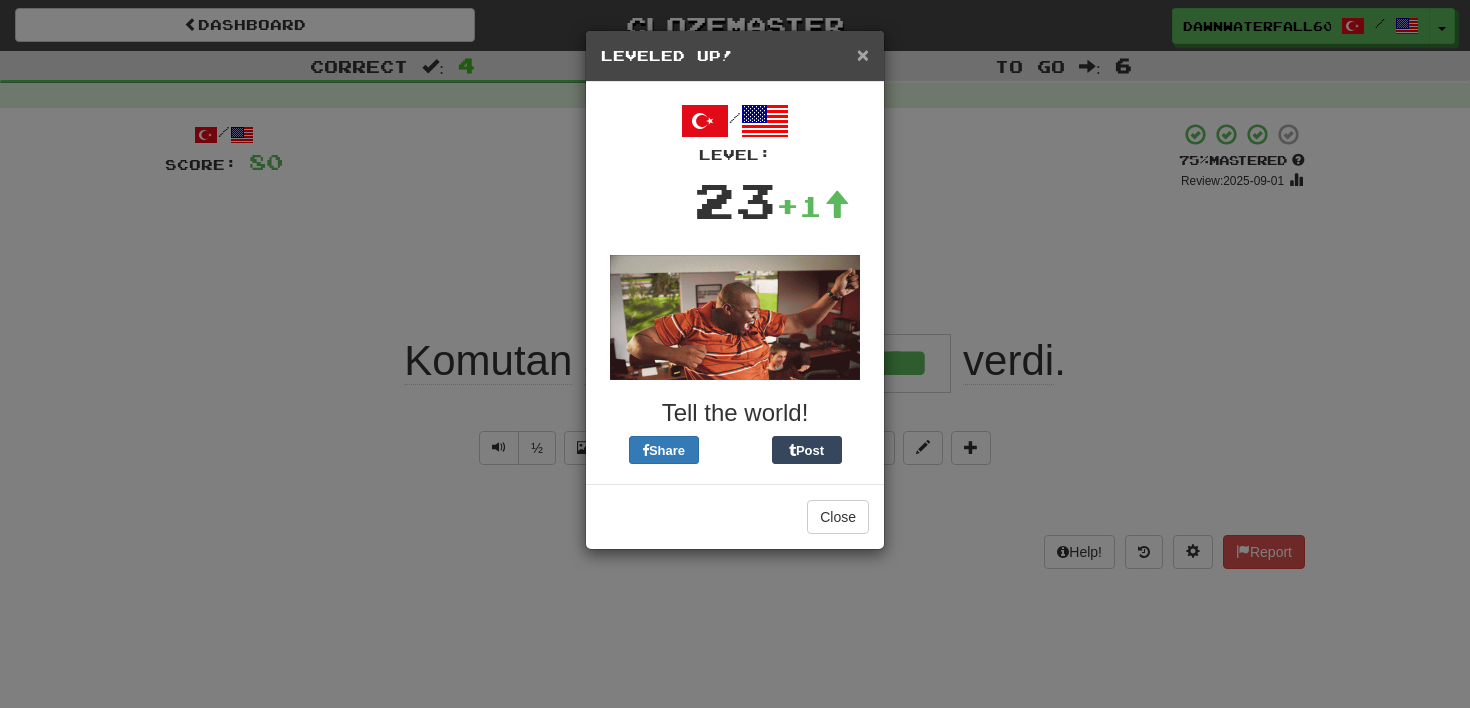 click on "×" at bounding box center [863, 54] 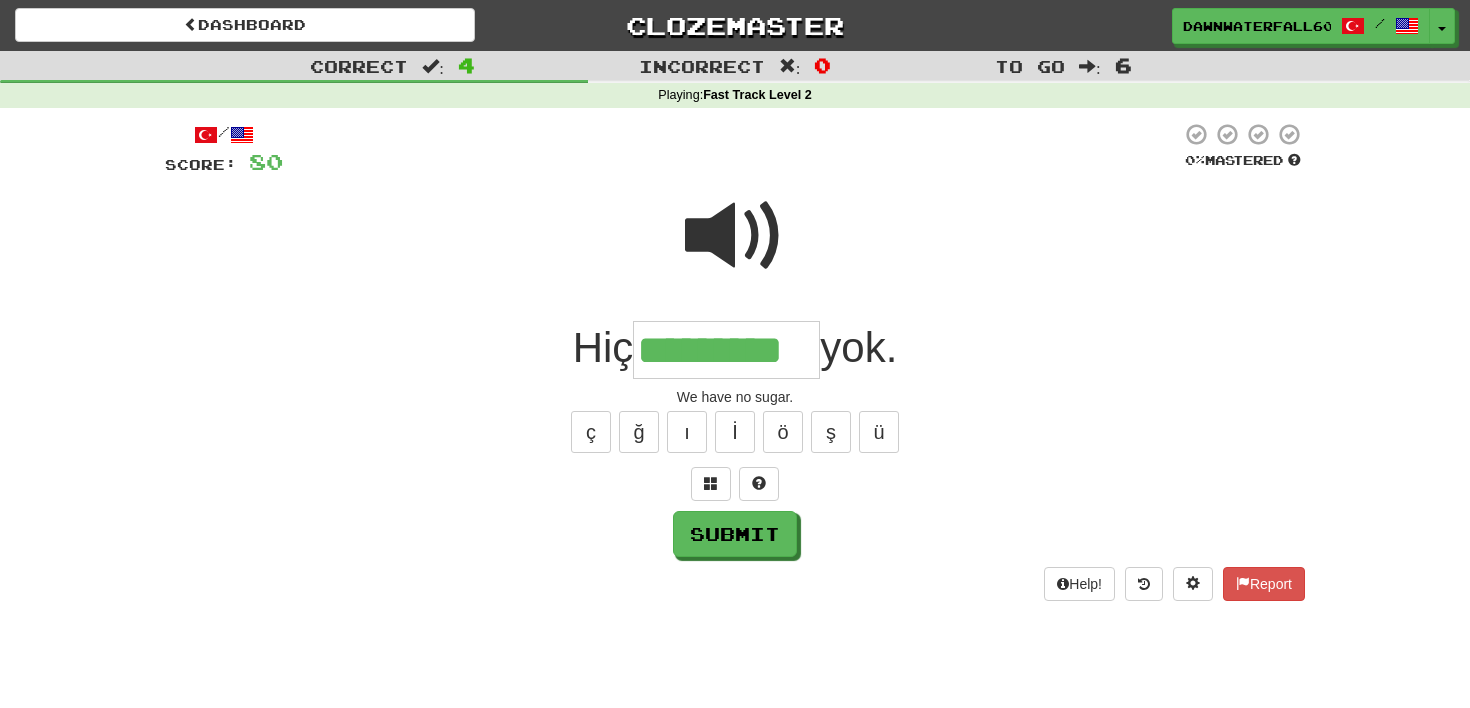 type on "*********" 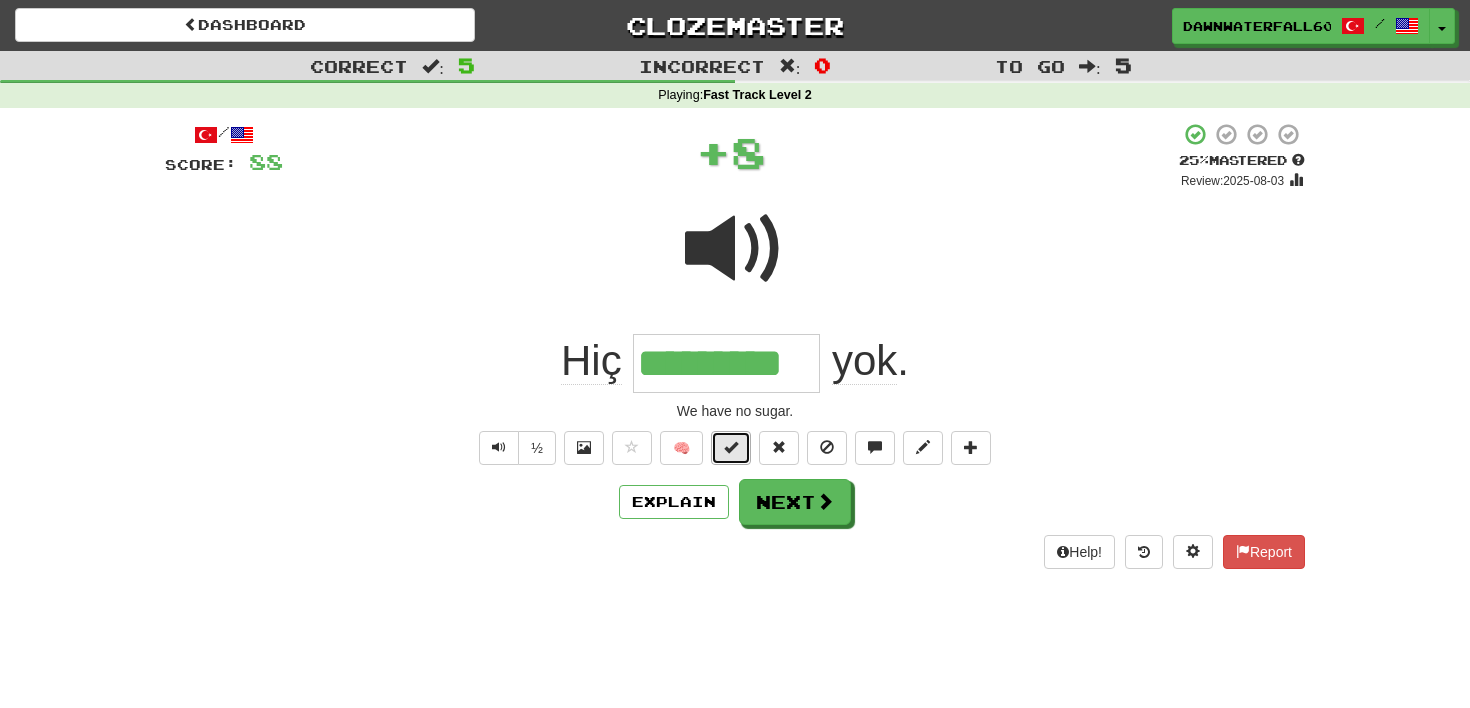 click at bounding box center [731, 448] 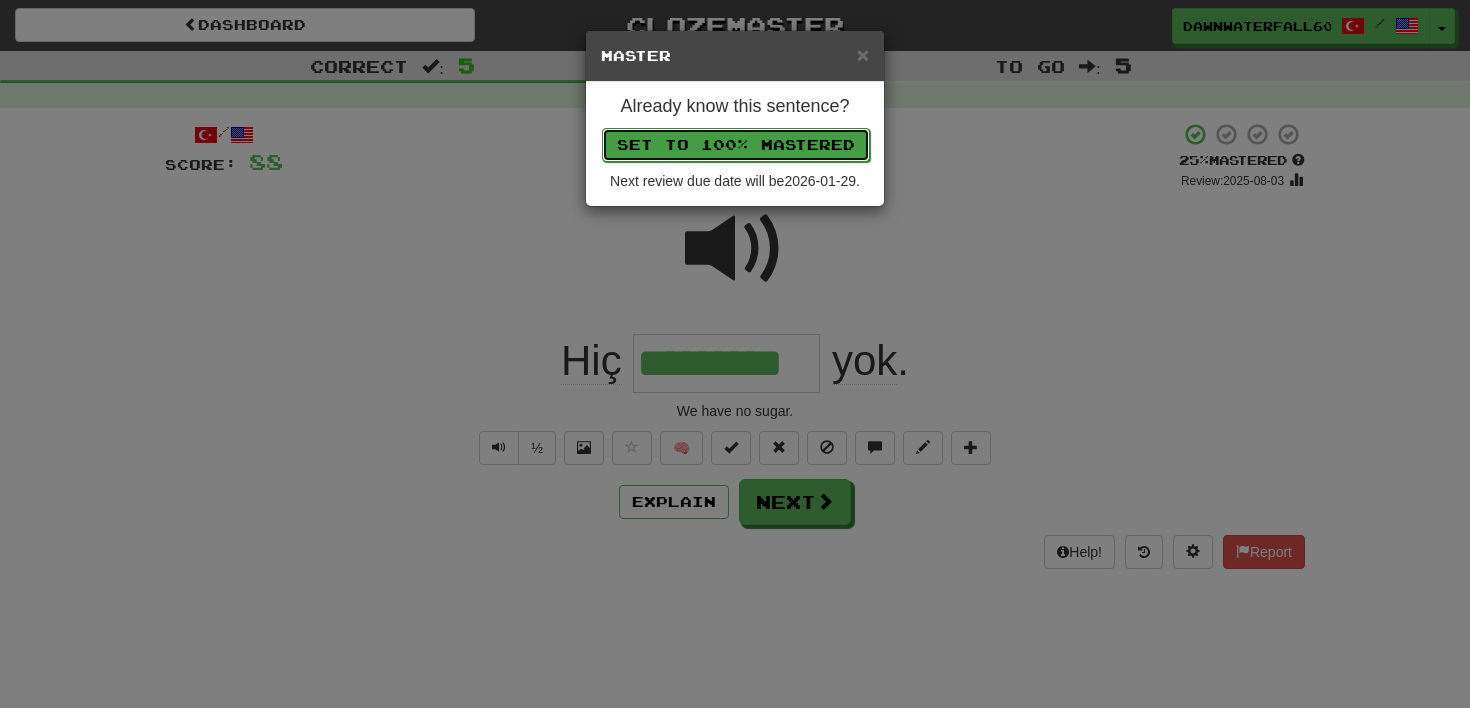 click on "Set to 100% Mastered" at bounding box center [736, 145] 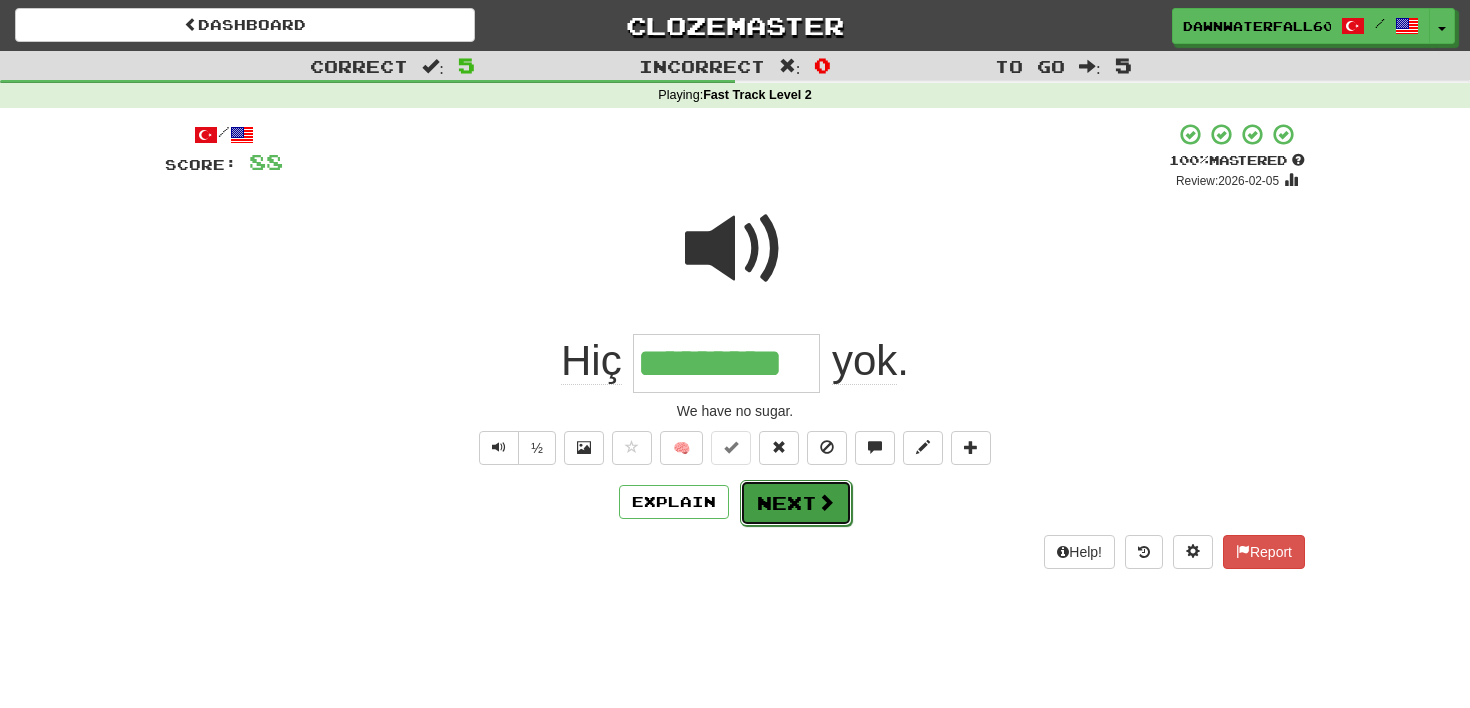 click on "Next" at bounding box center [796, 503] 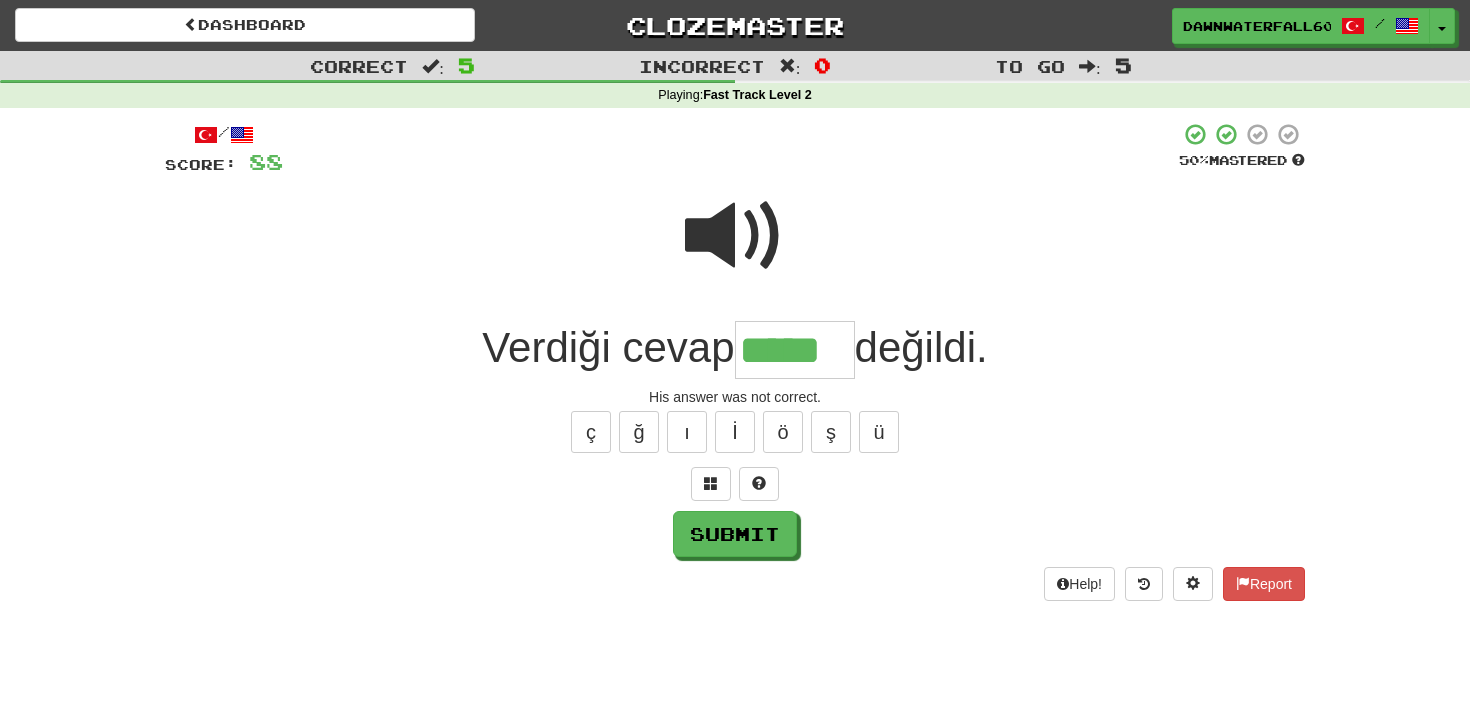 type on "*****" 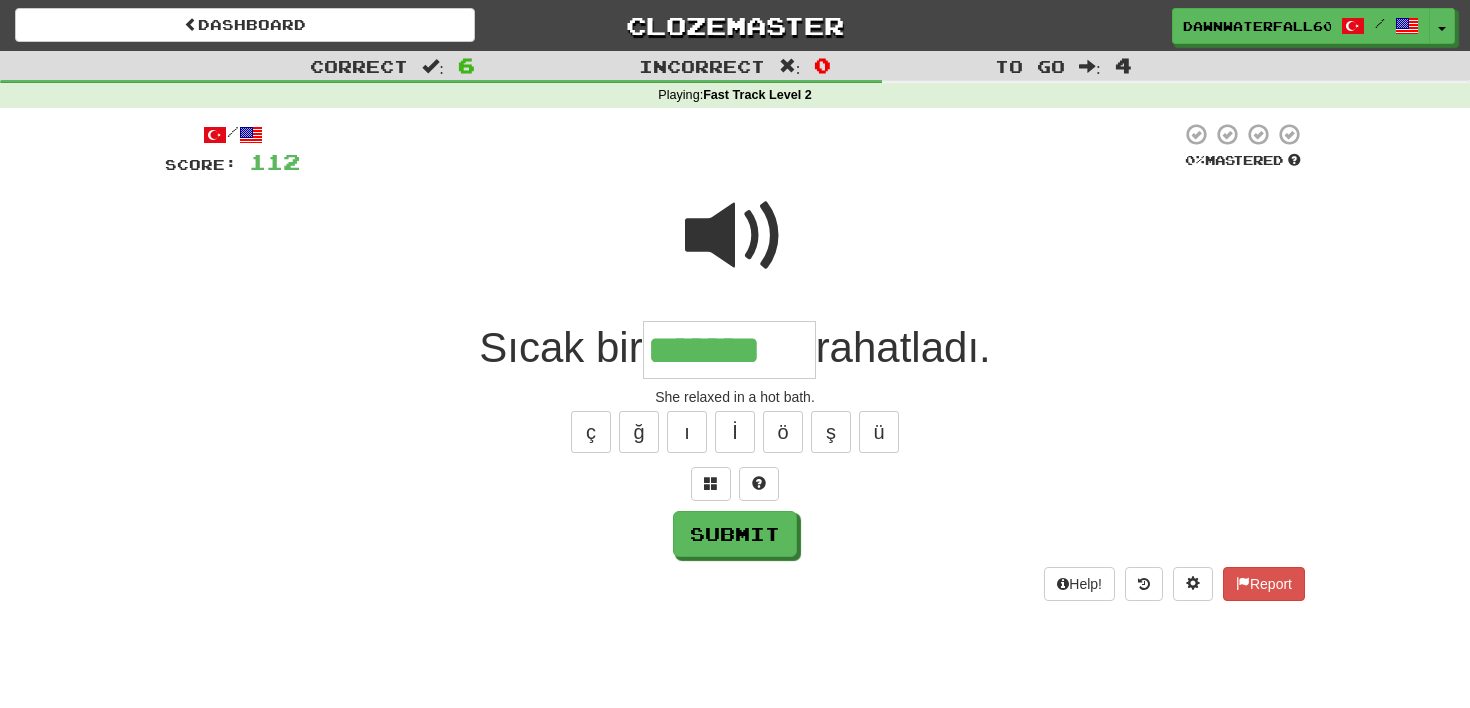 type on "*******" 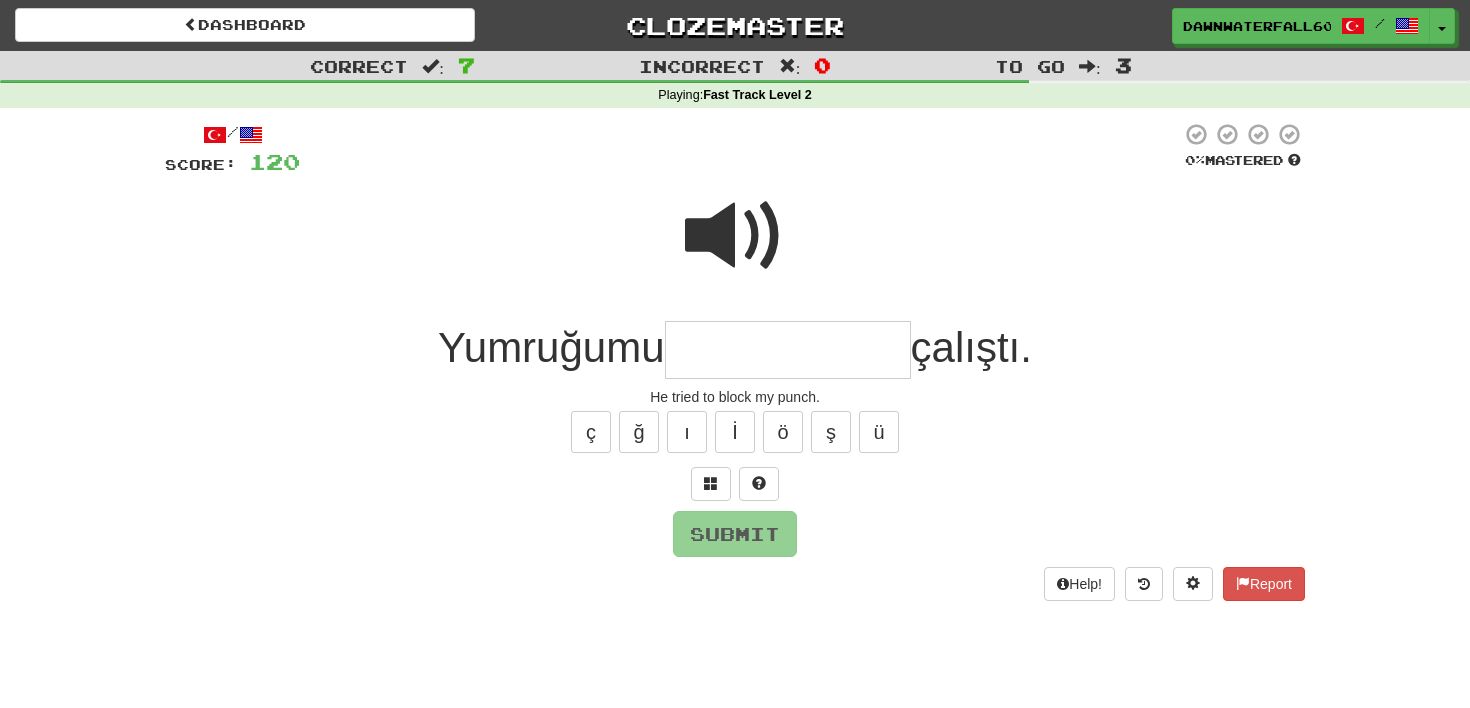 click at bounding box center [735, 236] 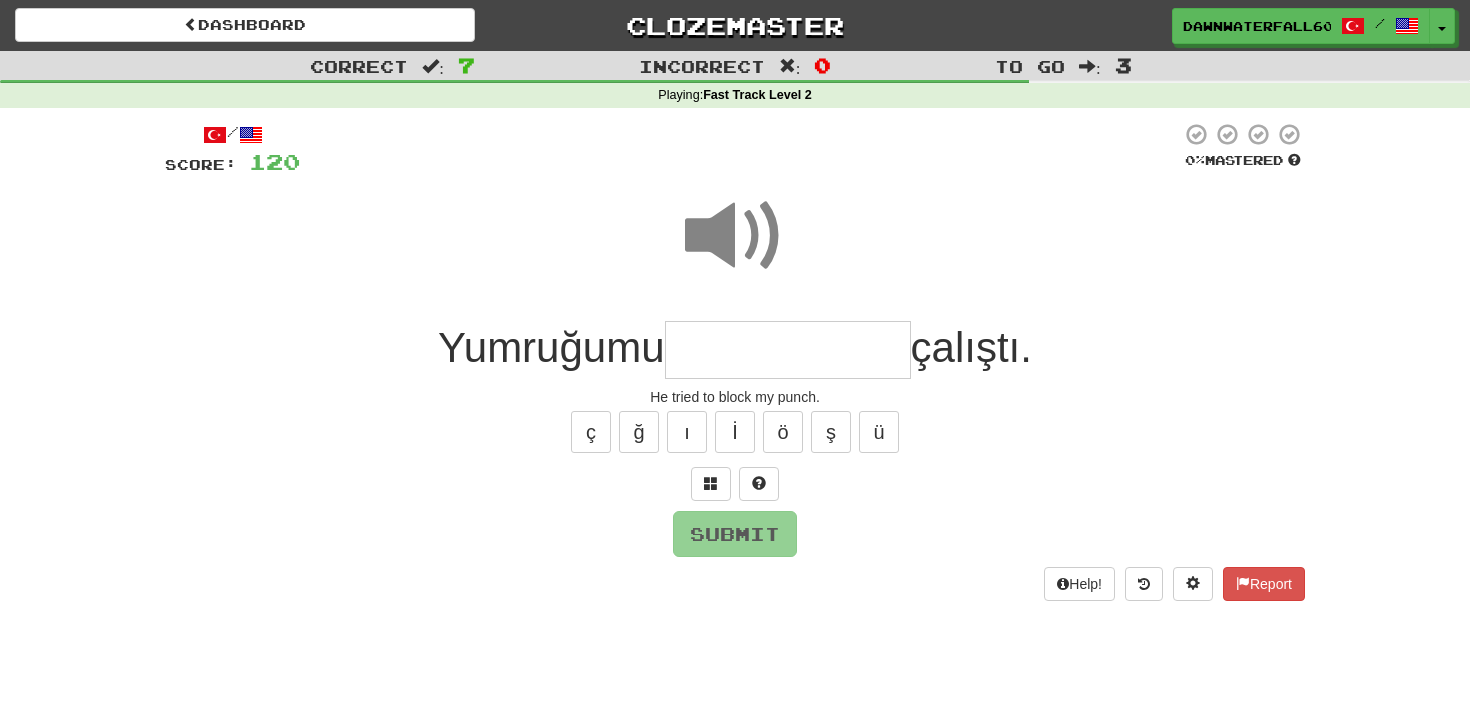 click at bounding box center (788, 350) 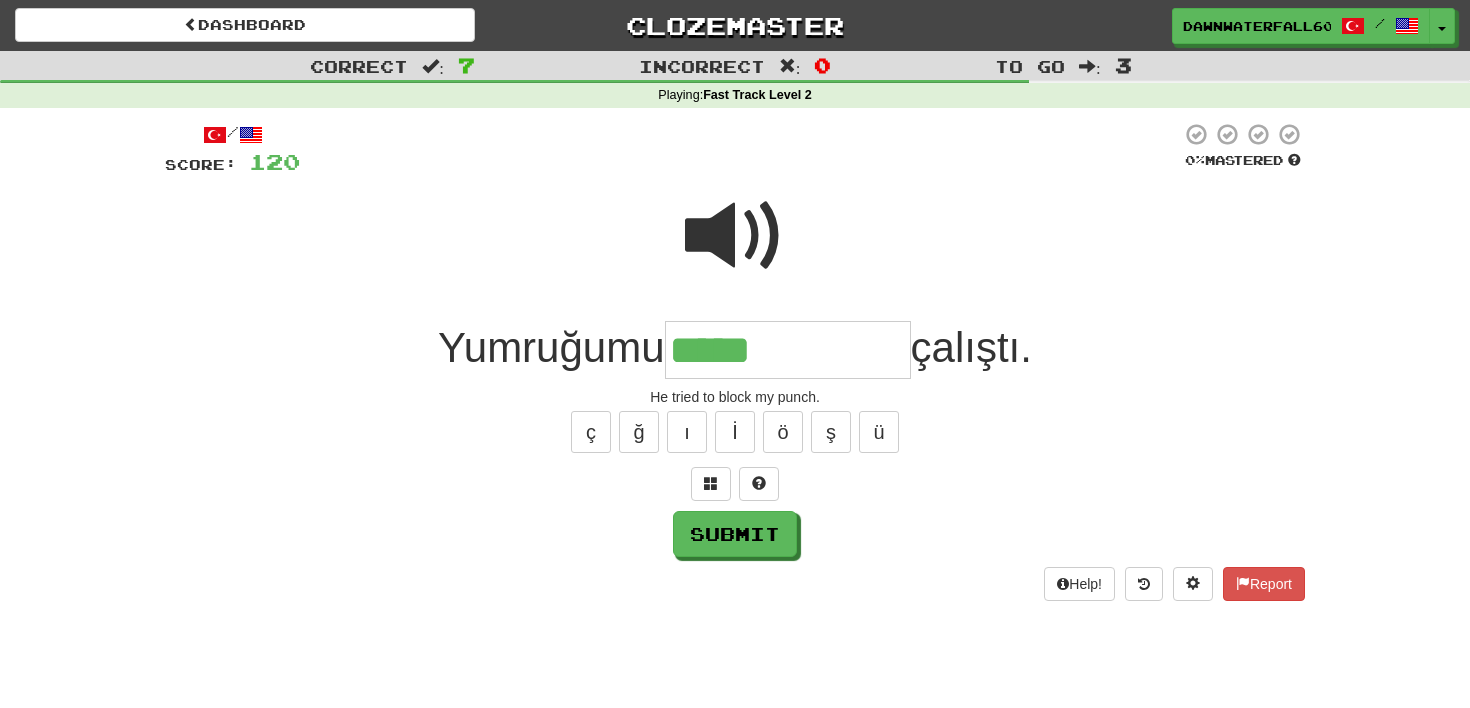 click at bounding box center (735, 236) 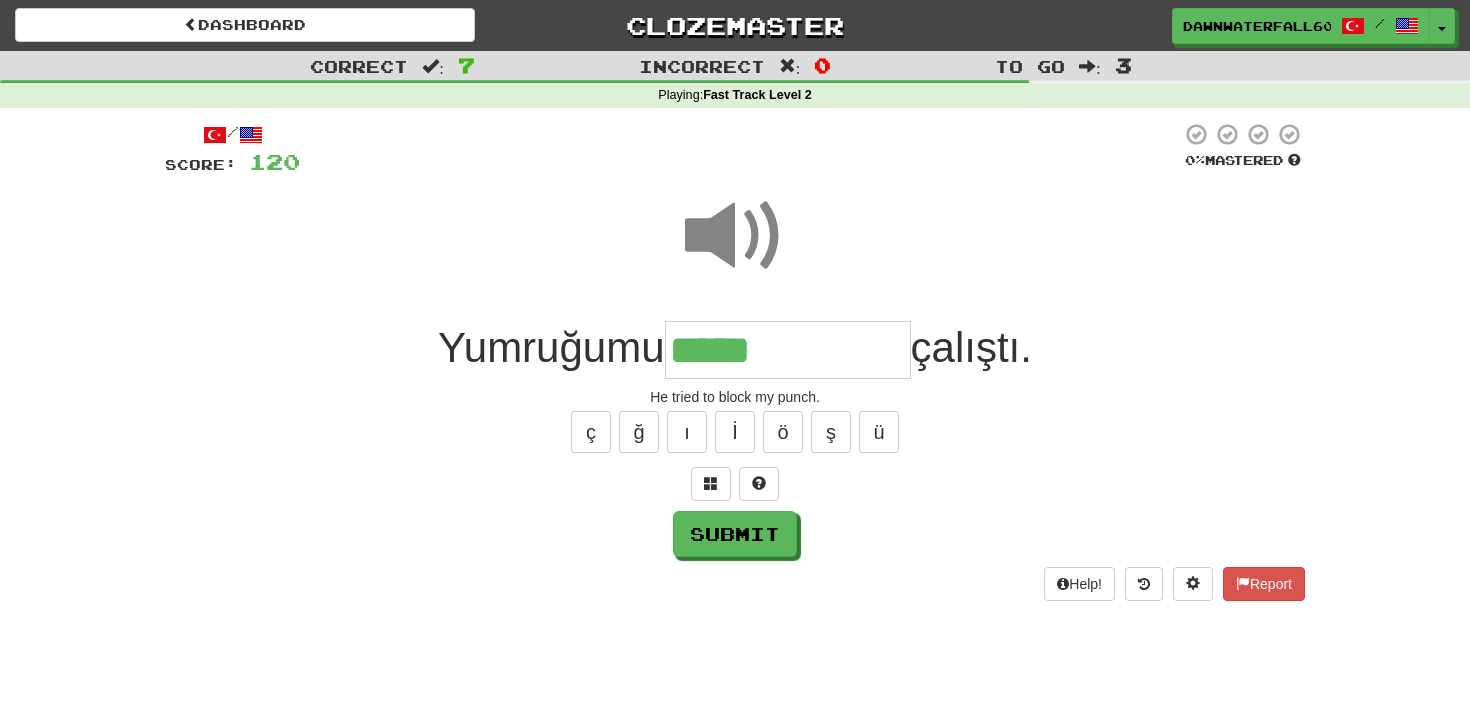 click on "*****" at bounding box center [788, 350] 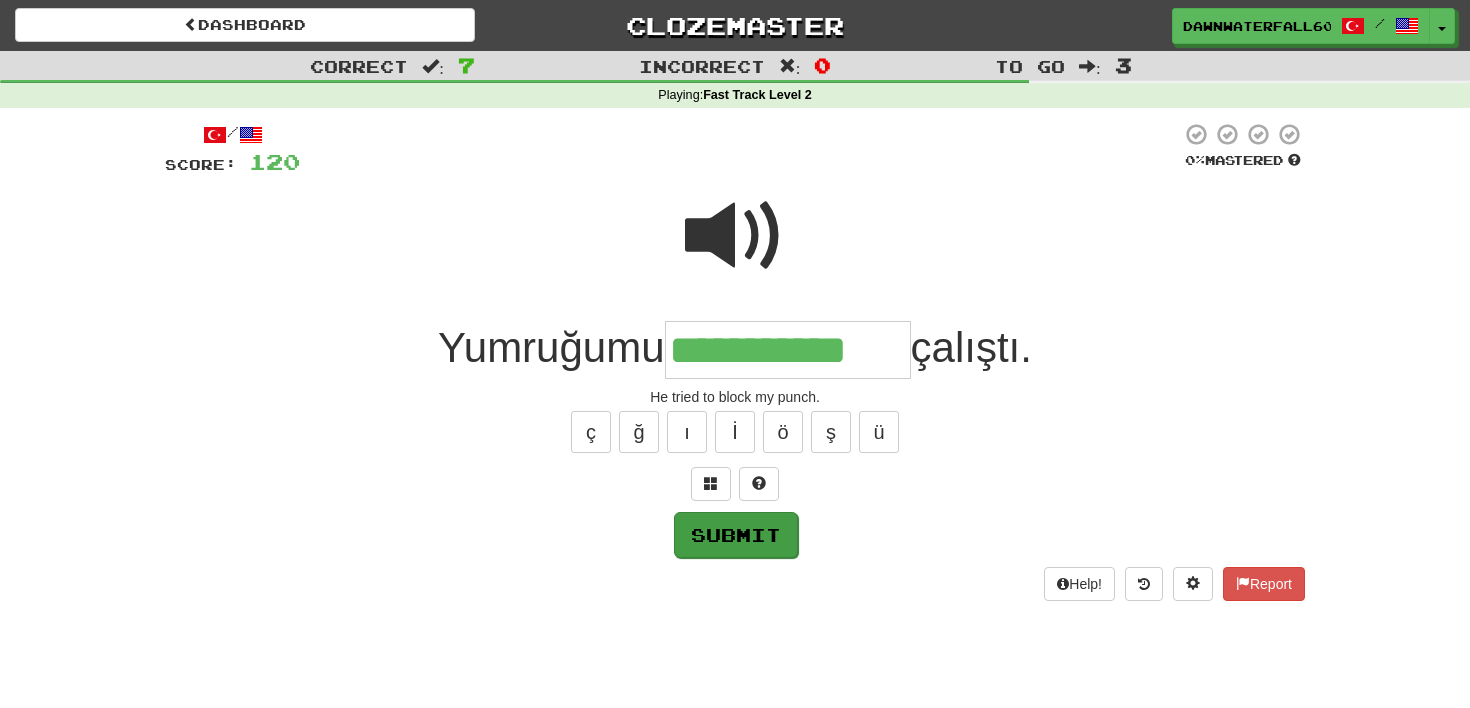 type on "**********" 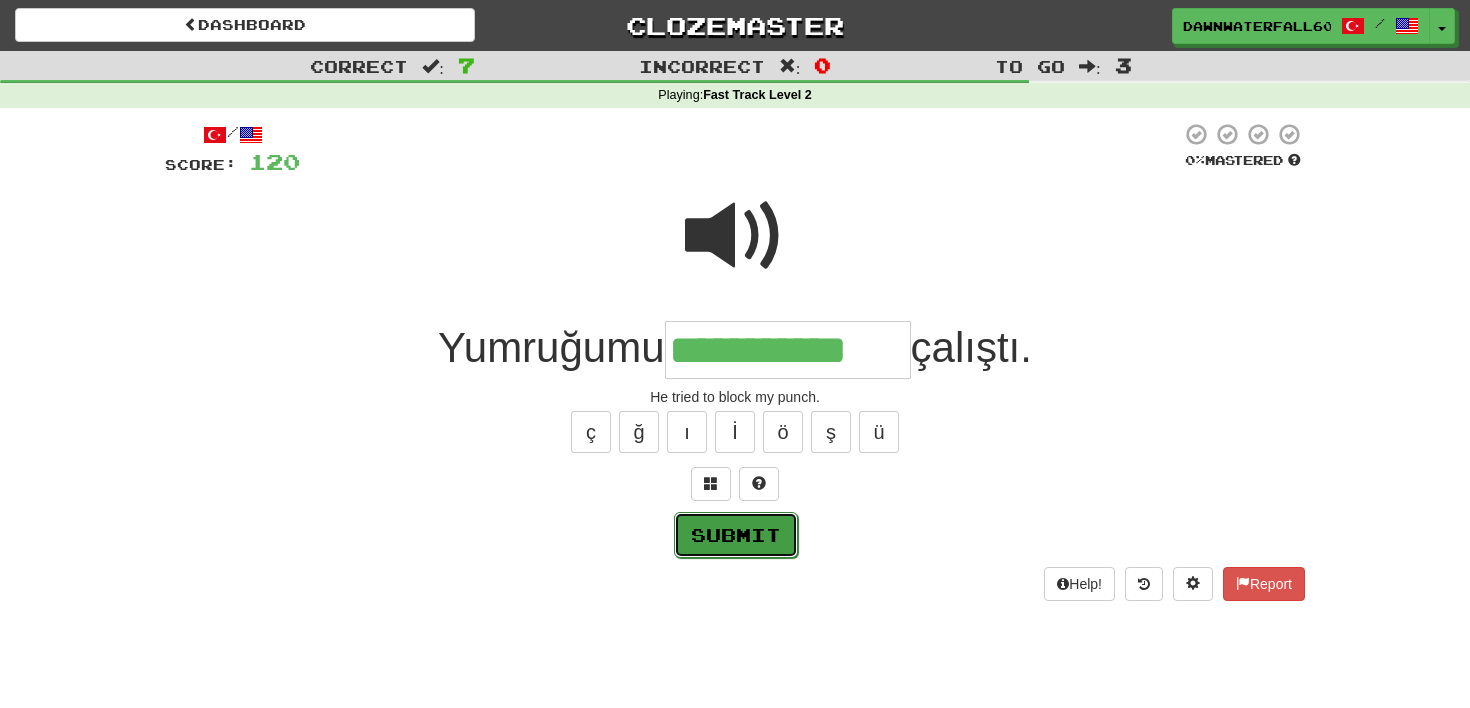 click on "Submit" at bounding box center [736, 535] 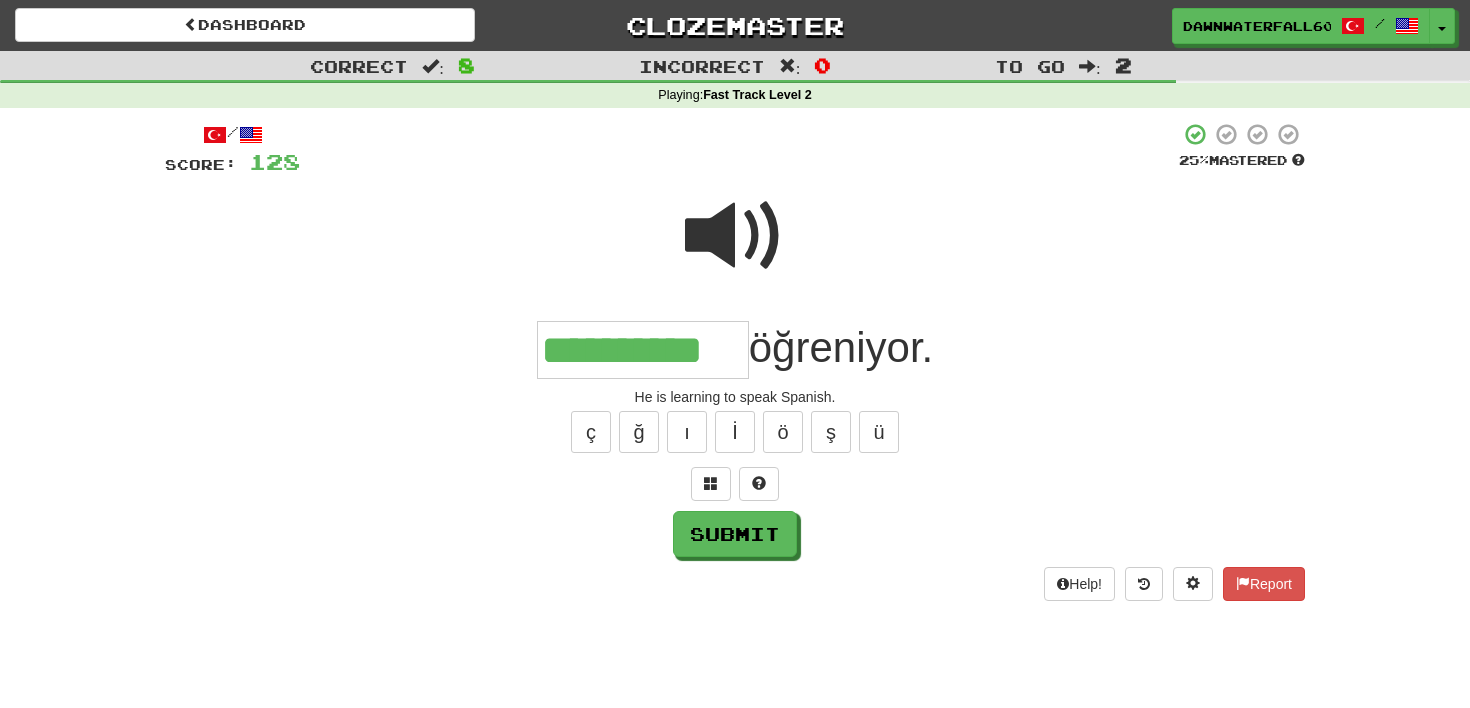 type on "**********" 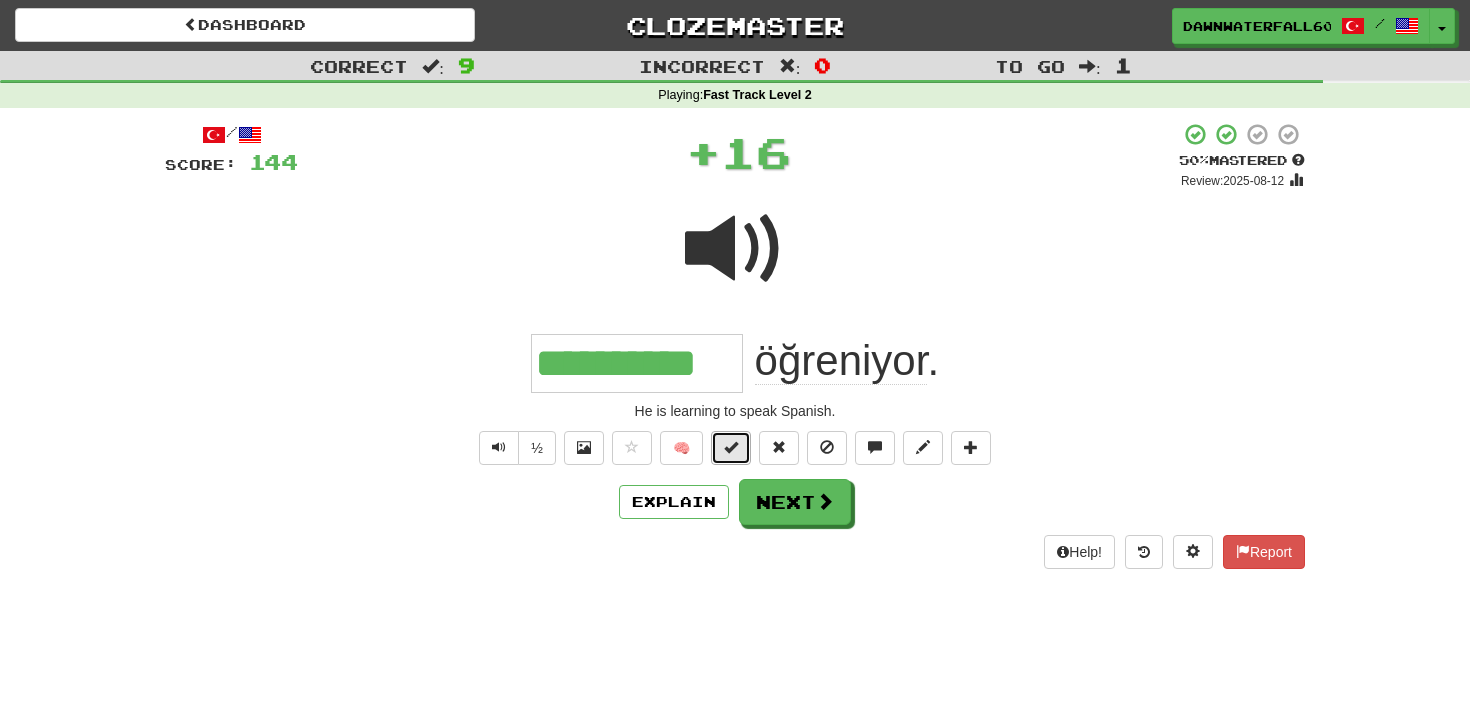 click at bounding box center [731, 447] 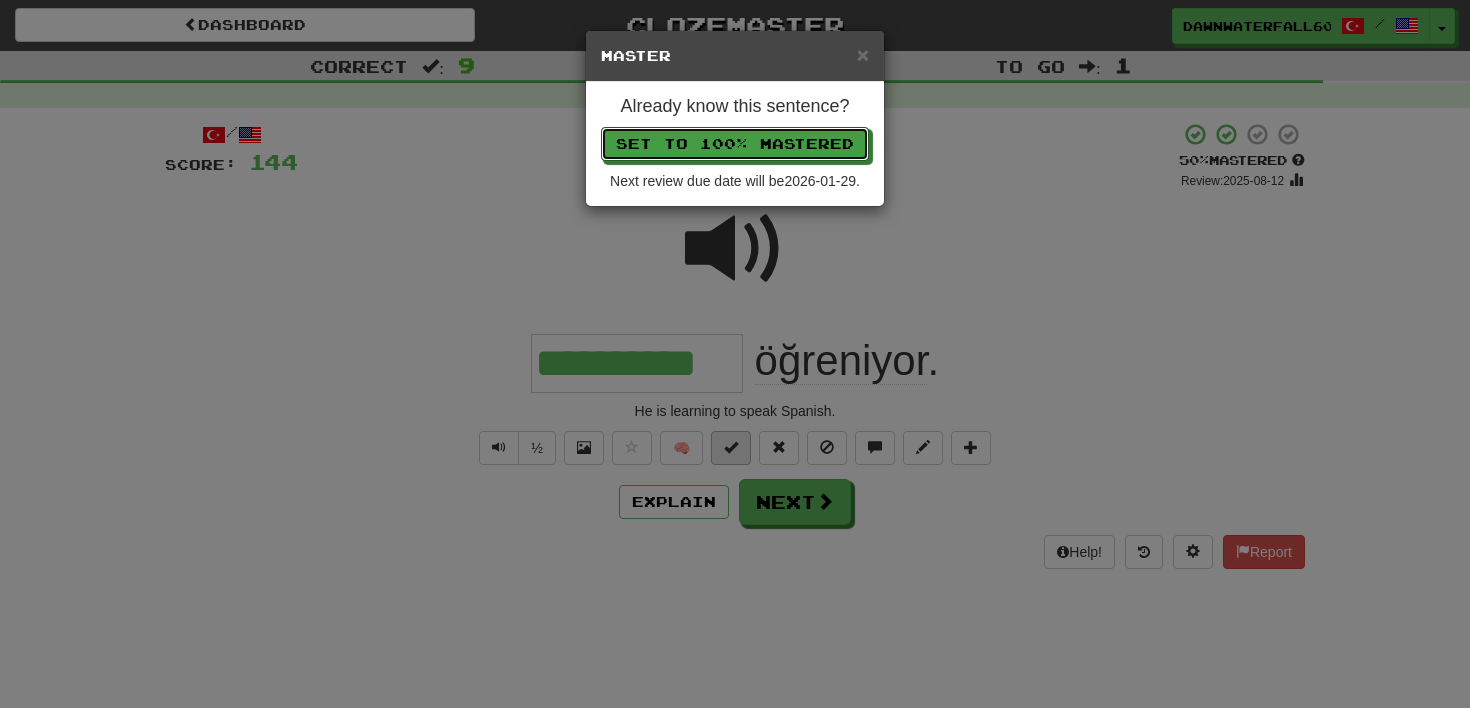 type 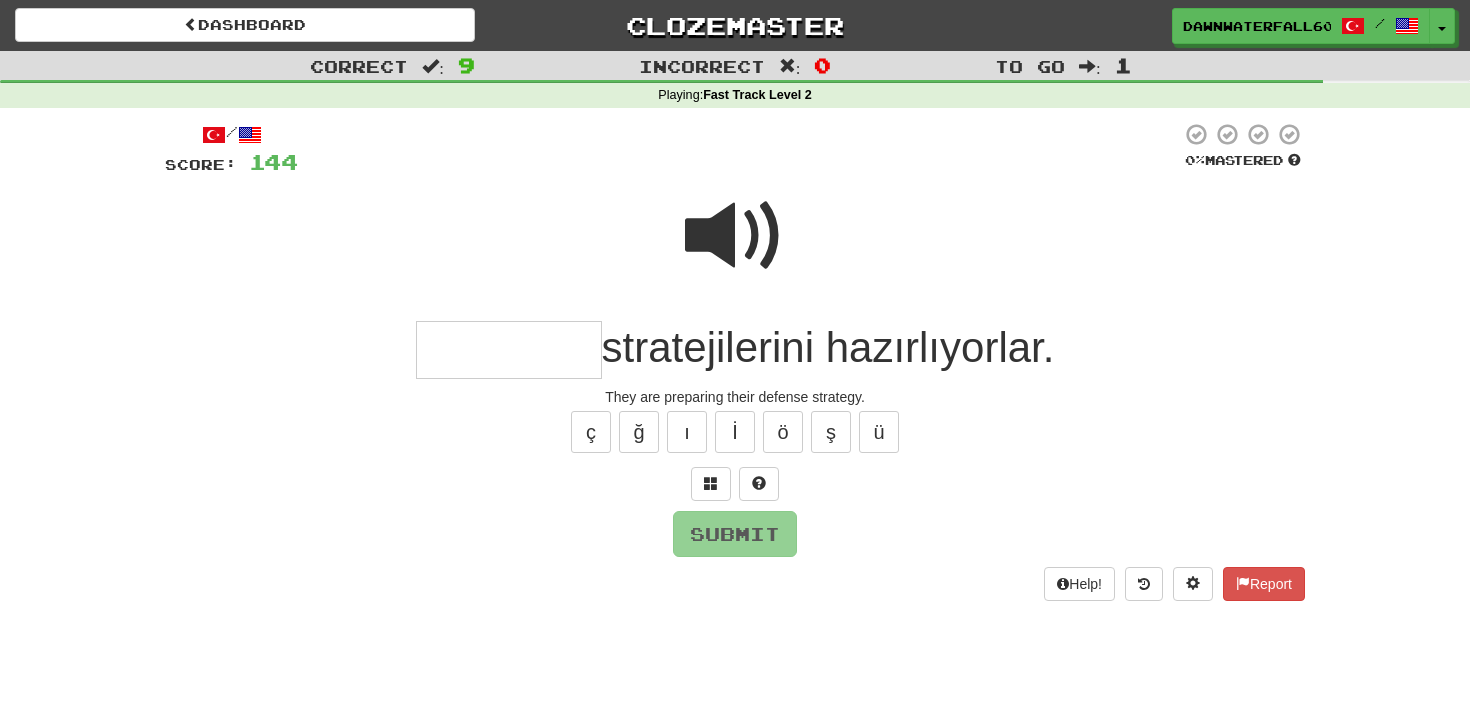 click at bounding box center [735, 236] 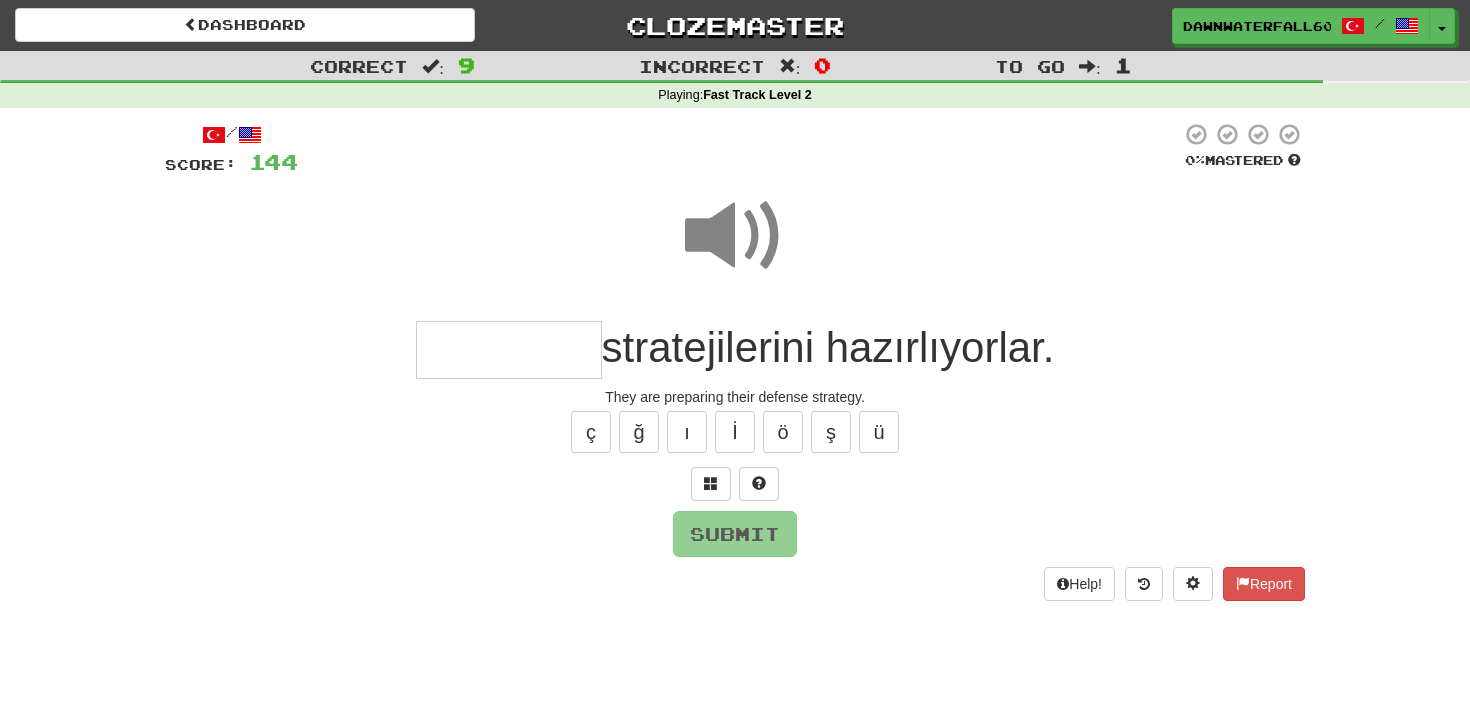 click at bounding box center (509, 350) 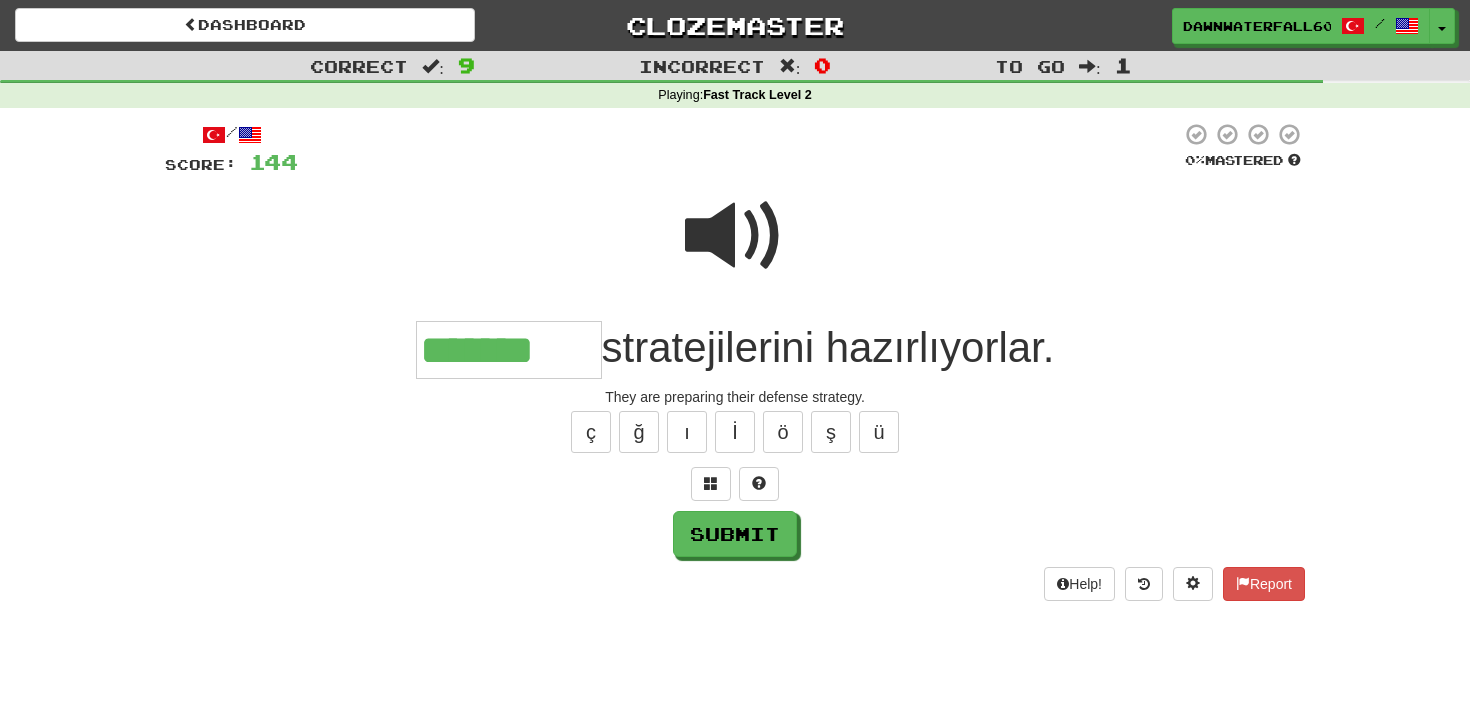 type on "*******" 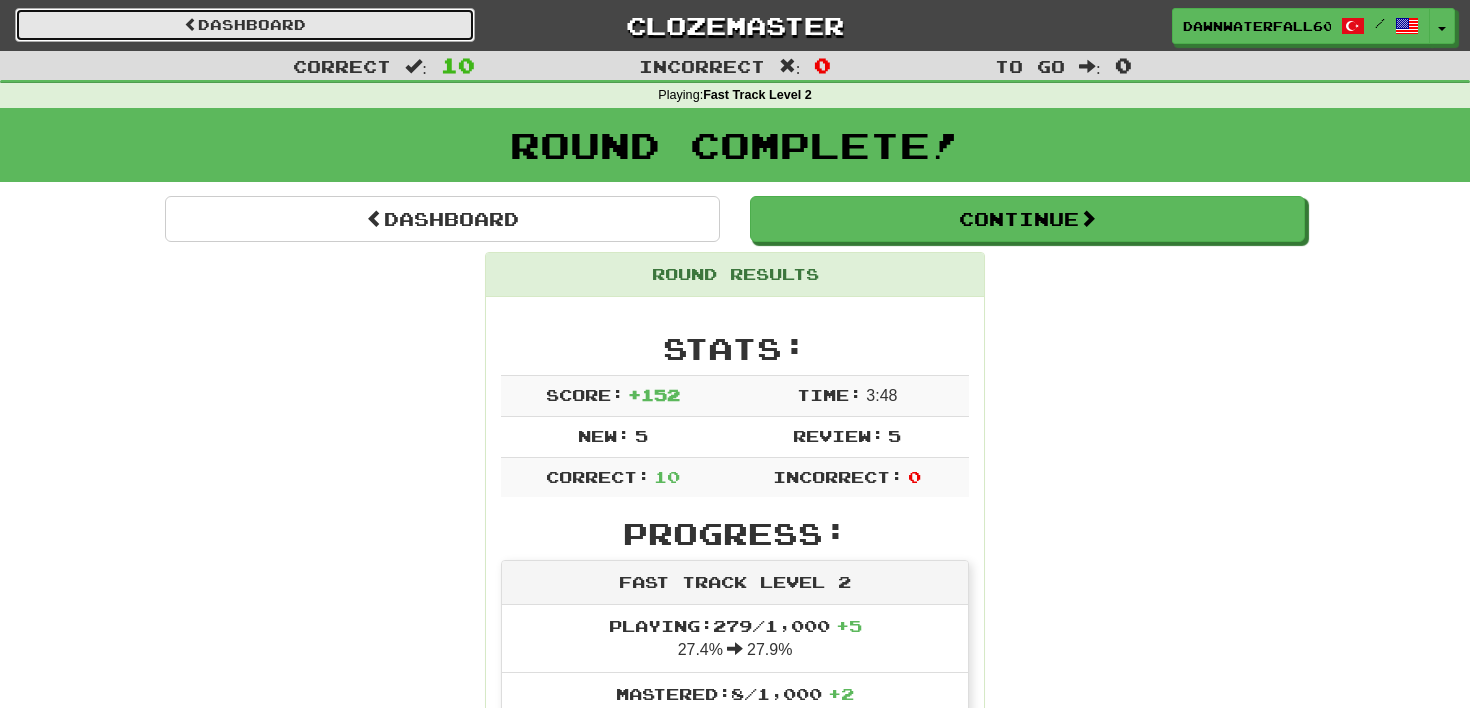 click on "Dashboard" at bounding box center [245, 25] 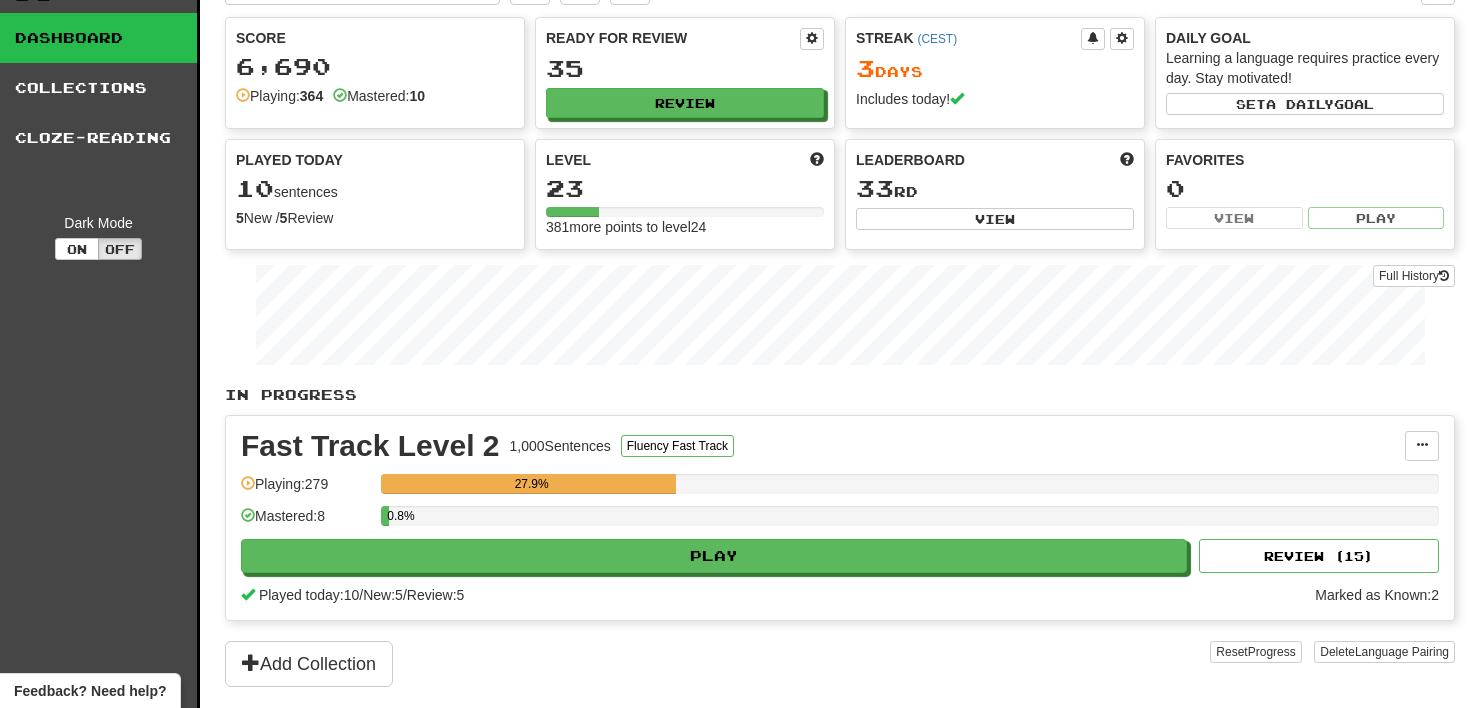 scroll, scrollTop: 58, scrollLeft: 0, axis: vertical 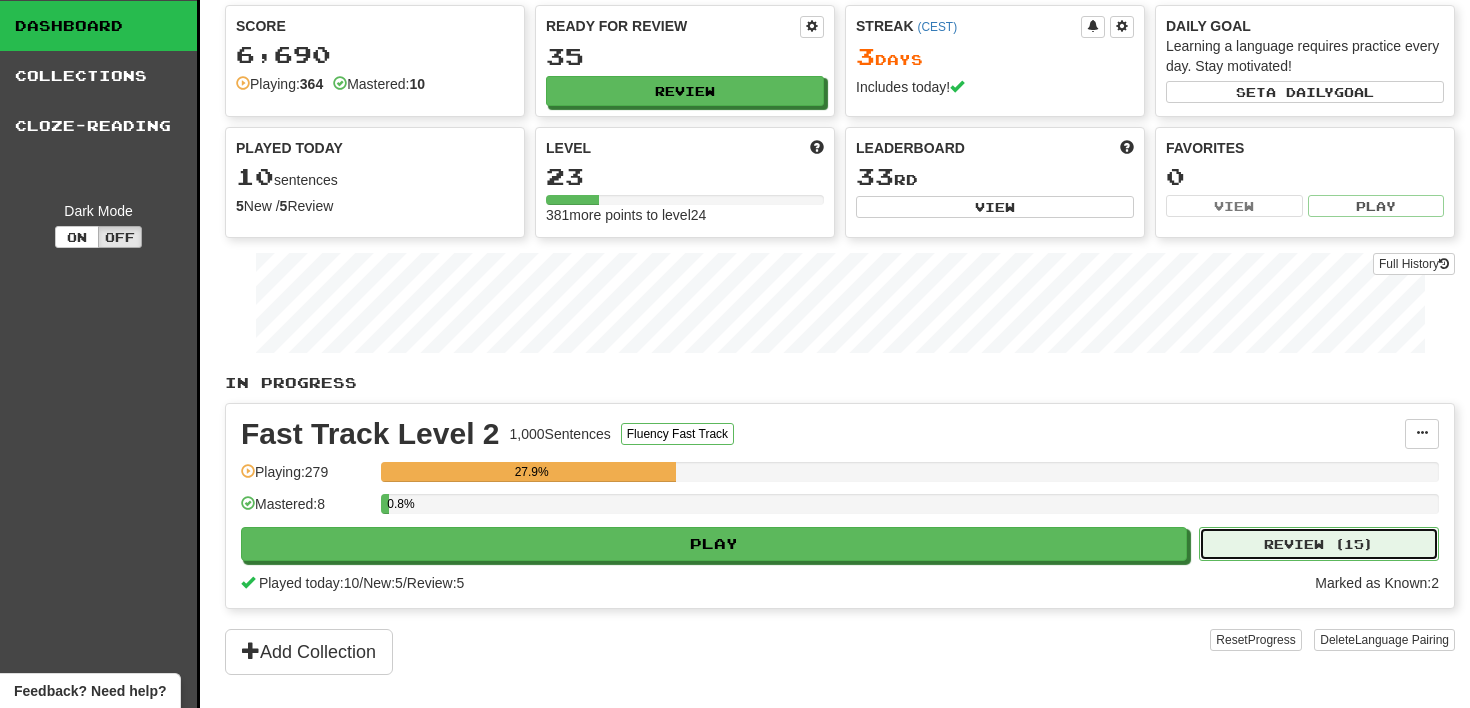 click on "Review ( 15 )" at bounding box center [1319, 544] 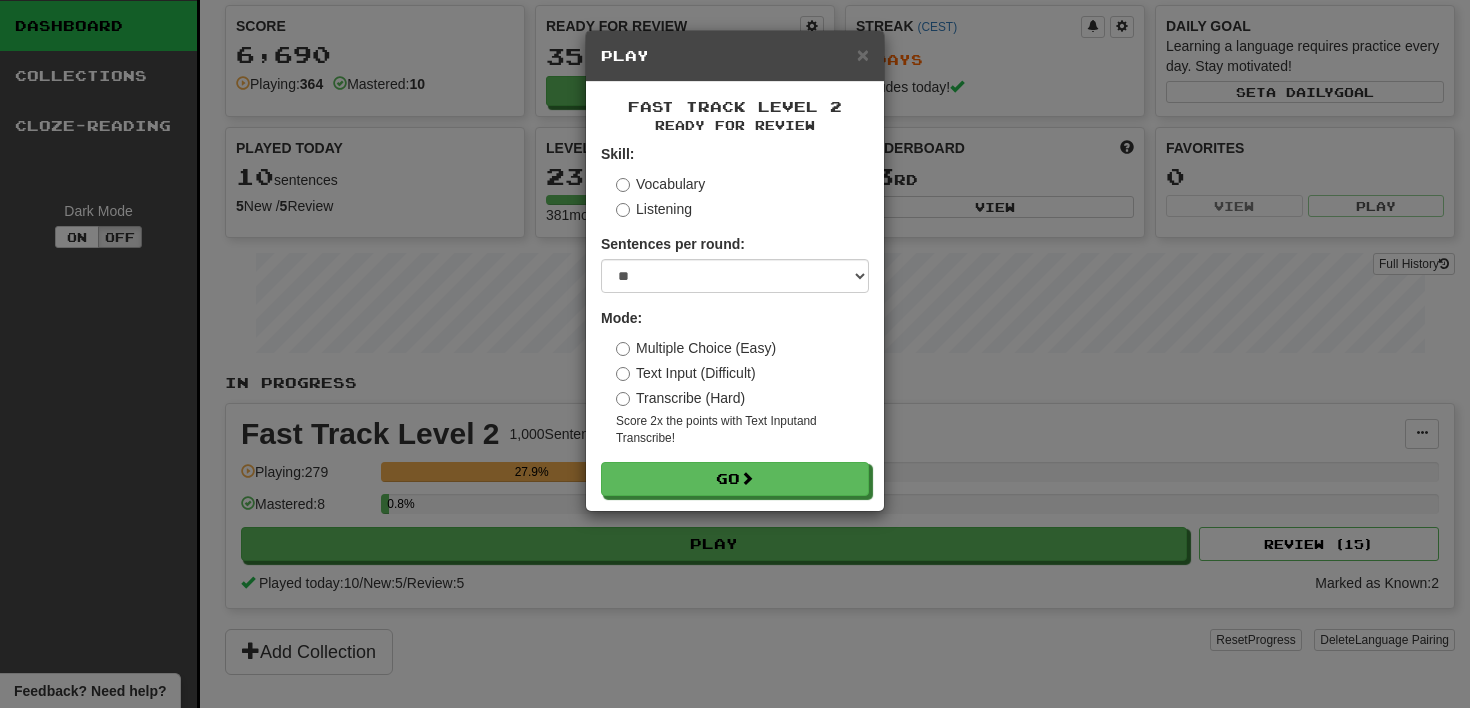 click on "Vocabulary" at bounding box center [660, 184] 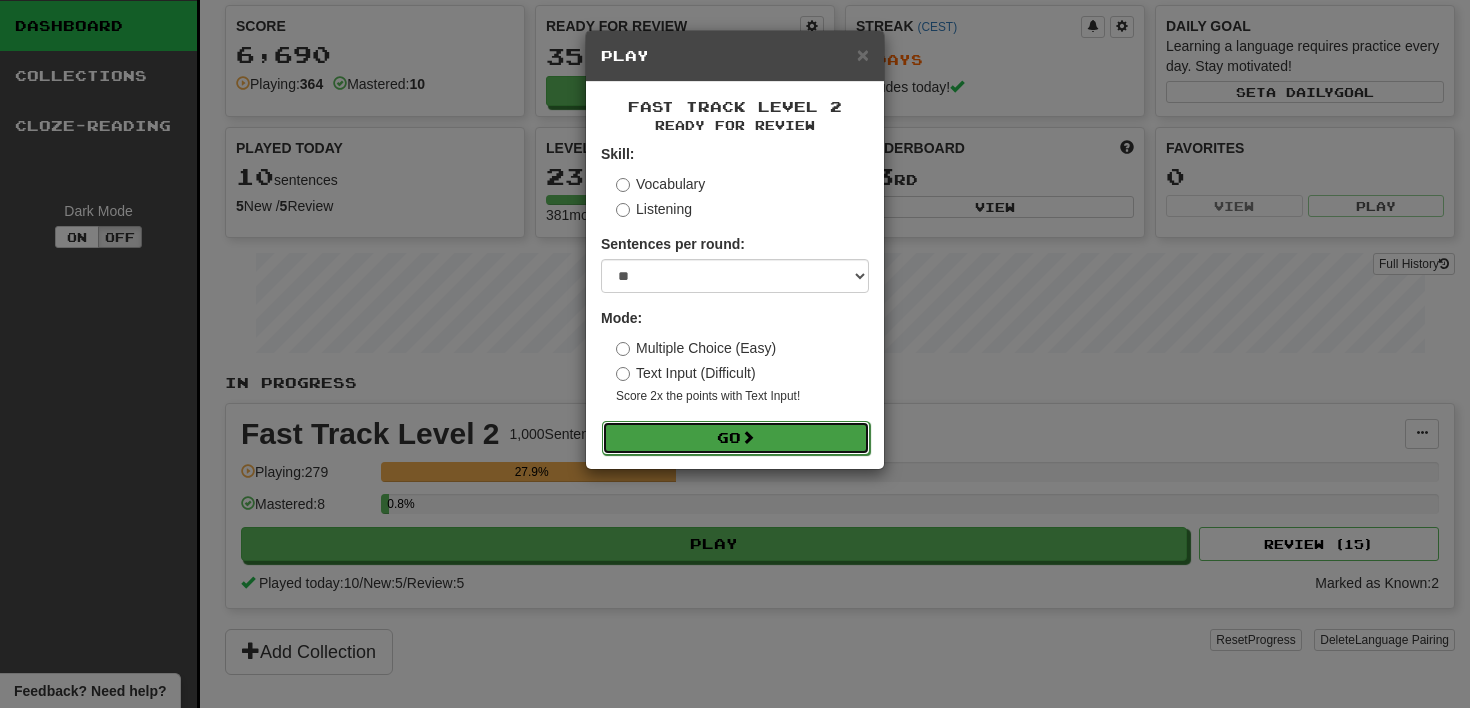 click on "Go" at bounding box center [736, 438] 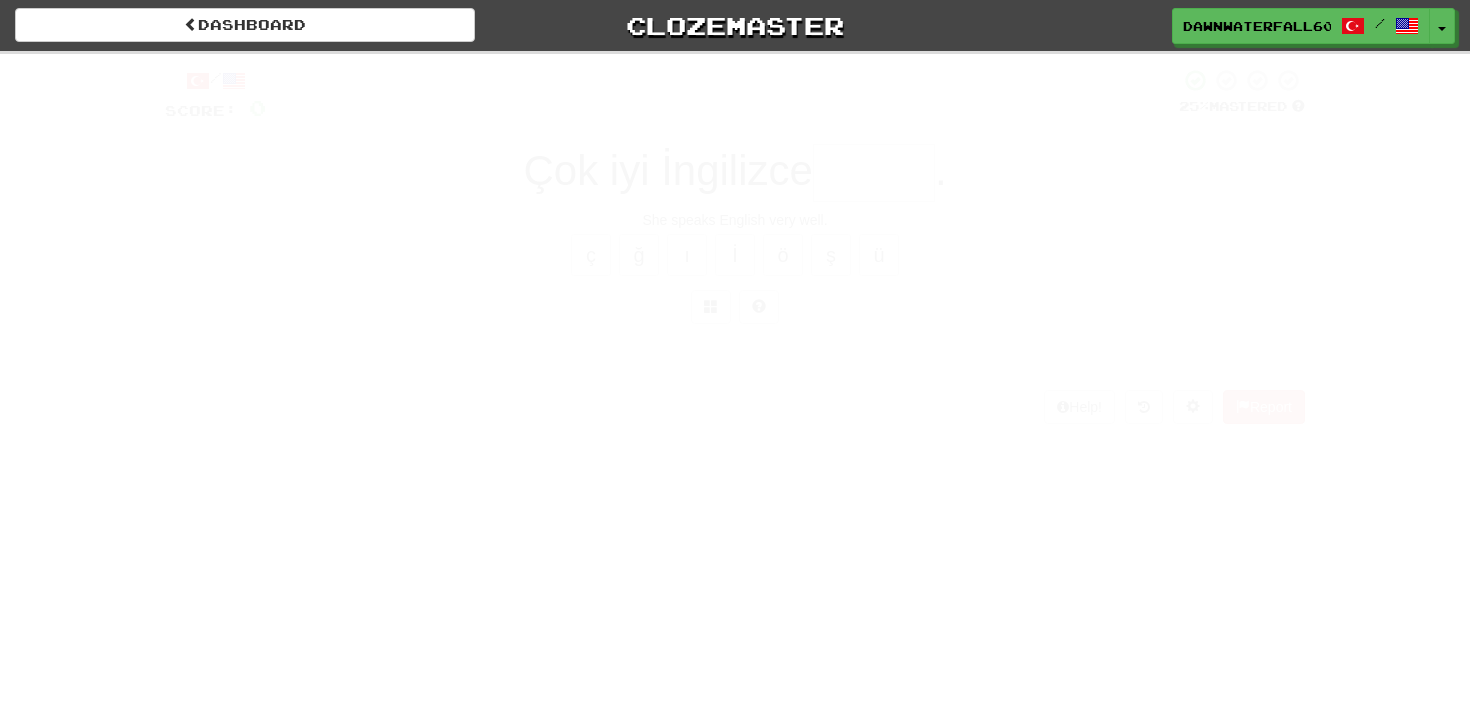 scroll, scrollTop: 0, scrollLeft: 0, axis: both 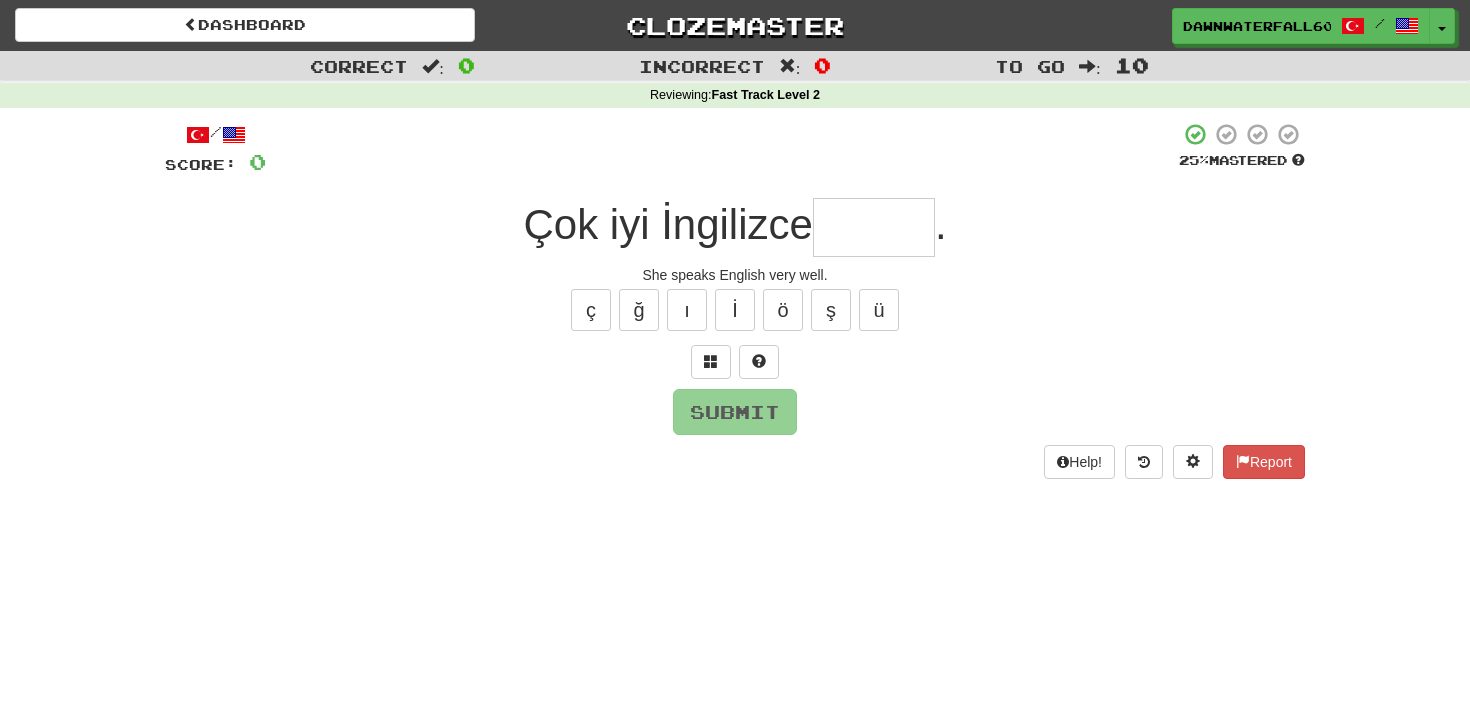 type on "*" 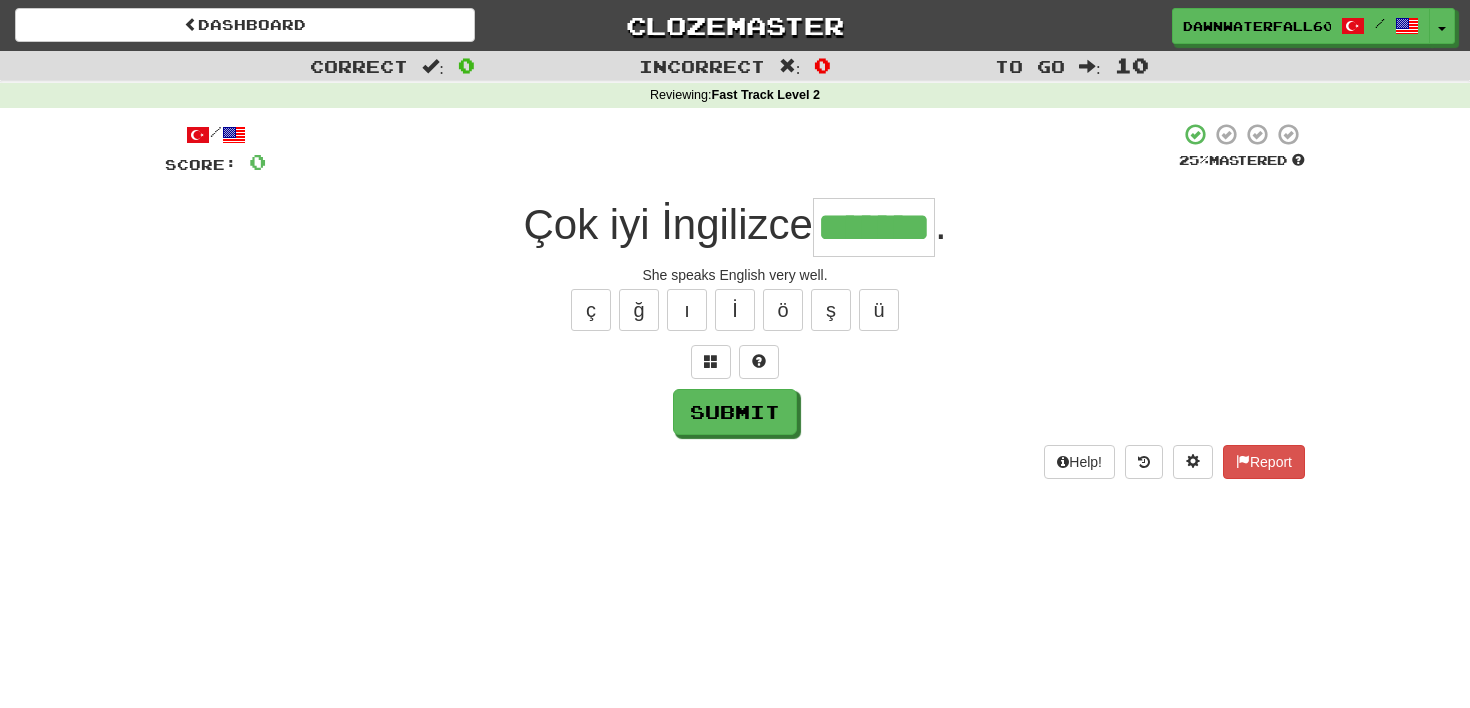 type on "*******" 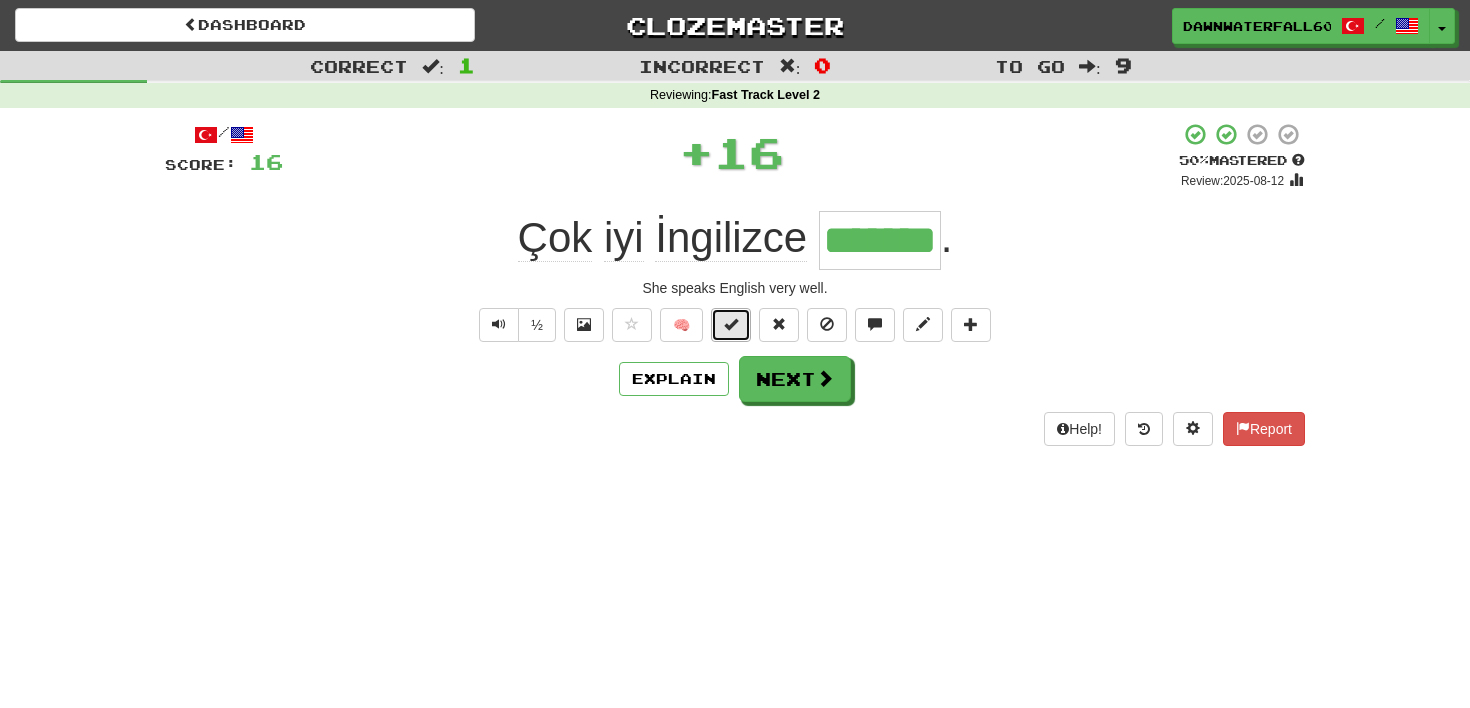 click at bounding box center [731, 324] 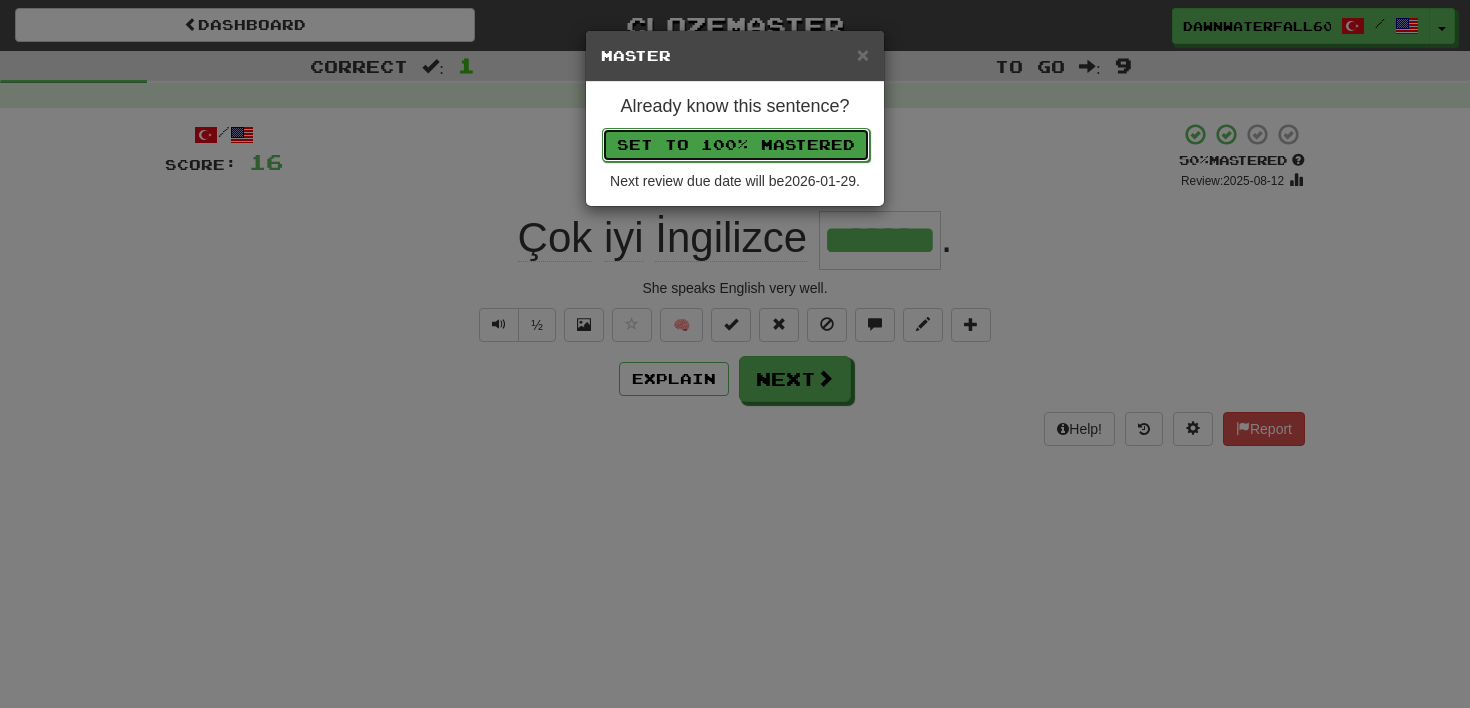 click on "Set to 100% Mastered" at bounding box center [736, 145] 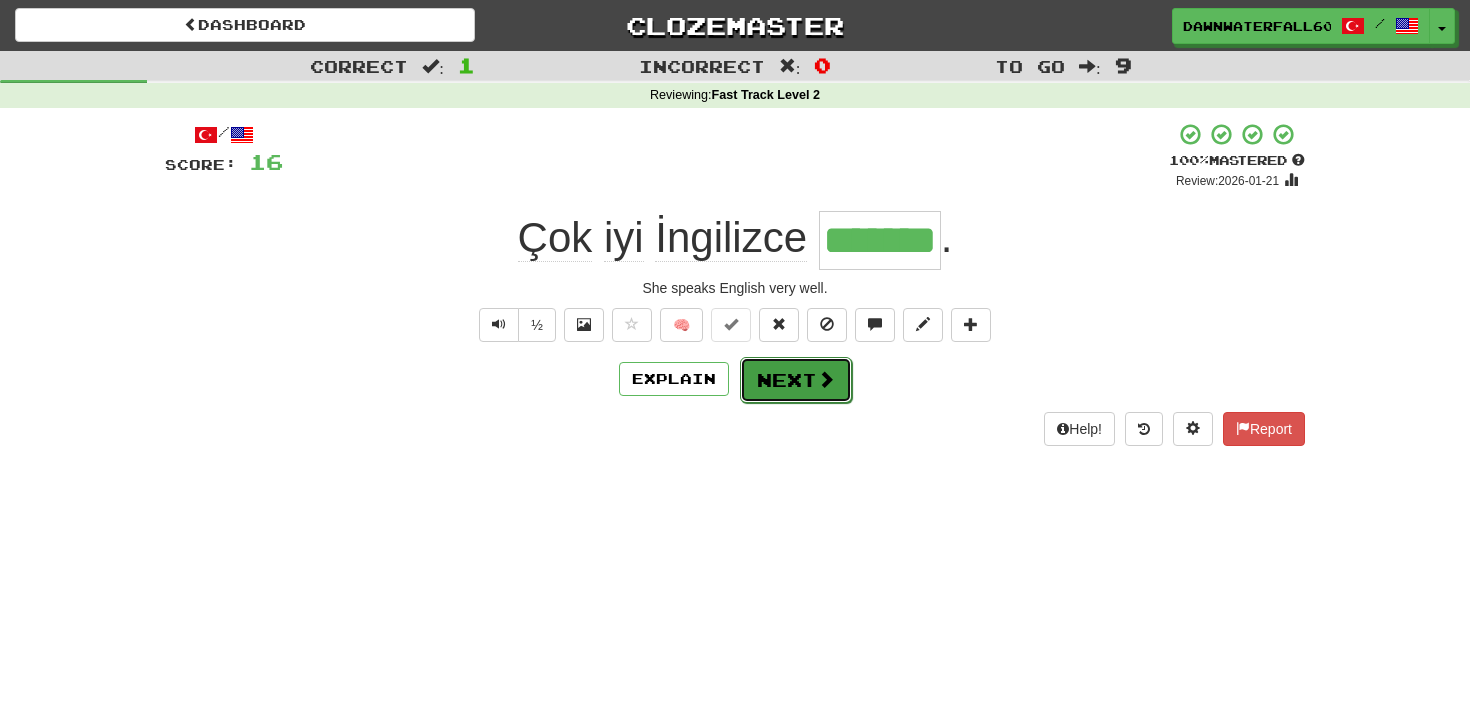 click on "Next" at bounding box center (796, 380) 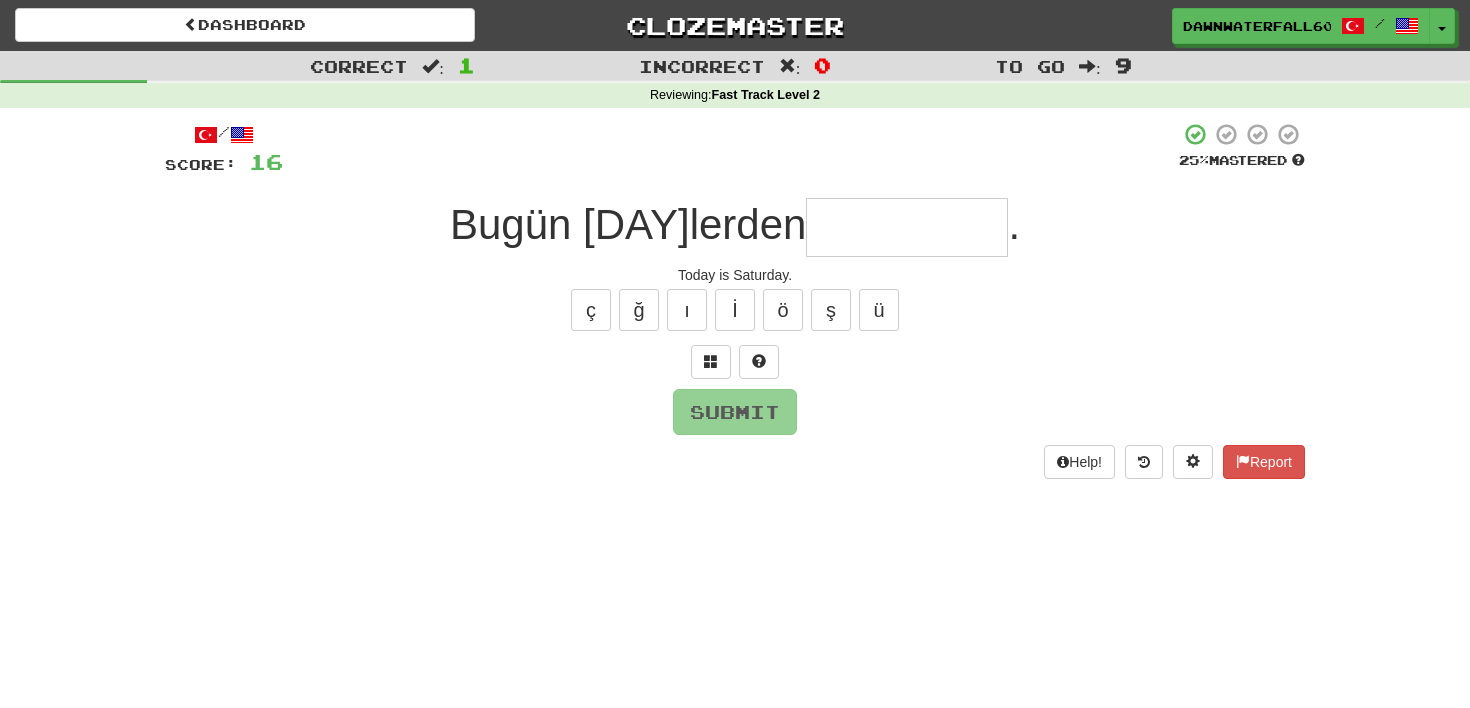 click at bounding box center [907, 227] 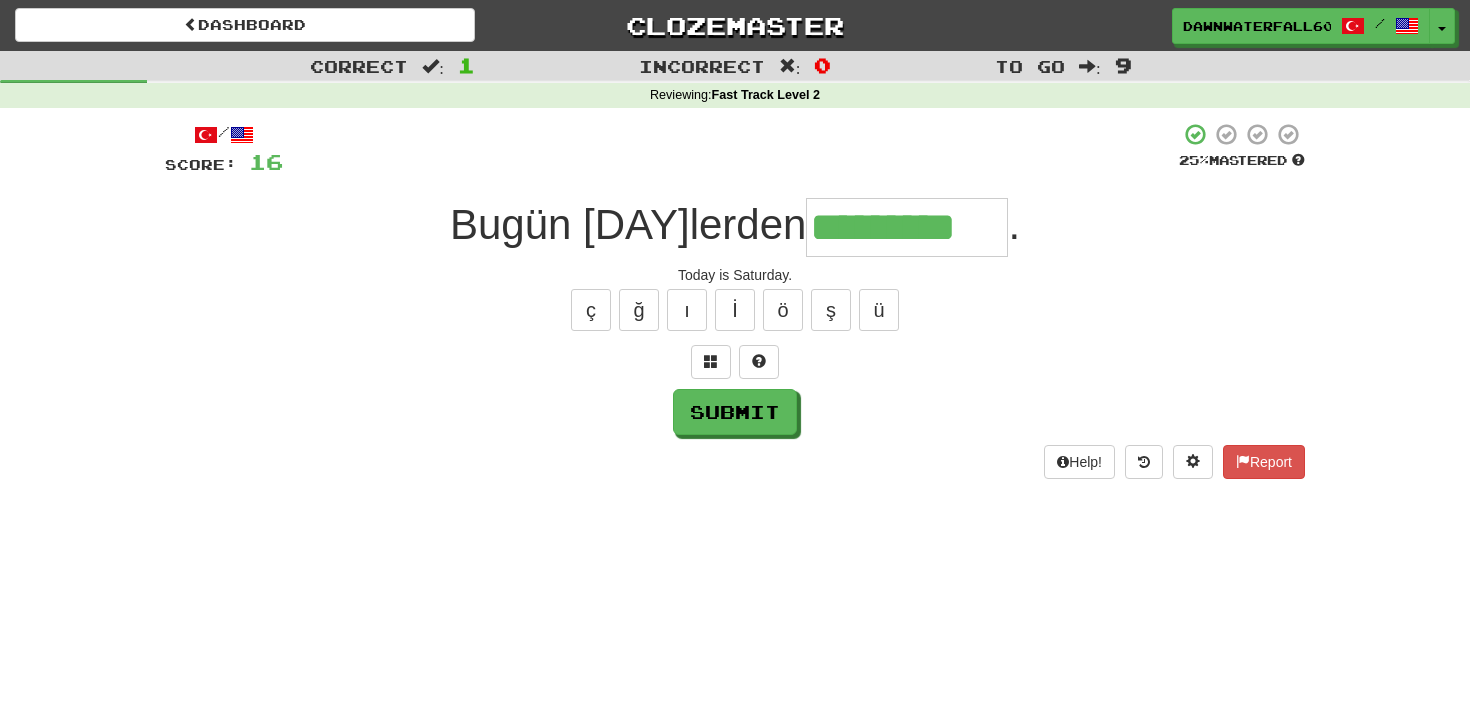type on "*********" 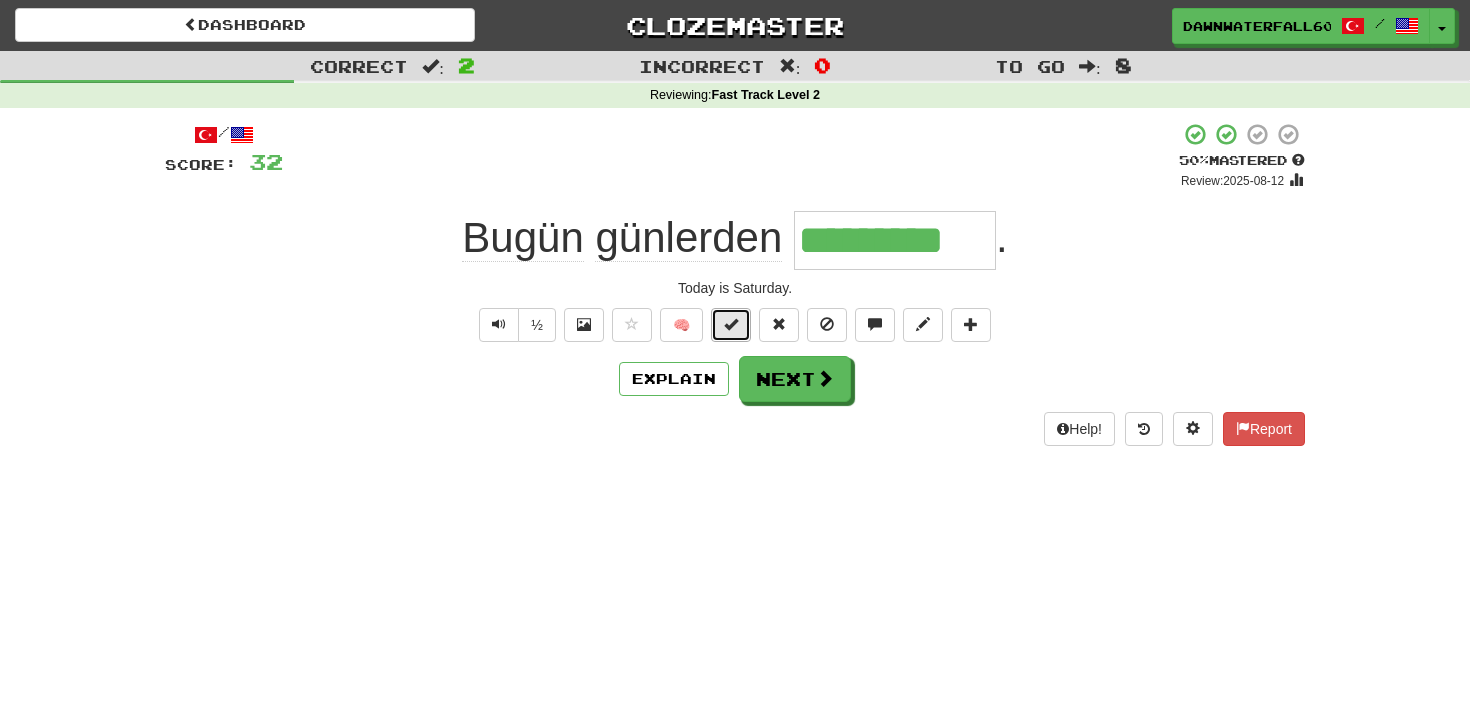 click at bounding box center (731, 324) 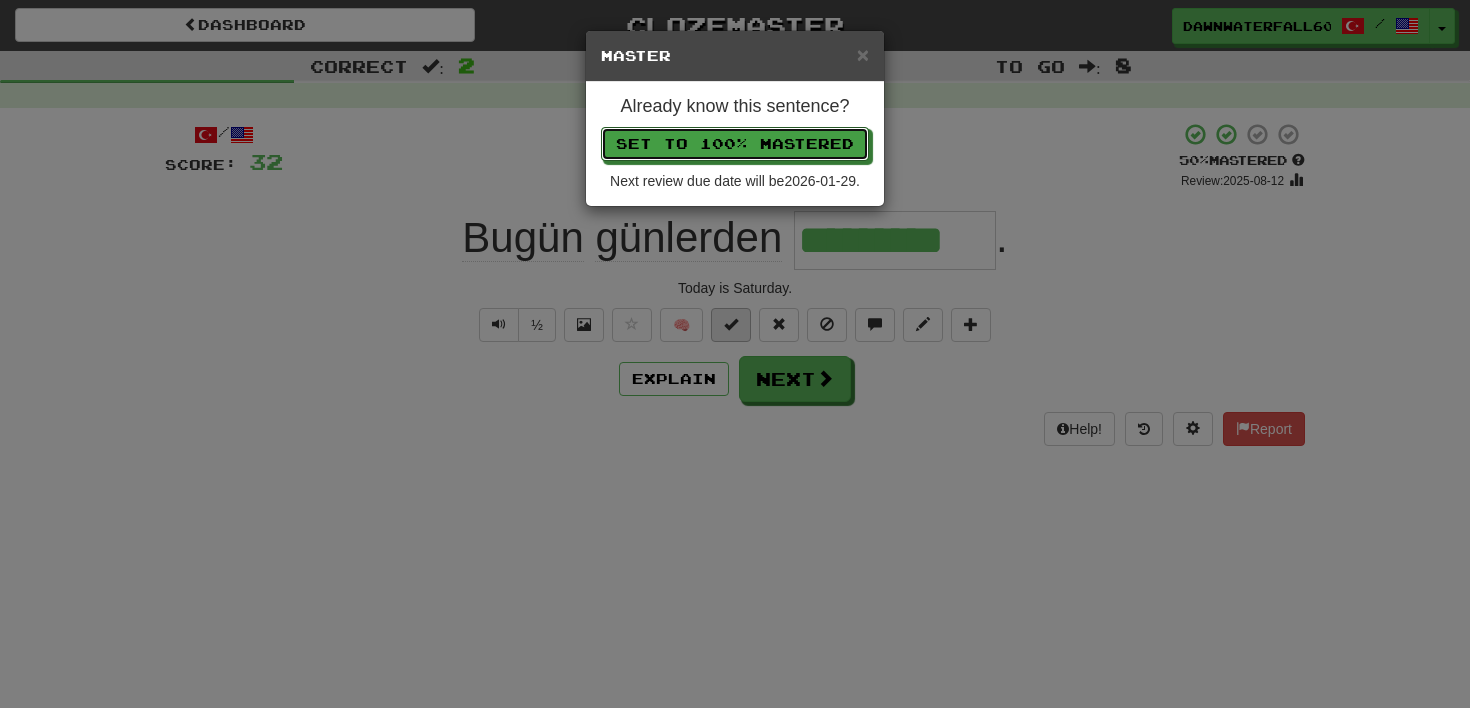 type 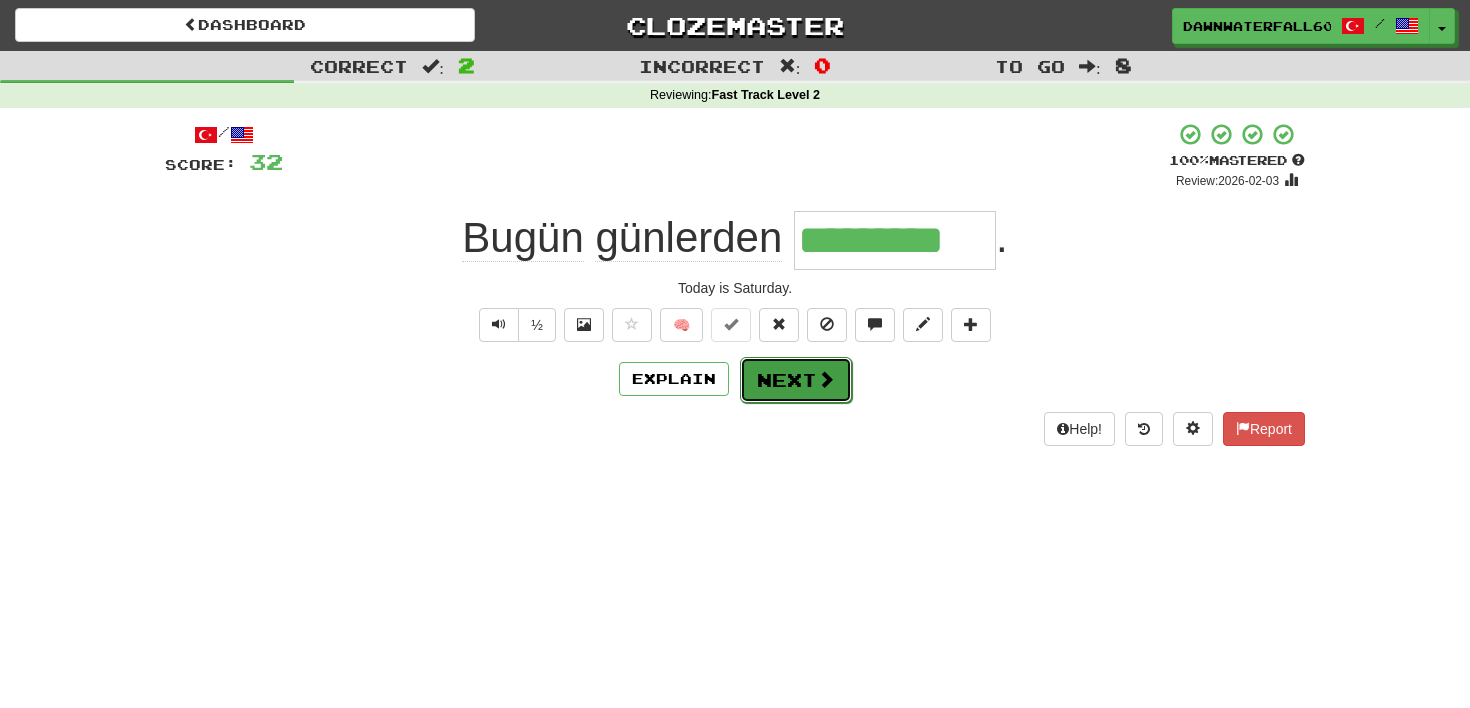 click on "Next" at bounding box center [796, 380] 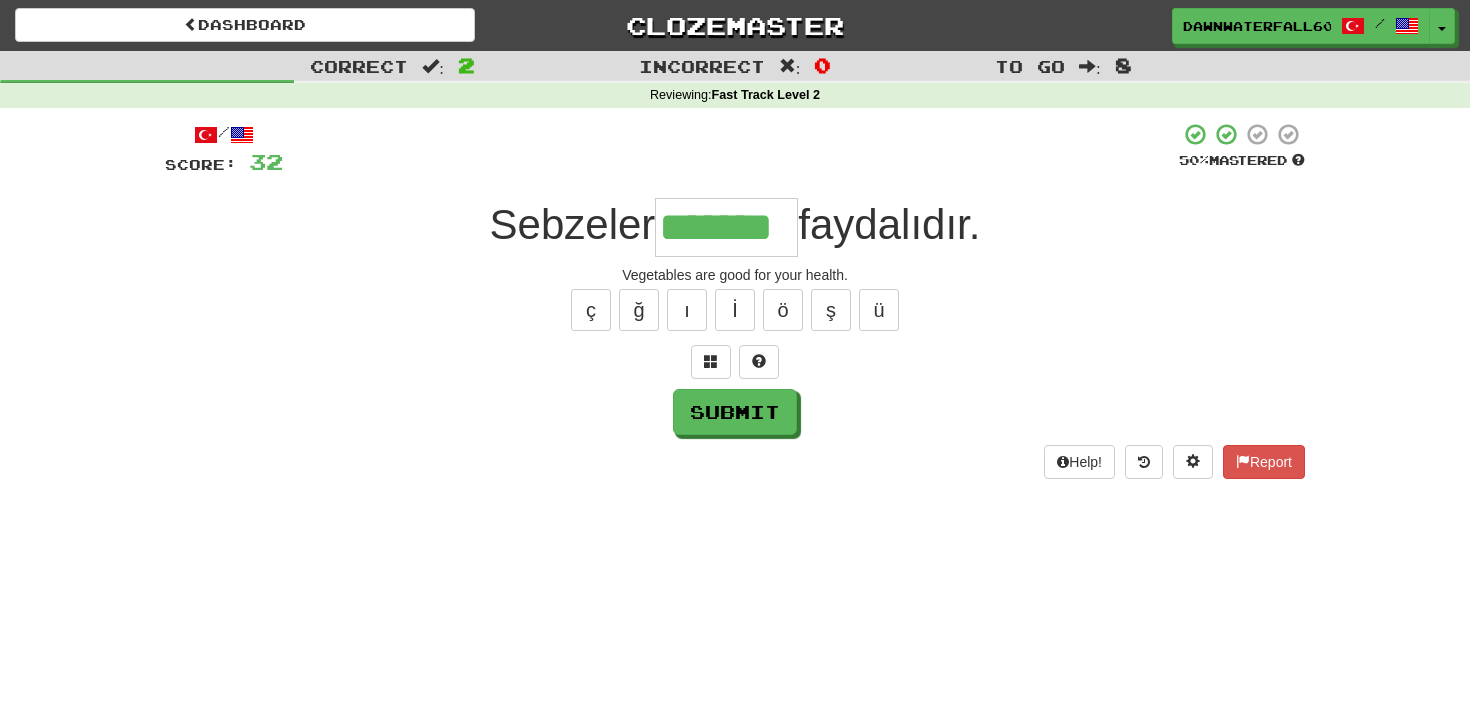 type on "*******" 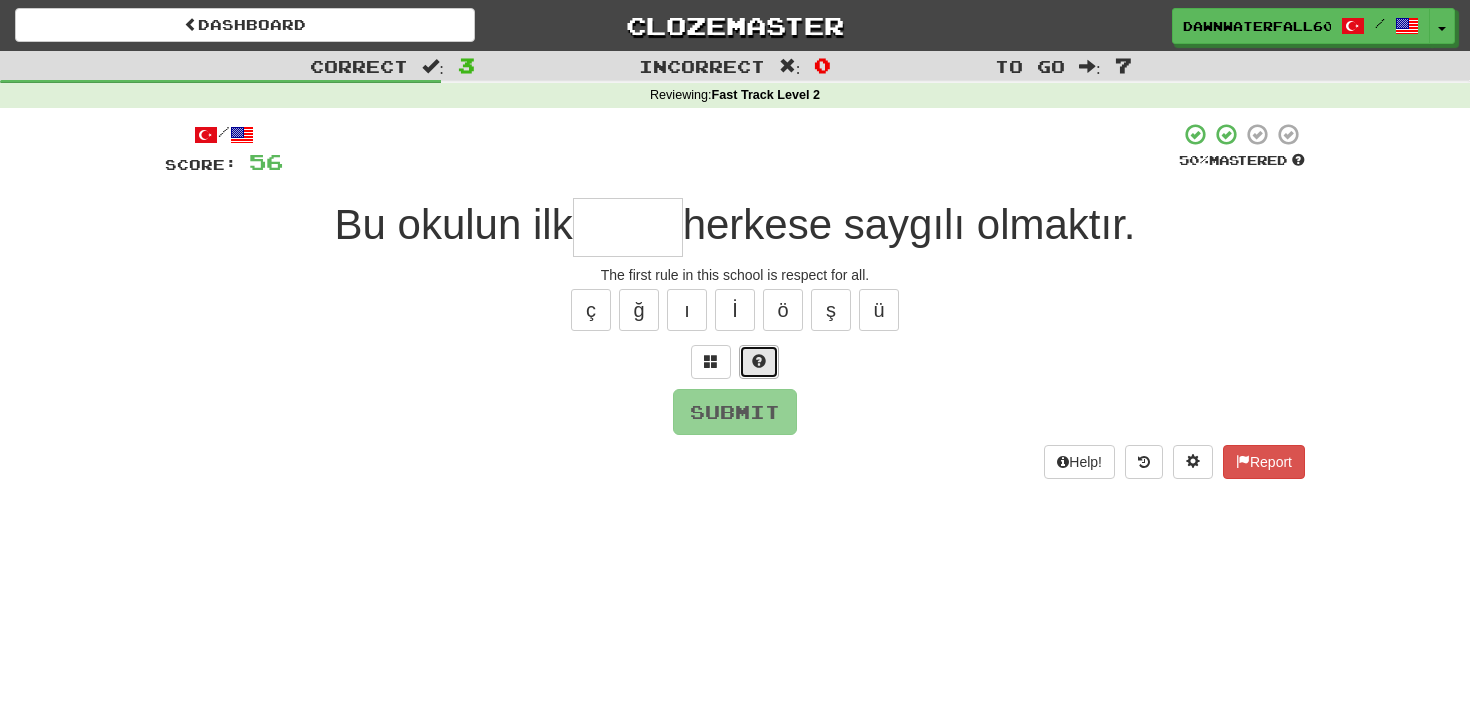 click at bounding box center [759, 362] 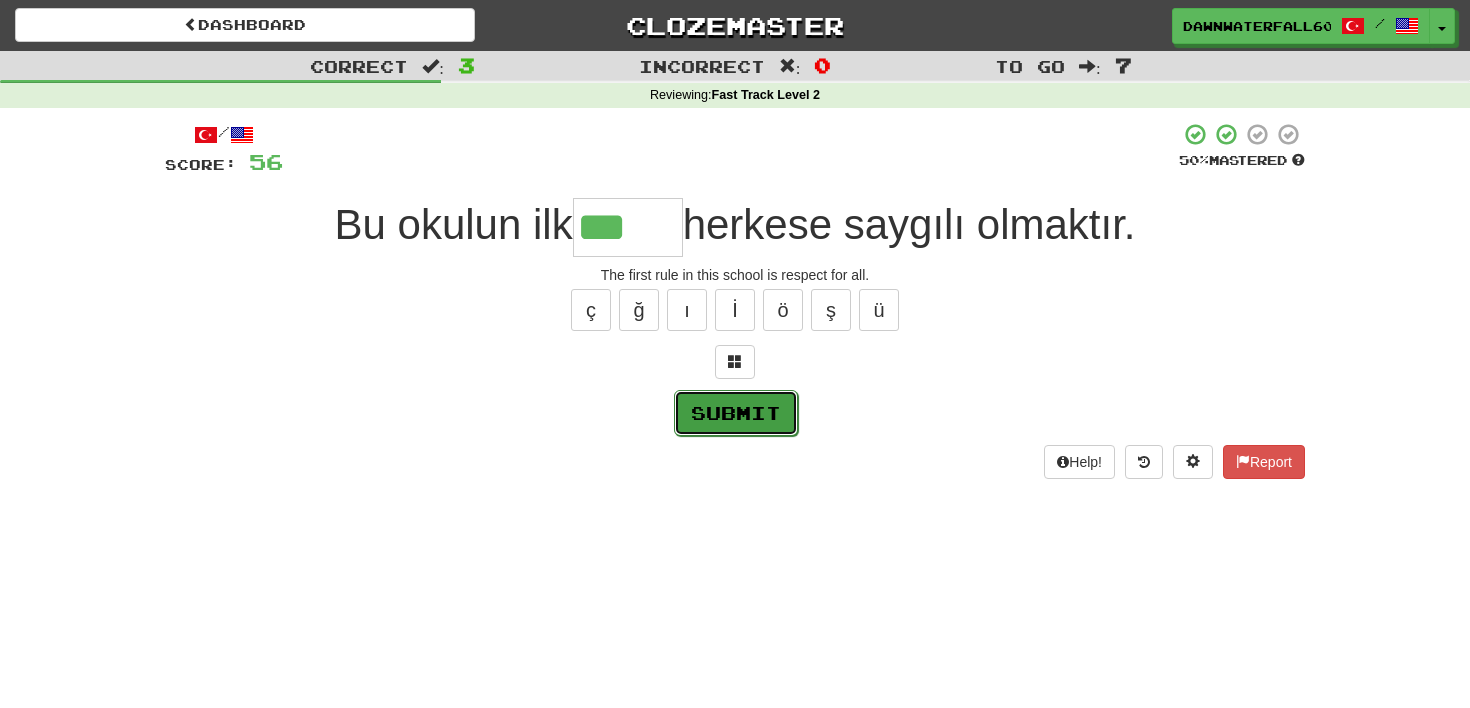 click on "Submit" at bounding box center (736, 413) 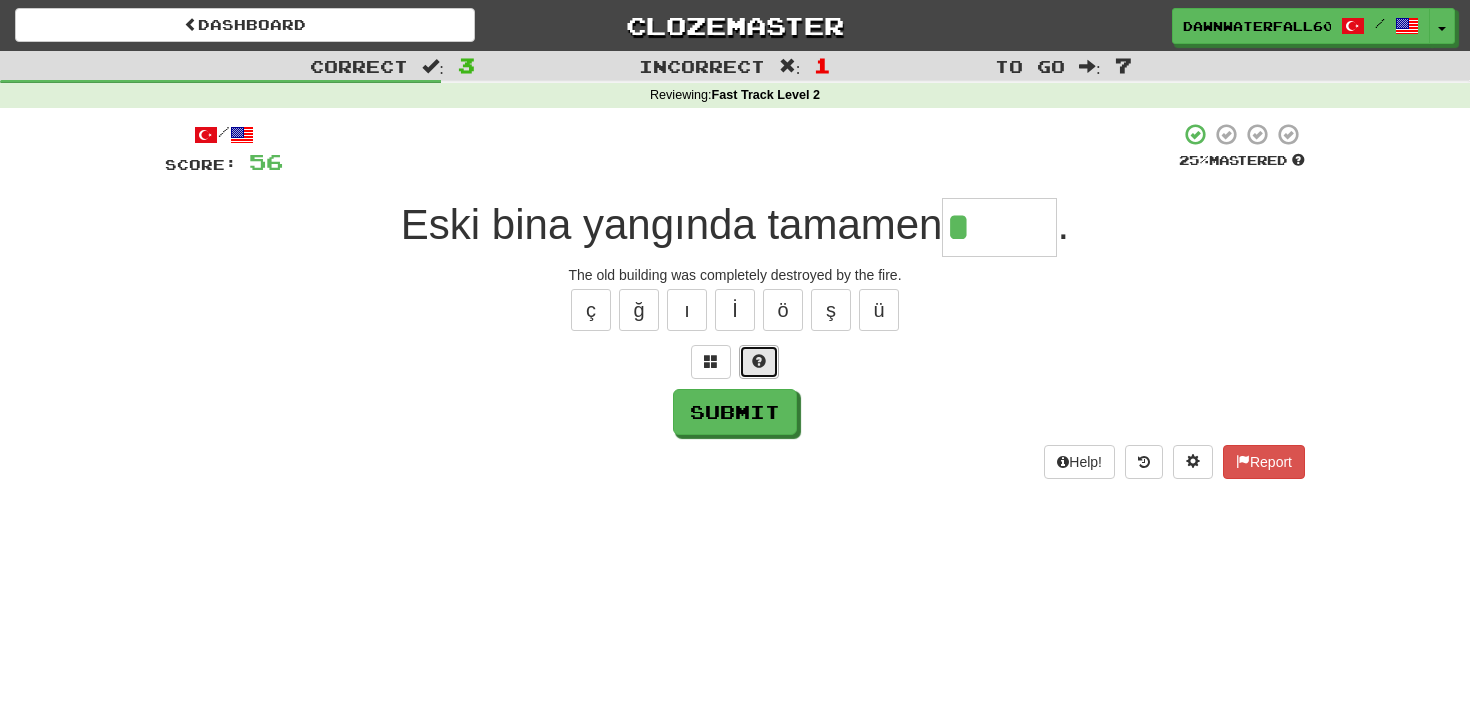 click at bounding box center (759, 361) 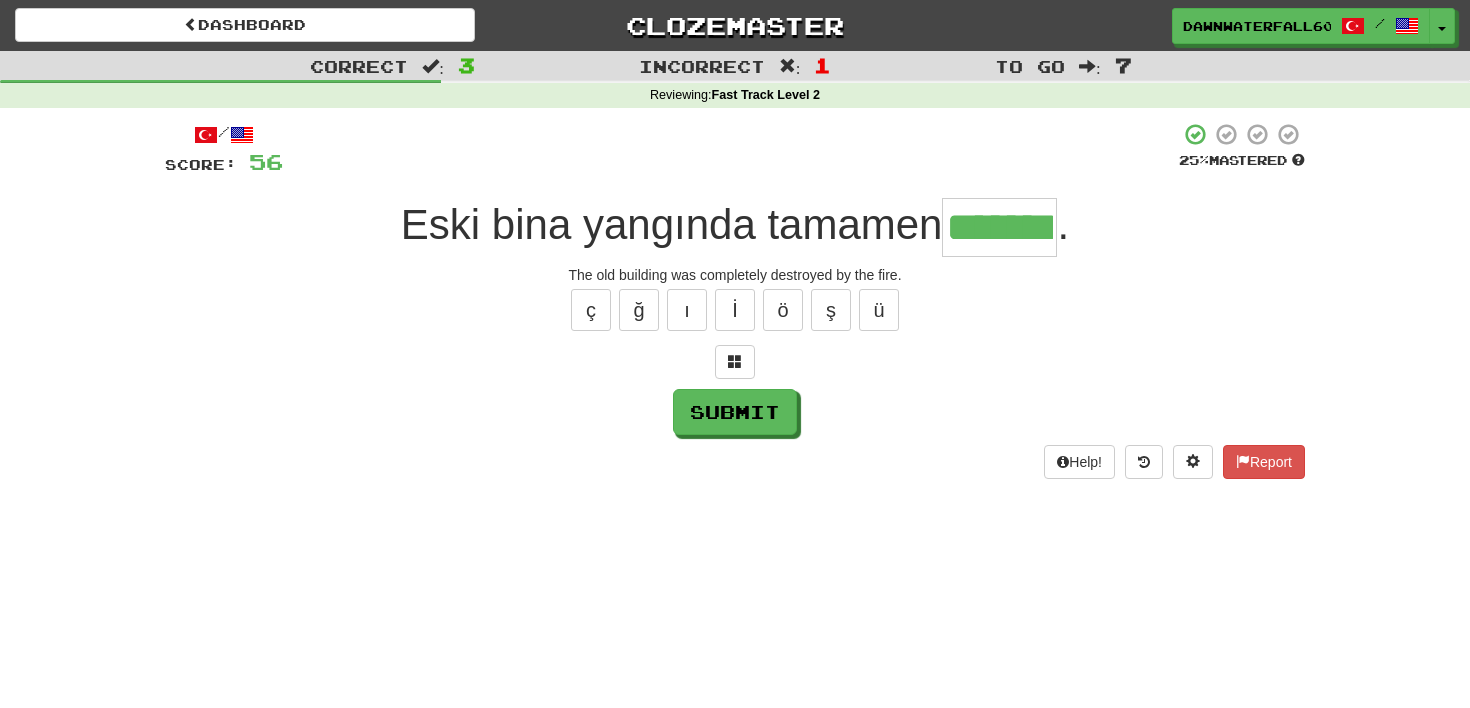 type on "*******" 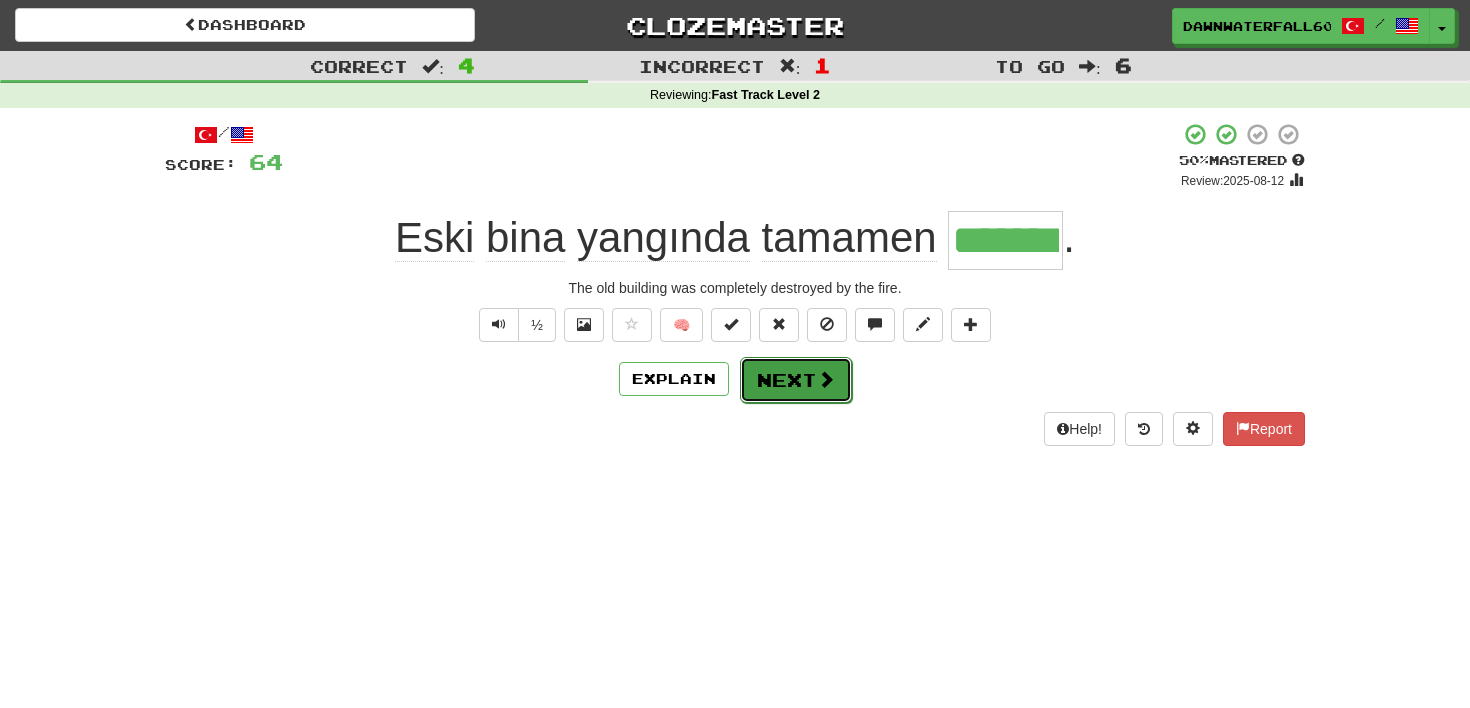 click on "Next" at bounding box center [796, 380] 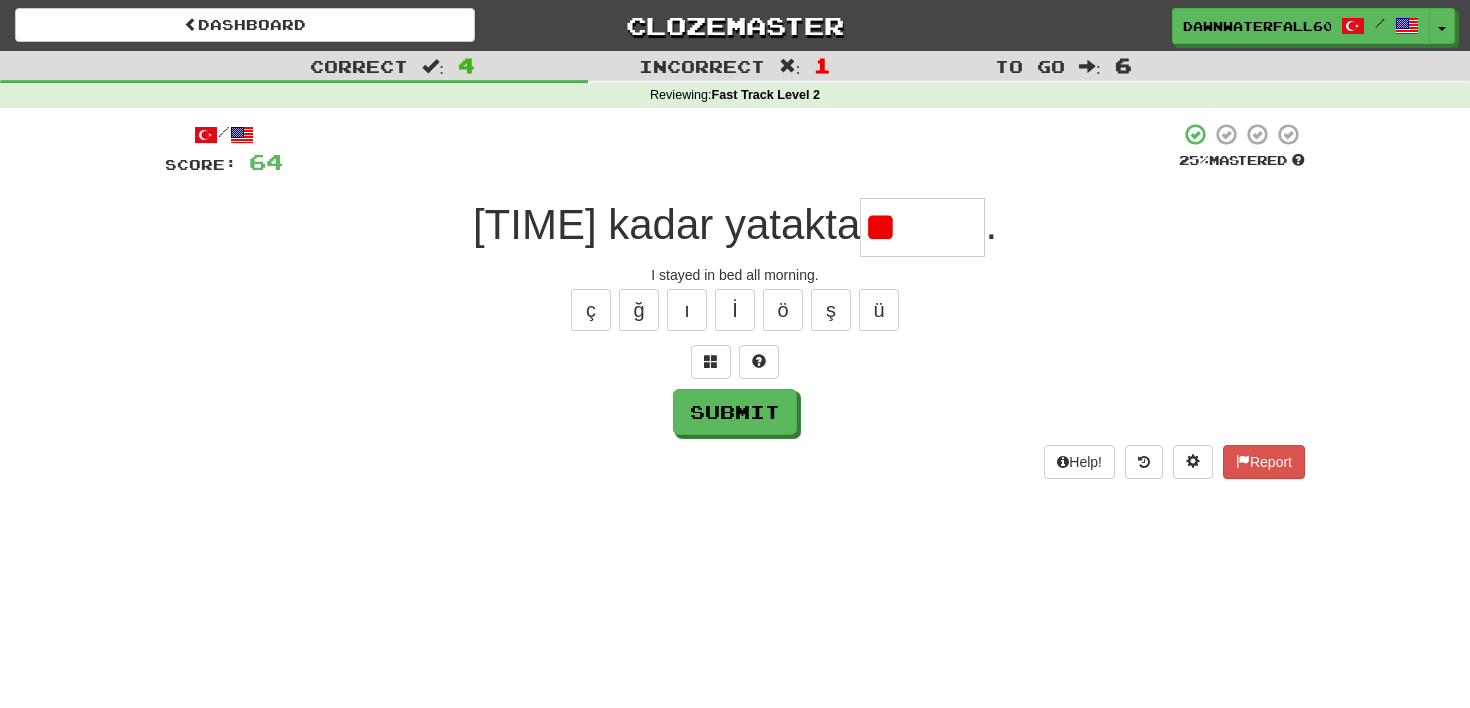 type on "*" 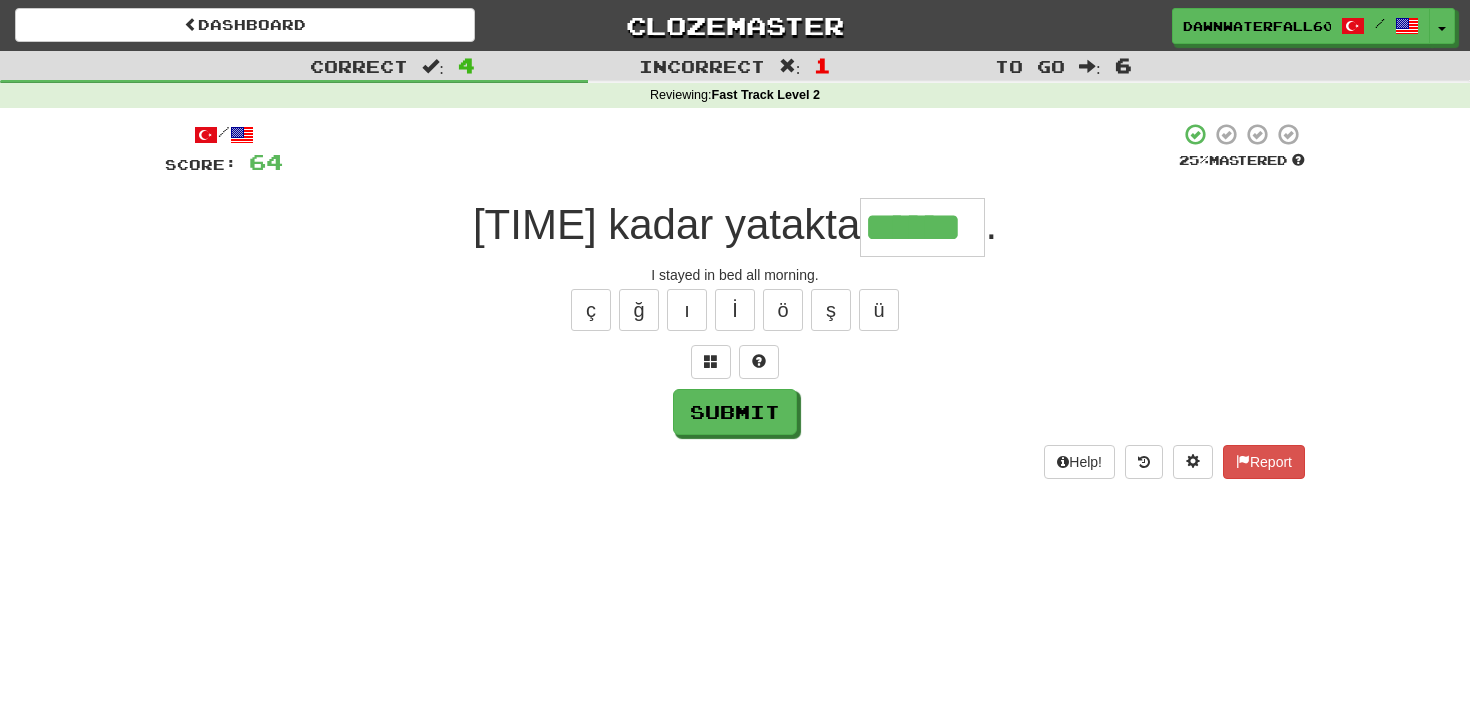 type on "******" 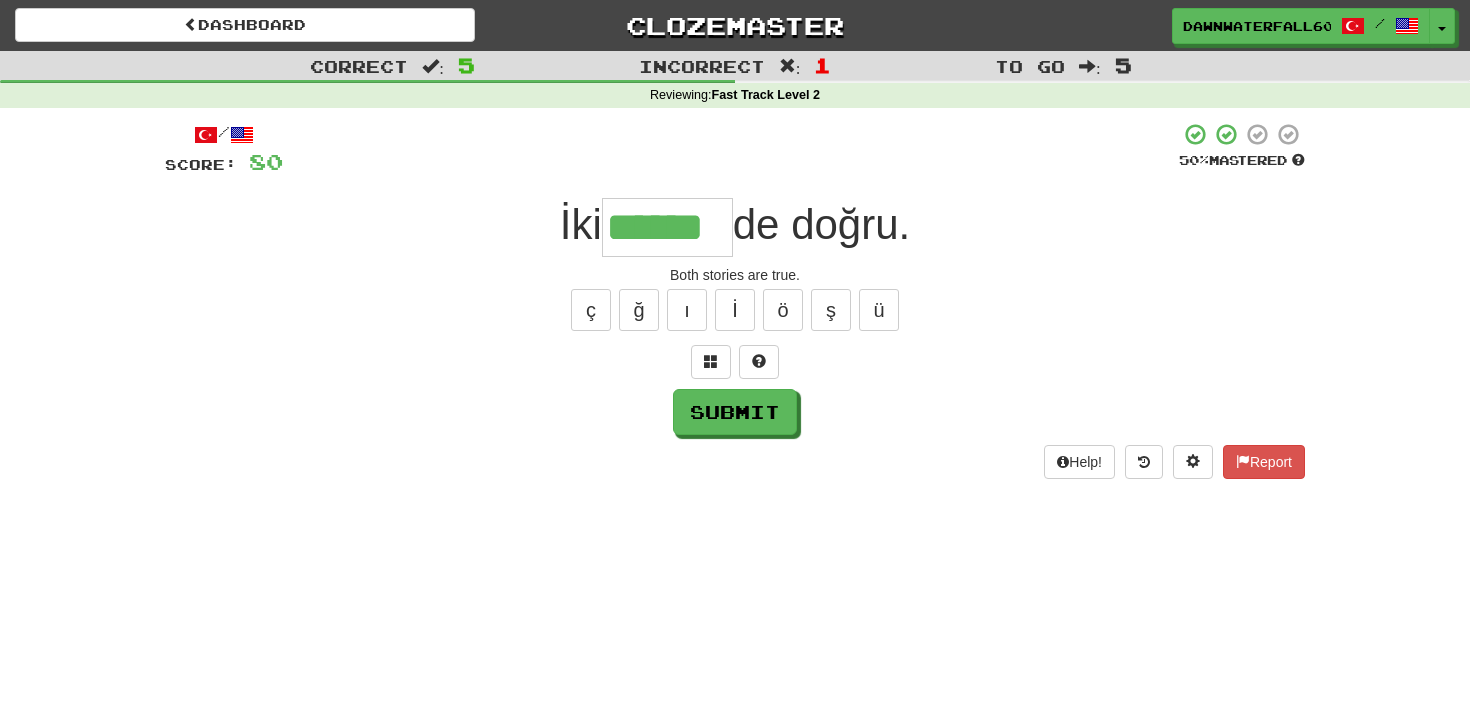 type on "******" 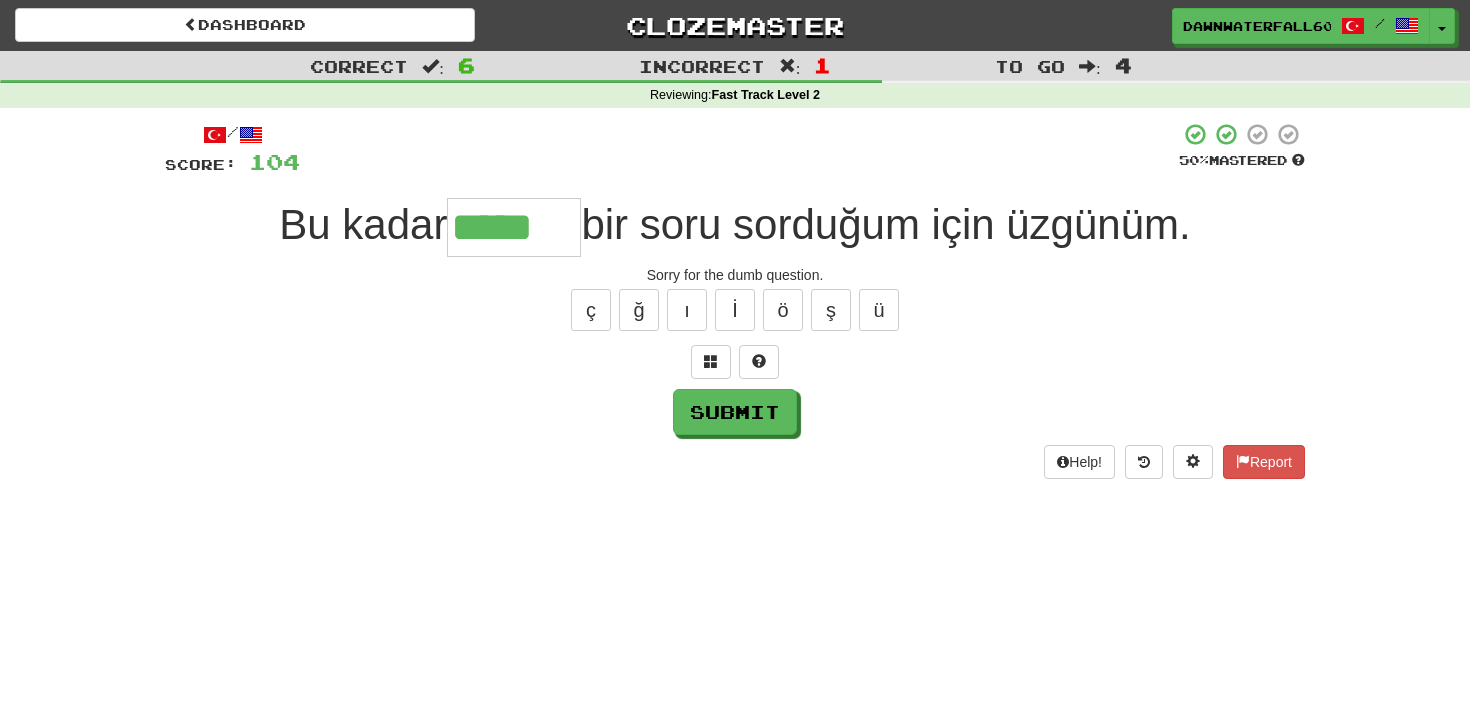 type on "*****" 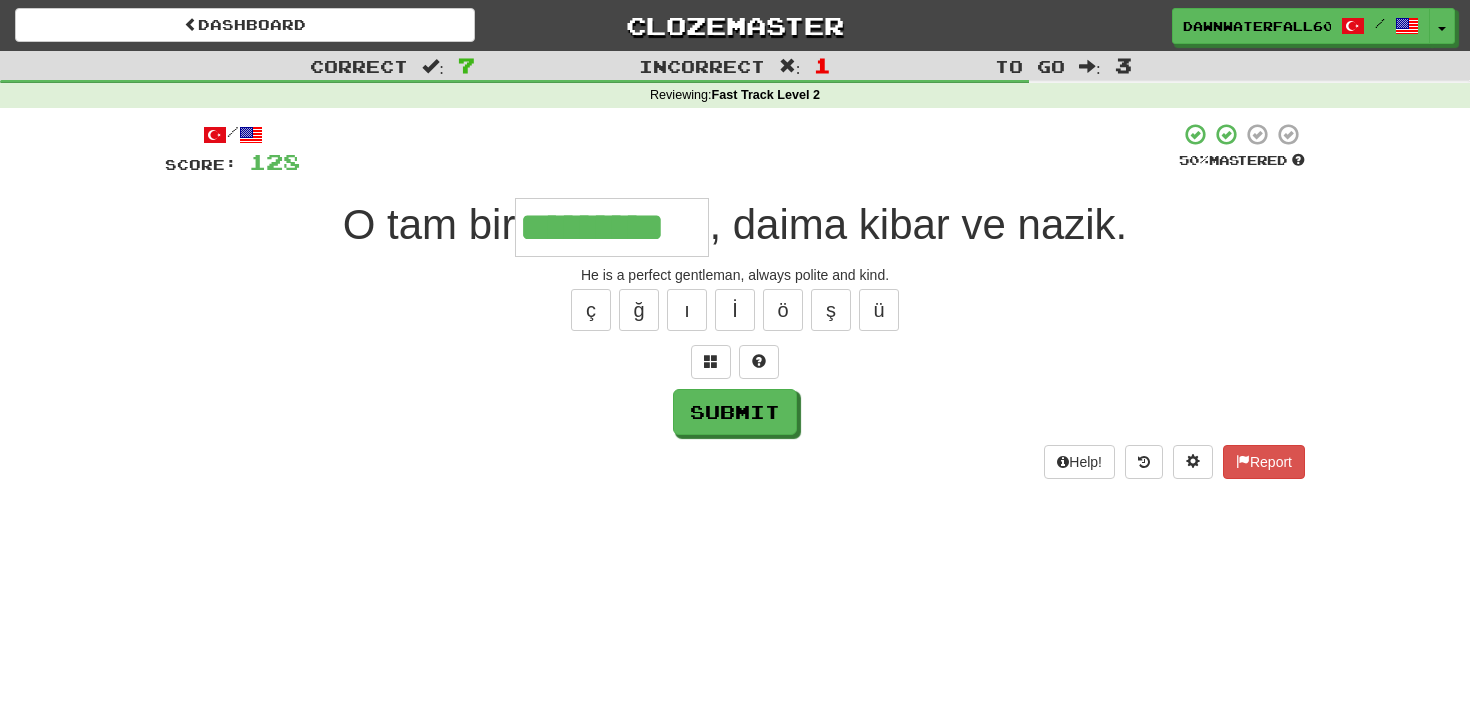type on "*********" 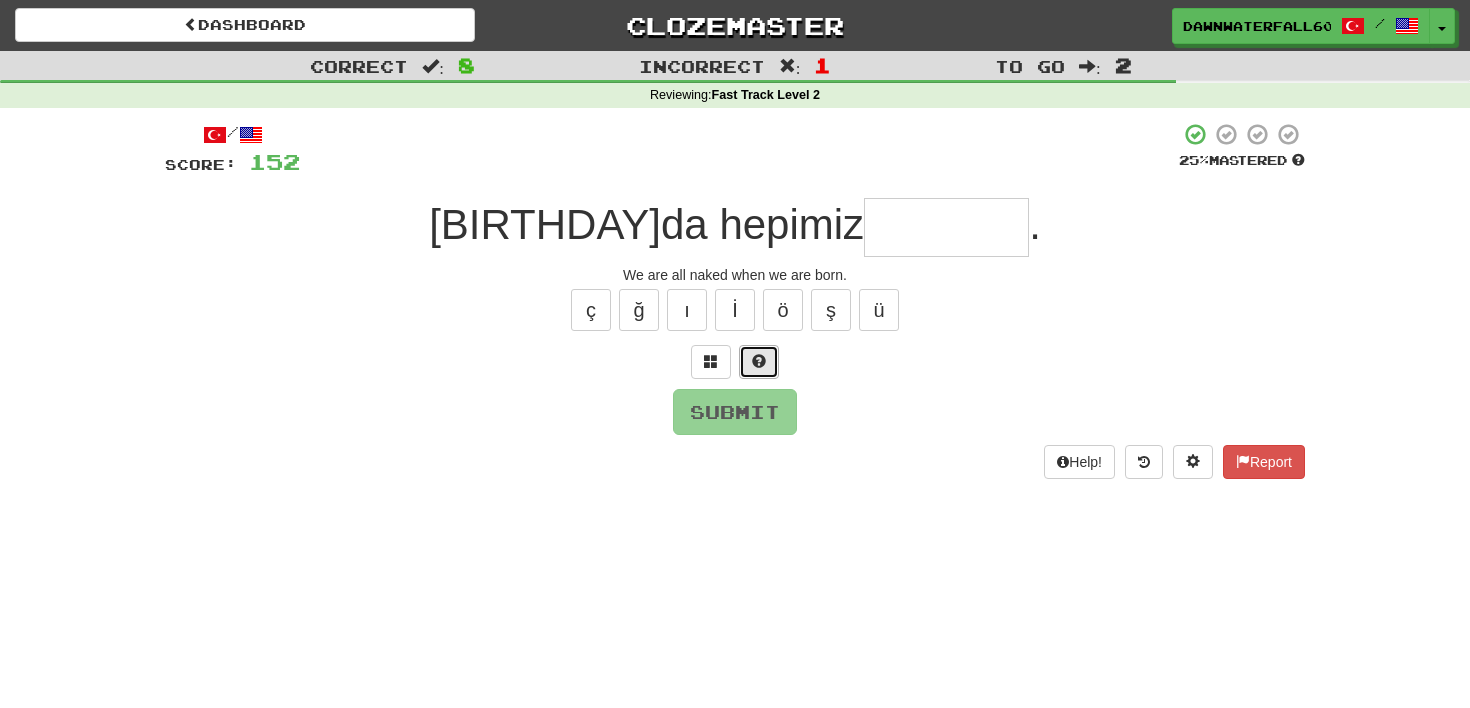 click at bounding box center (759, 361) 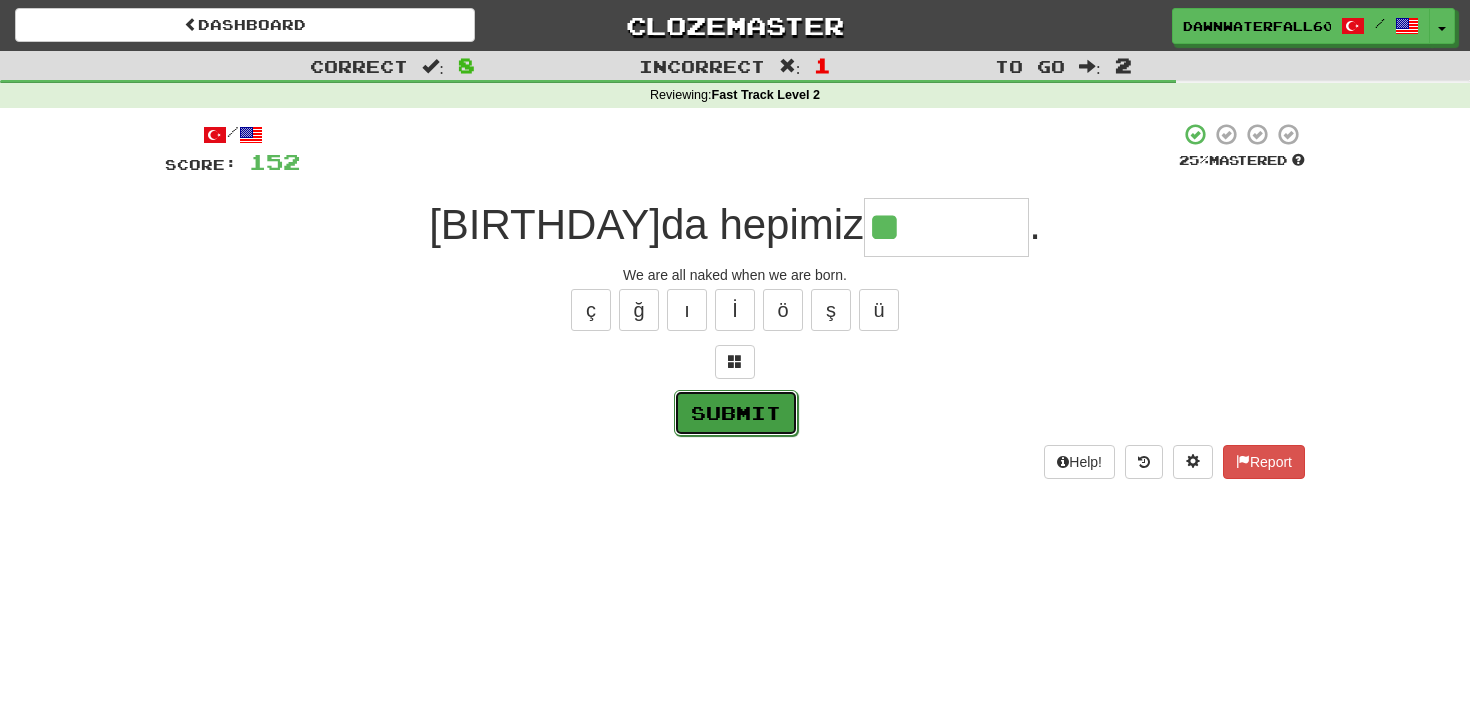 click on "Submit" at bounding box center [736, 413] 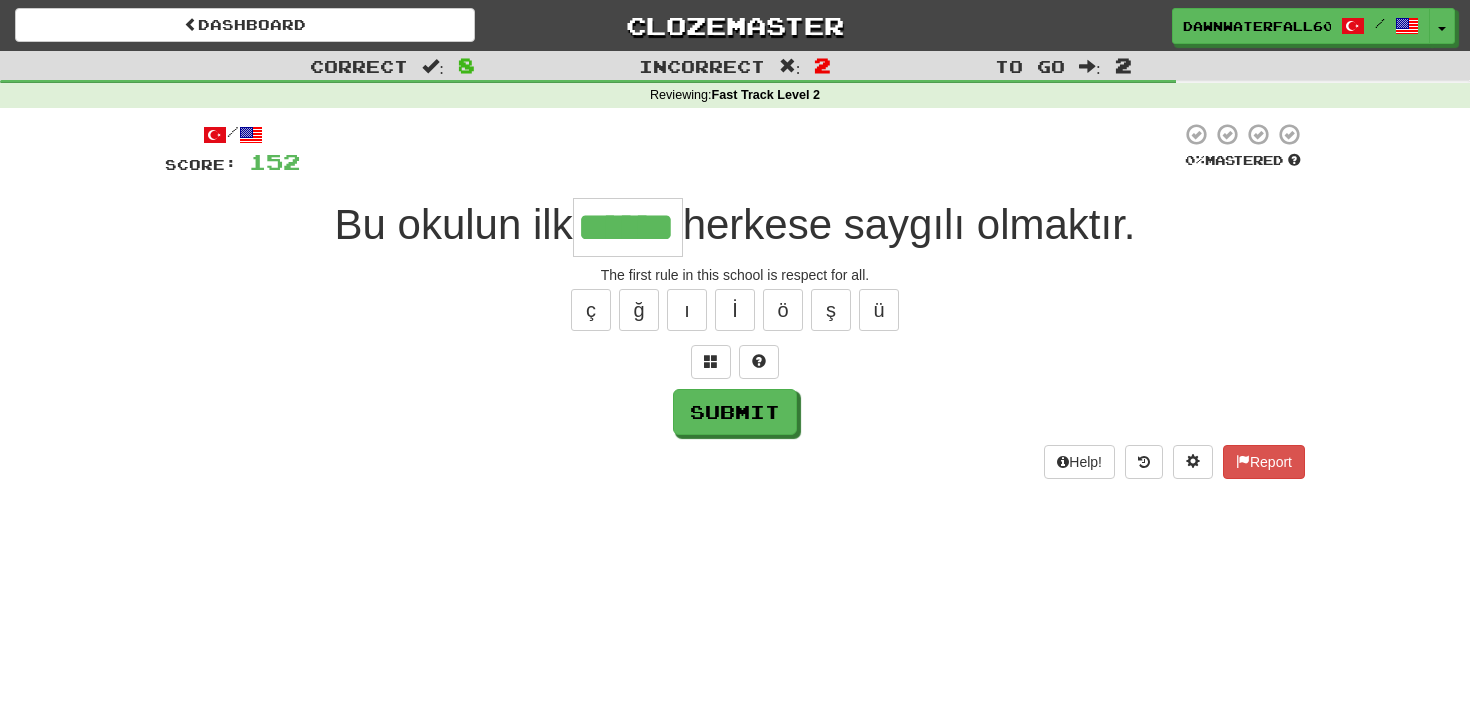 type on "******" 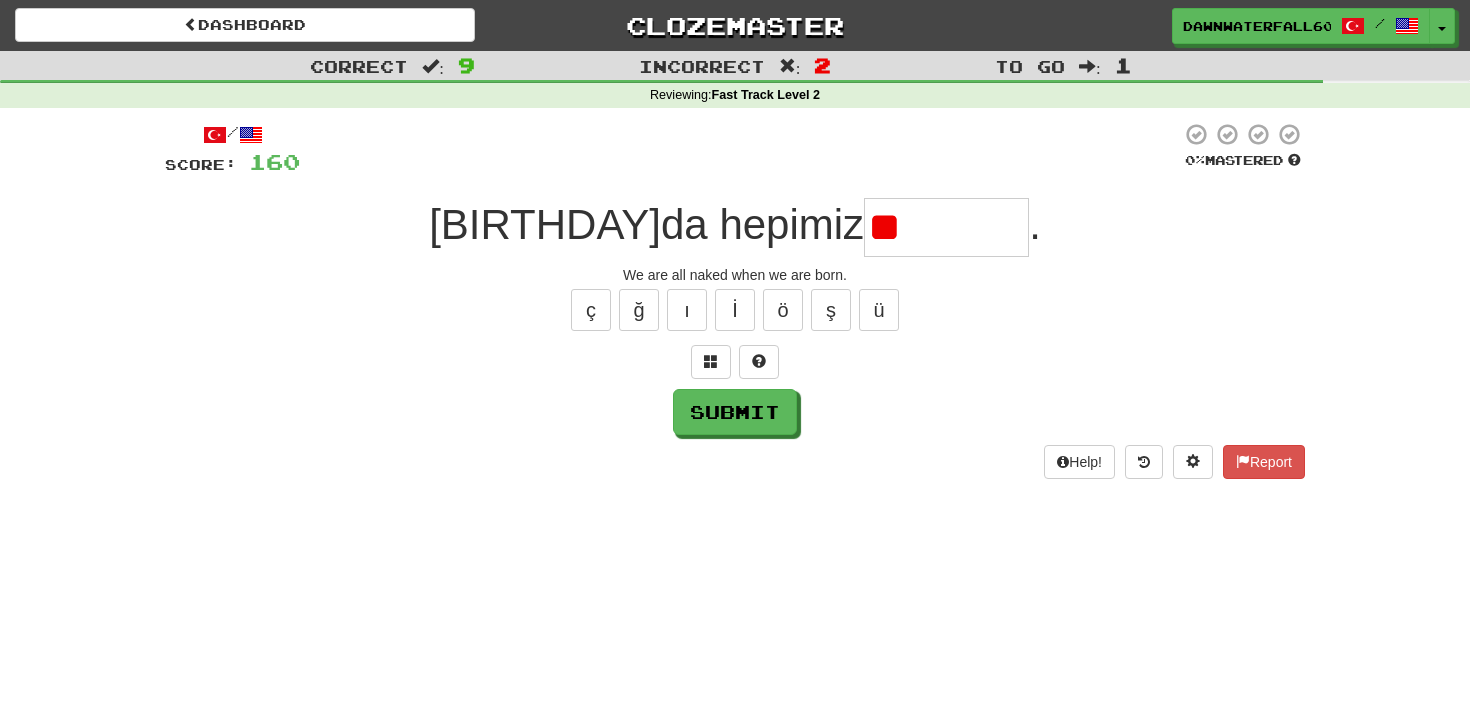 type on "*" 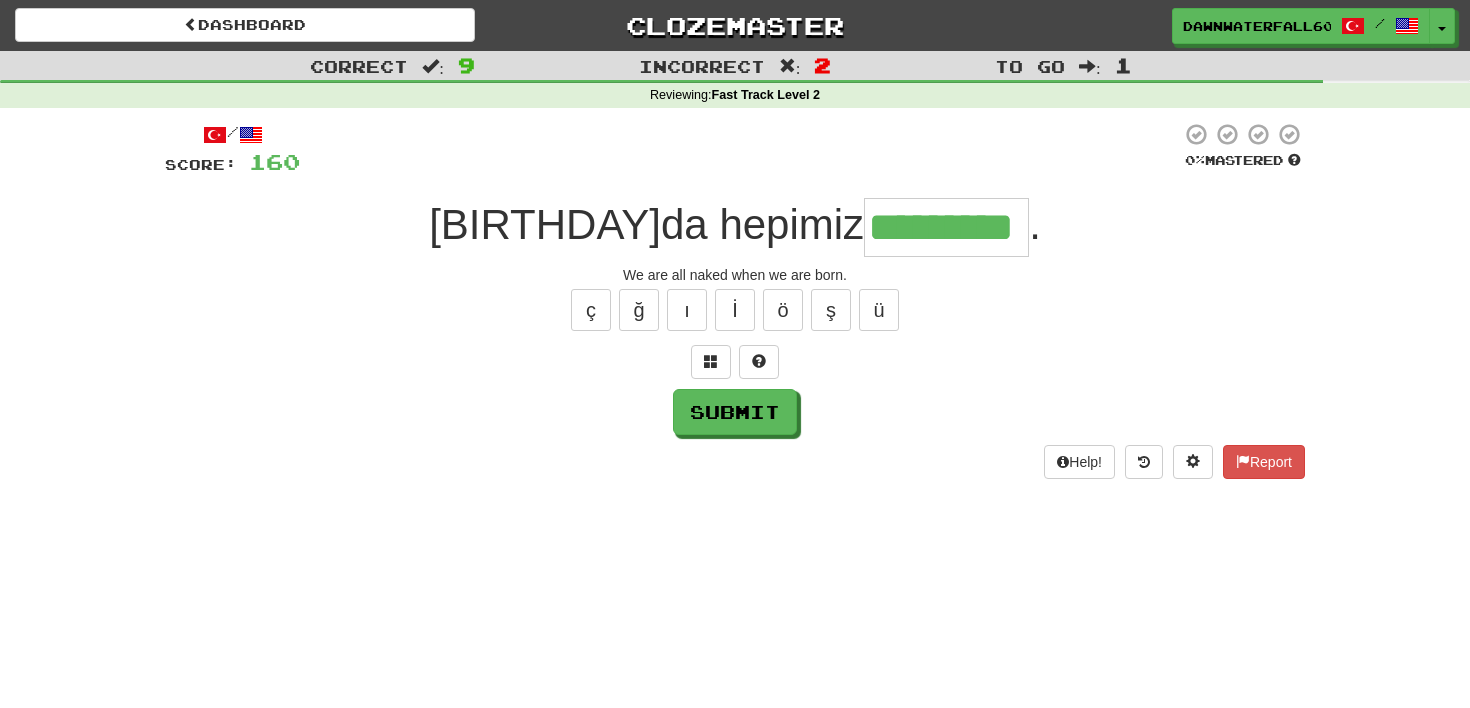 type on "*********" 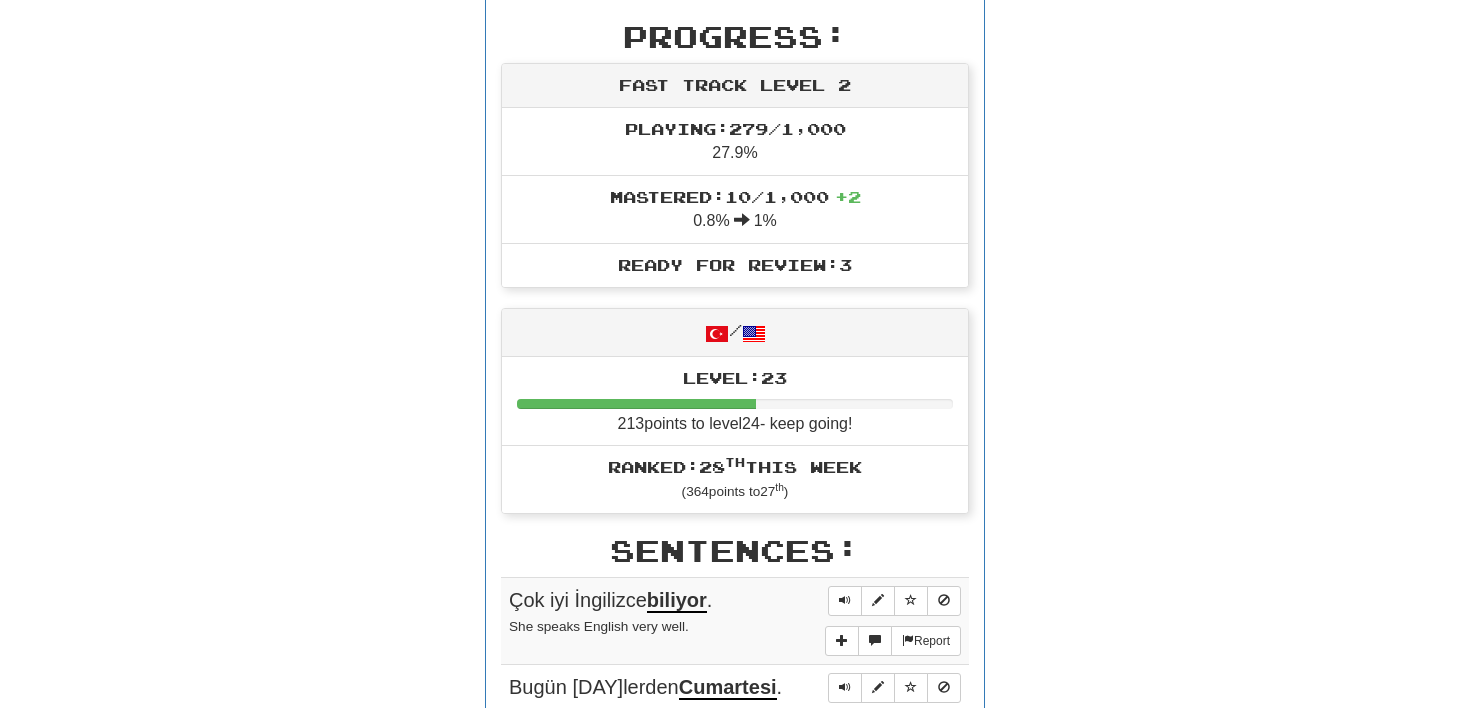 scroll, scrollTop: 0, scrollLeft: 0, axis: both 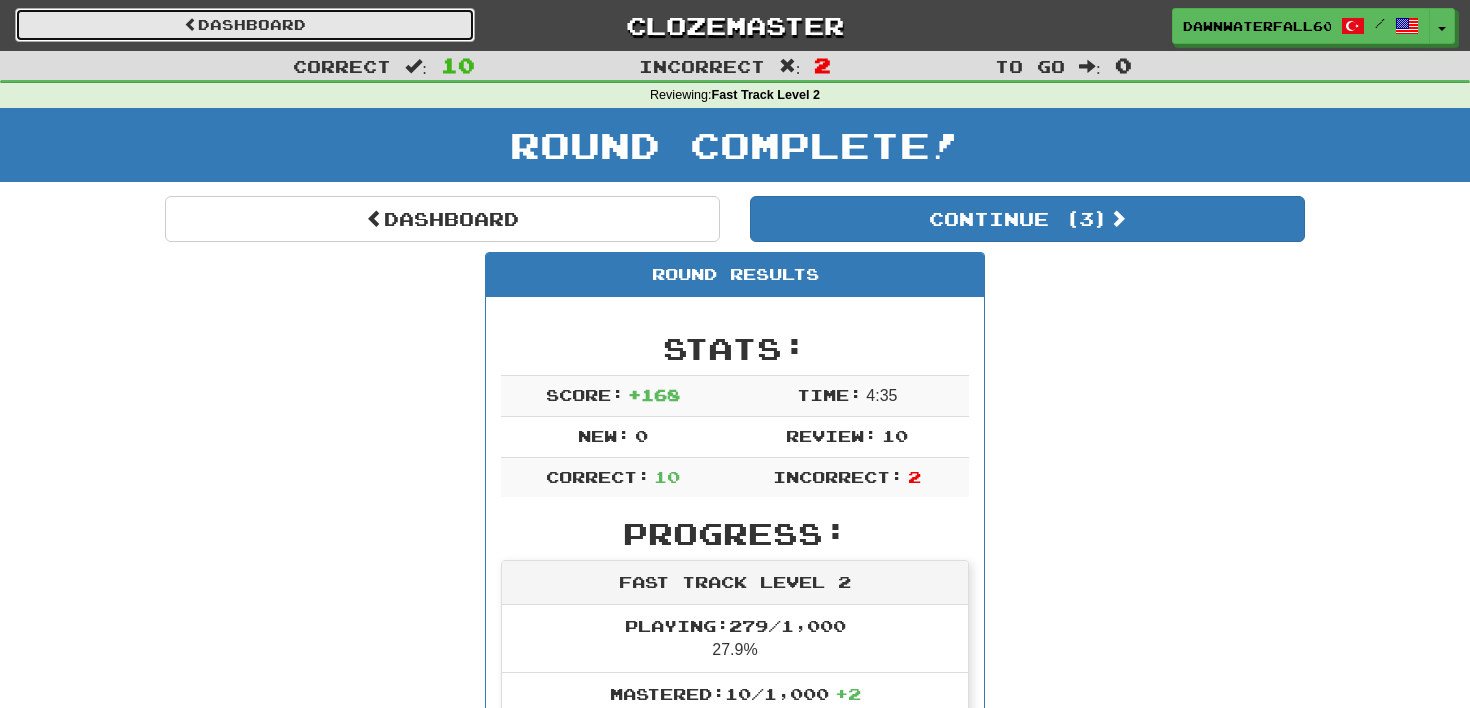 click on "Dashboard" at bounding box center (245, 25) 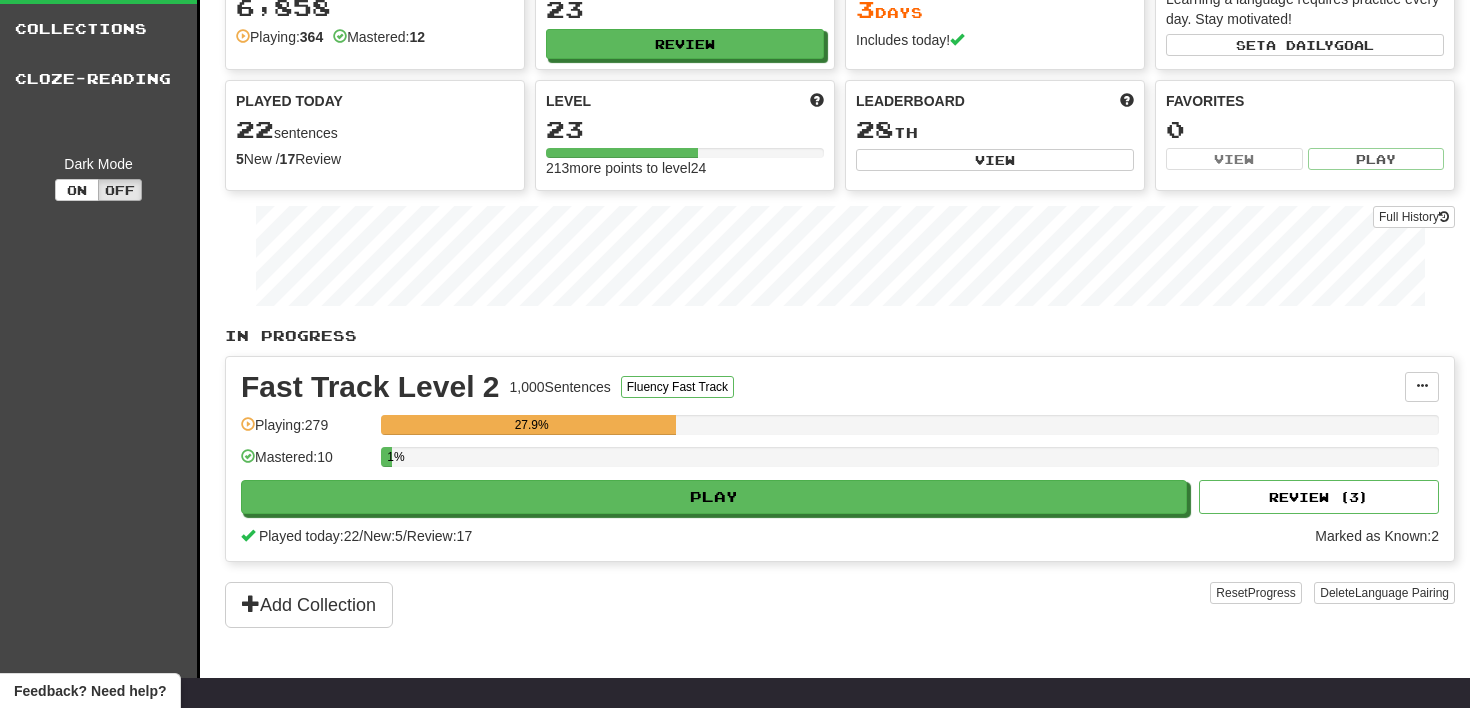 scroll, scrollTop: 108, scrollLeft: 0, axis: vertical 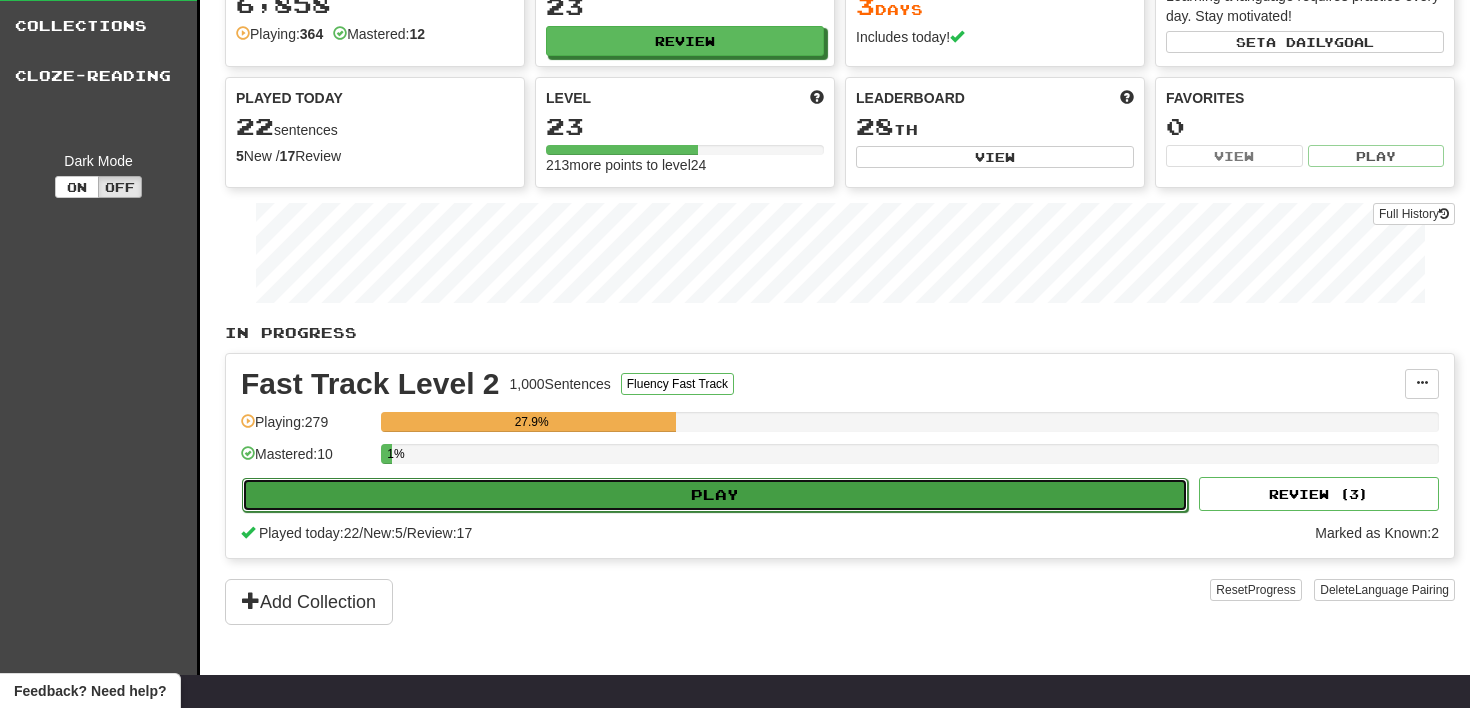 click on "Play" at bounding box center (715, 495) 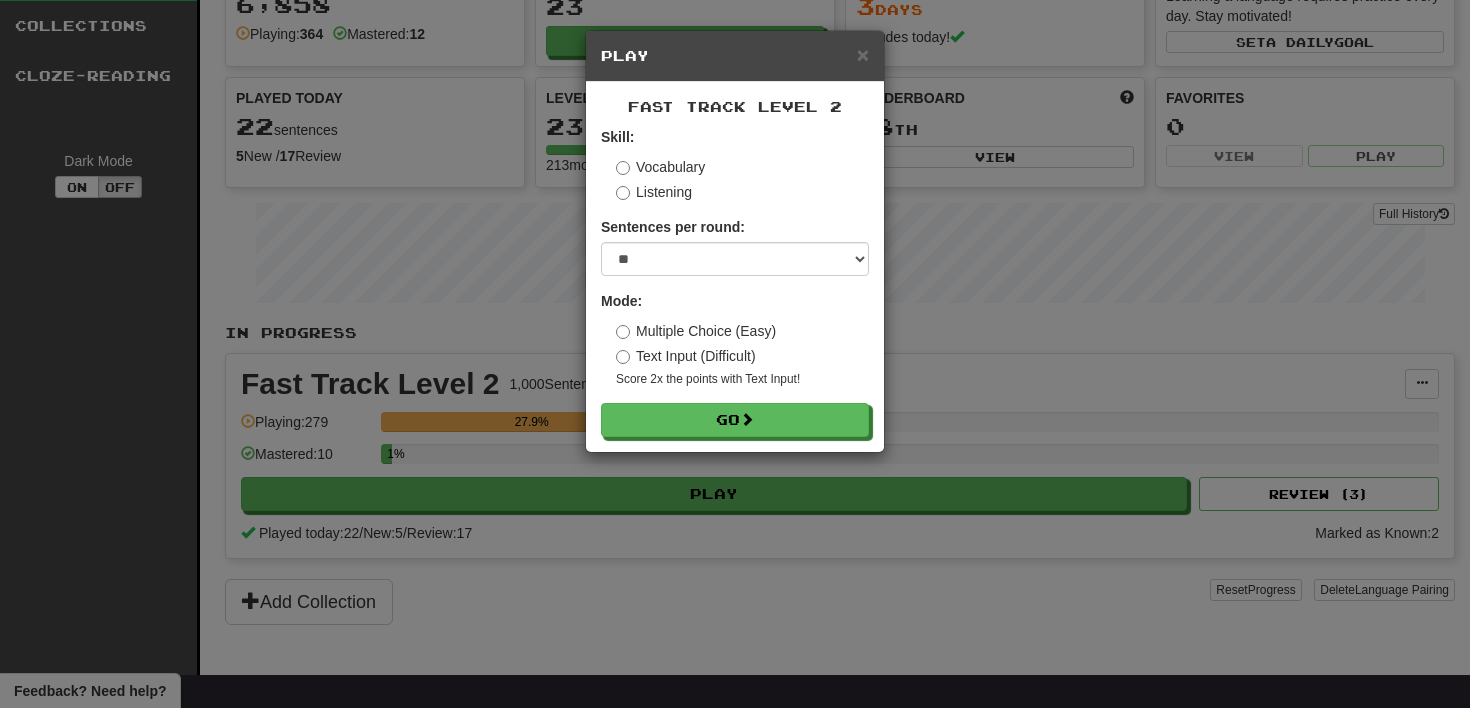 click on "Listening" at bounding box center [654, 192] 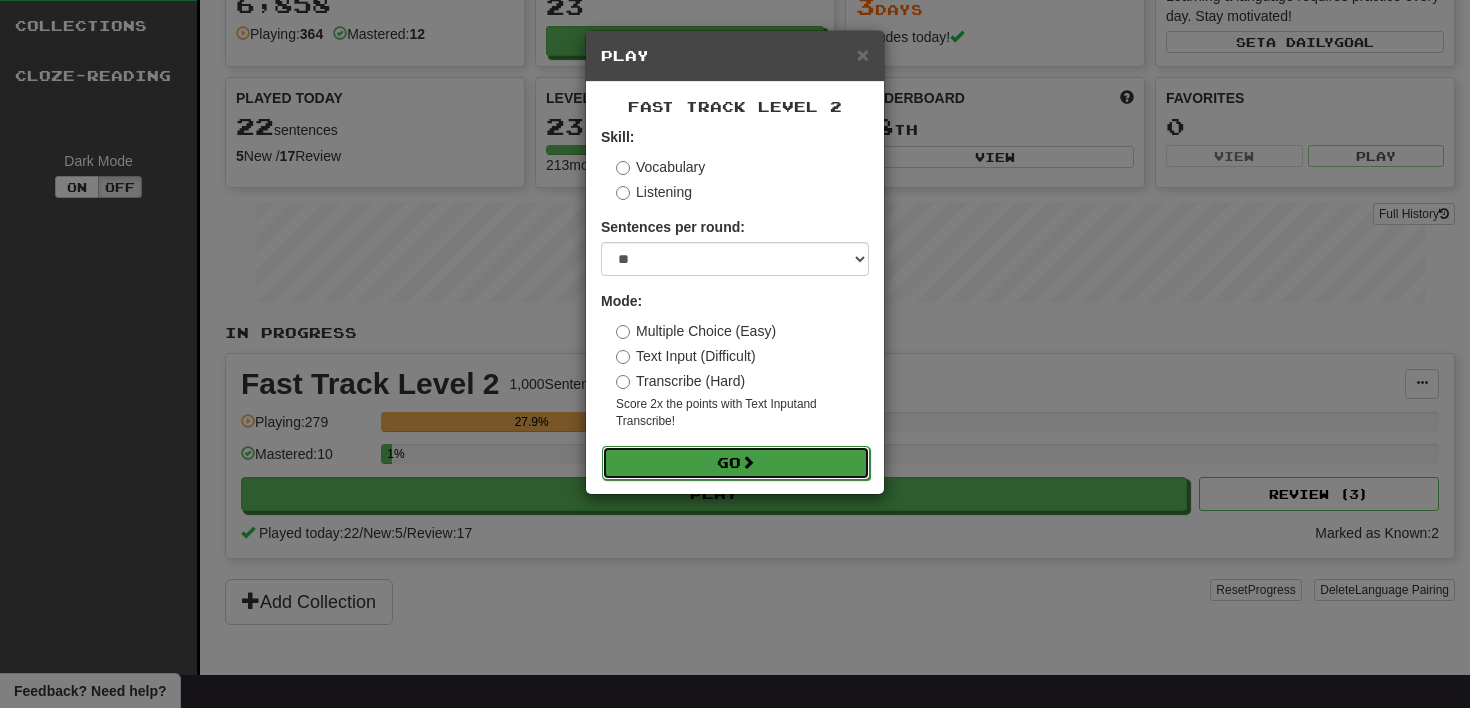 click on "Go" at bounding box center [736, 463] 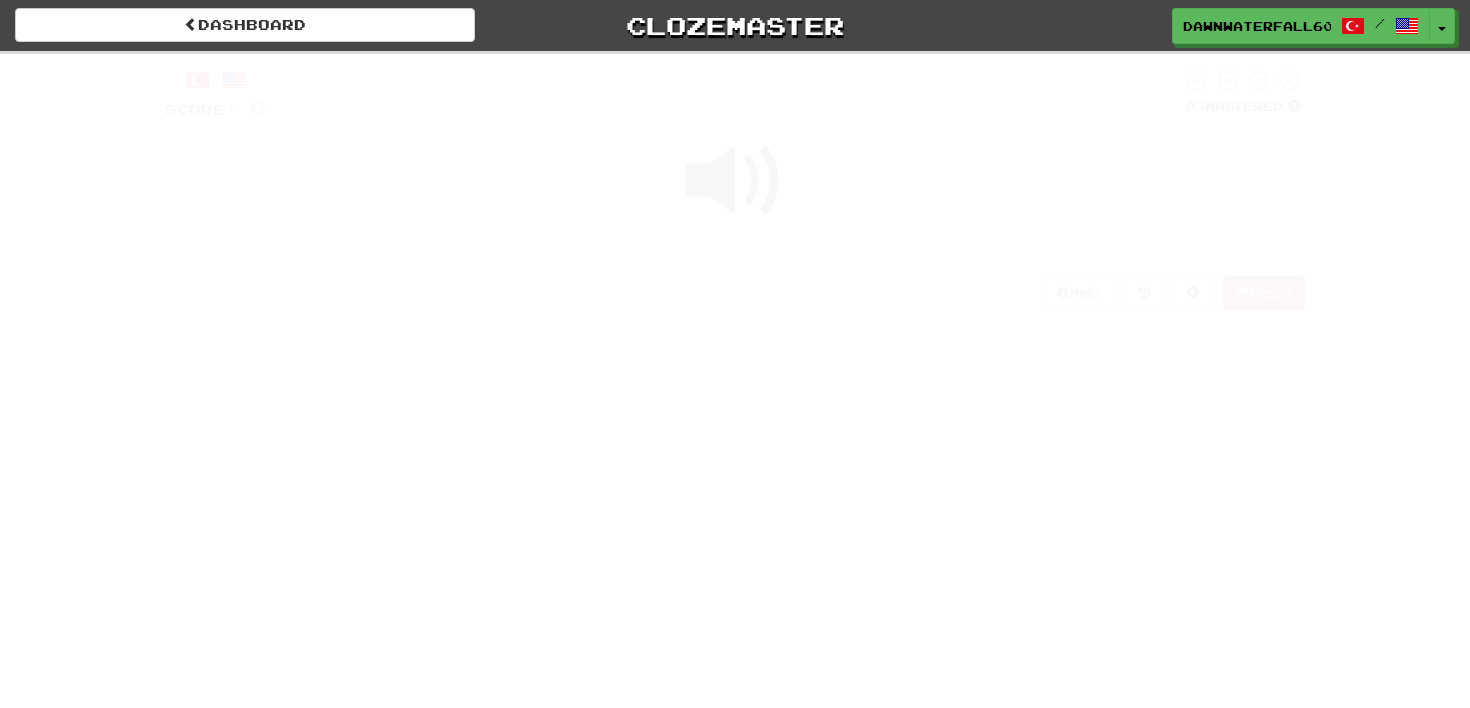 scroll, scrollTop: 0, scrollLeft: 0, axis: both 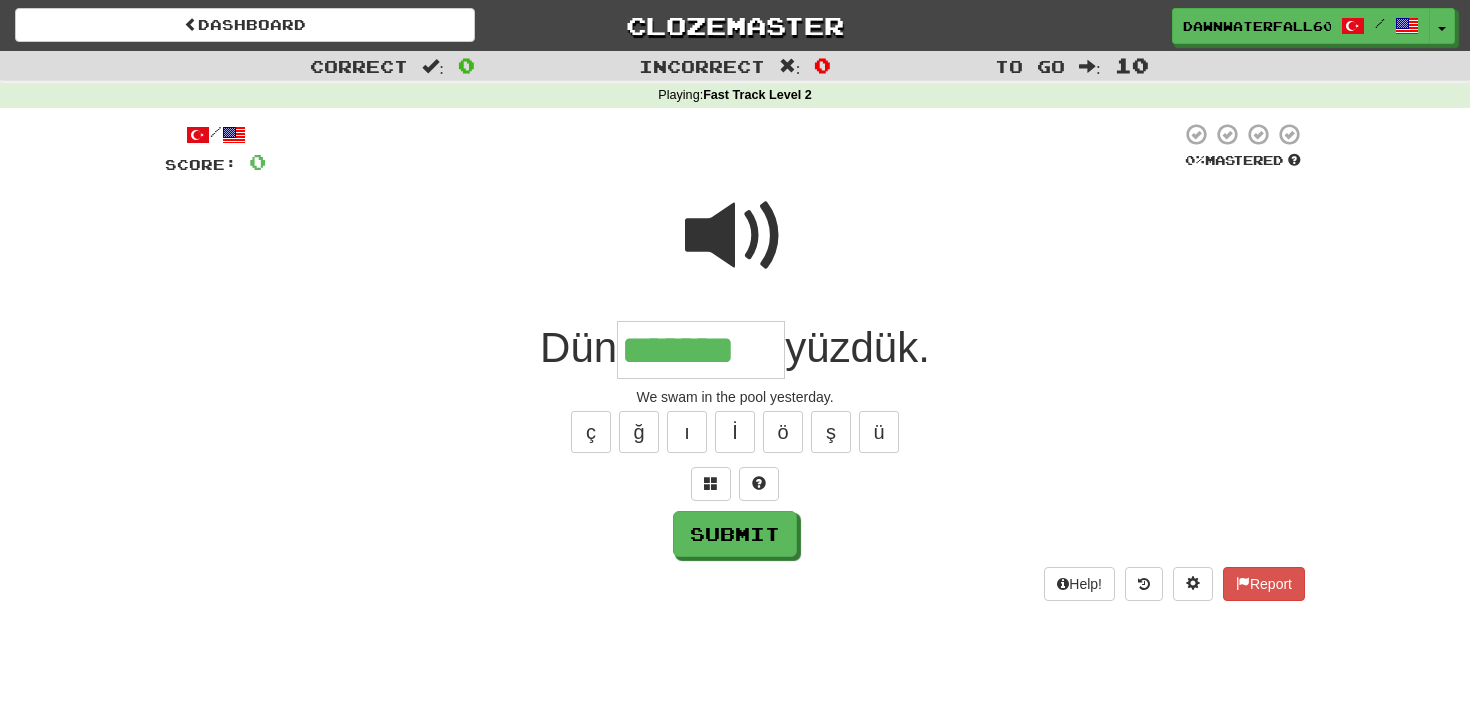 type on "*******" 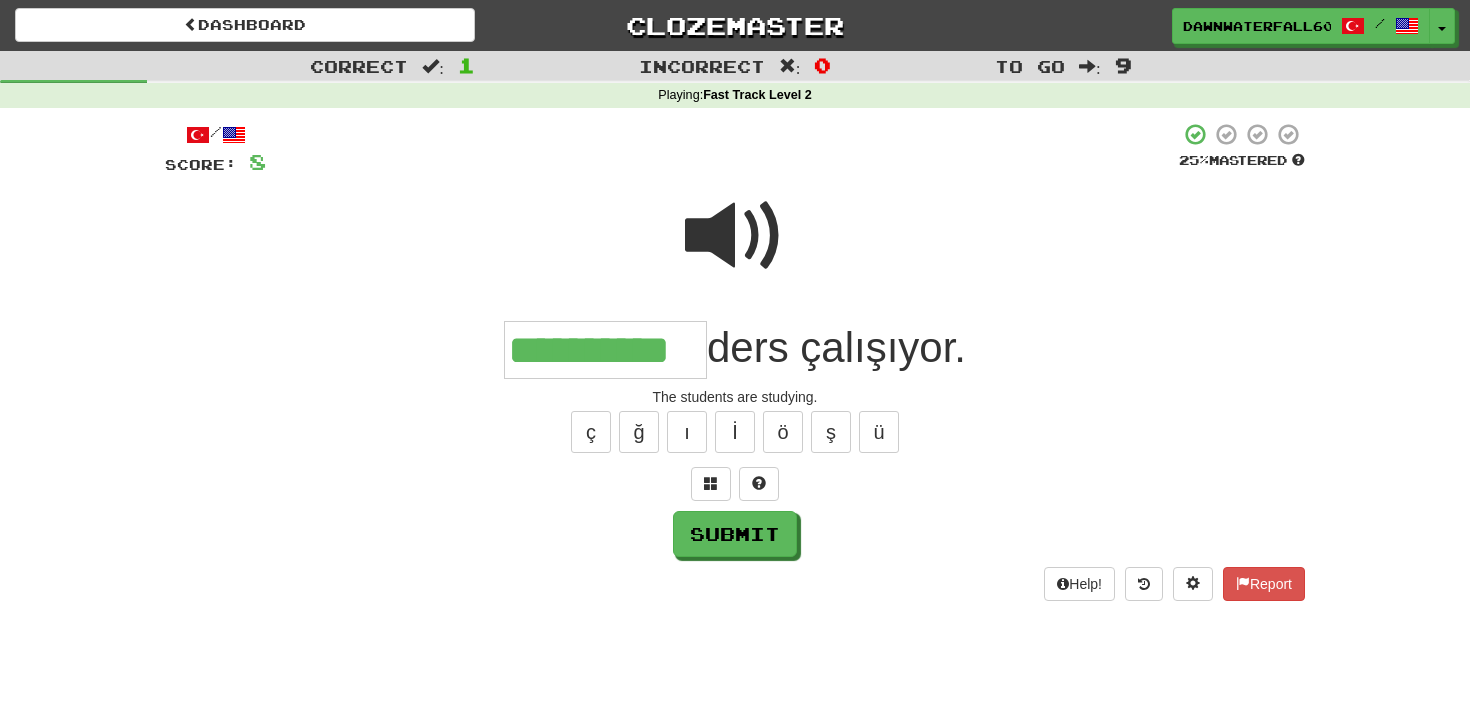 type on "**********" 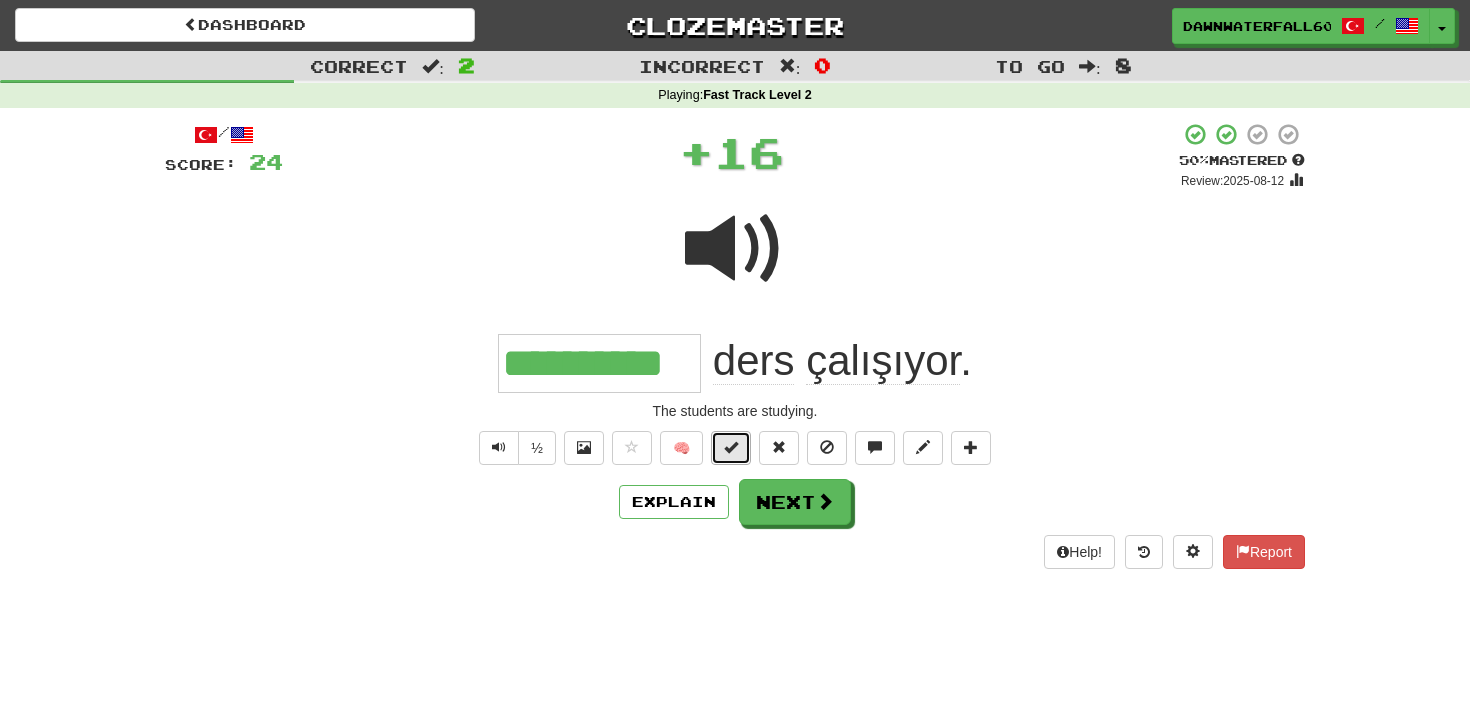 click at bounding box center (731, 448) 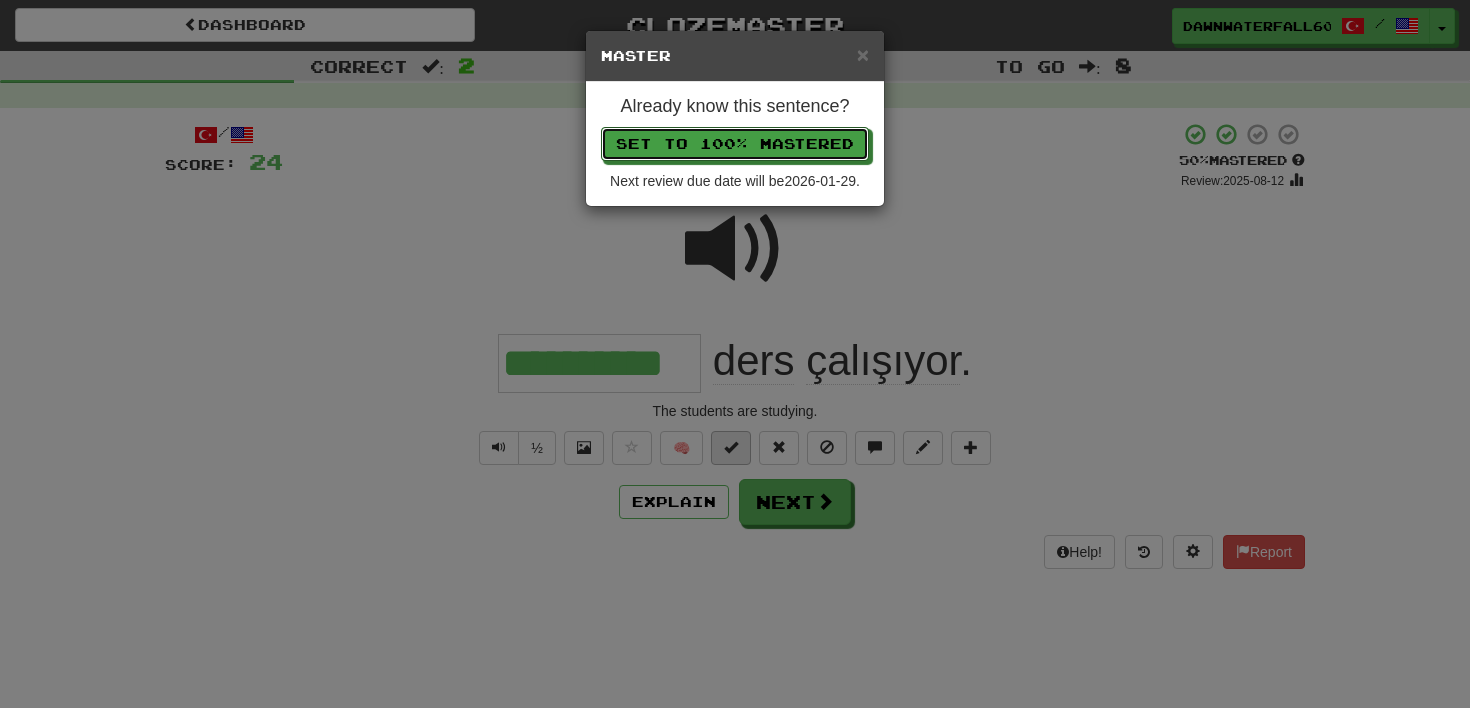 type 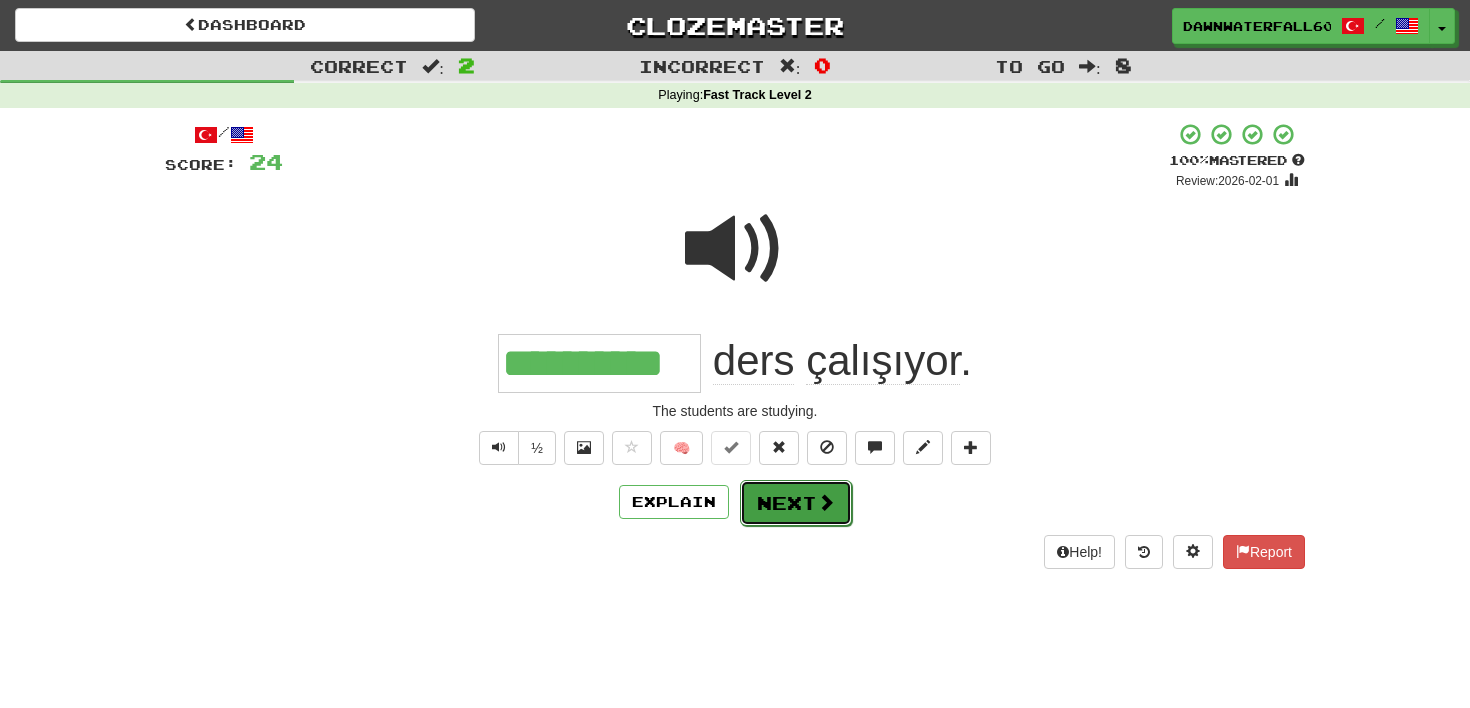 click on "Next" at bounding box center (796, 503) 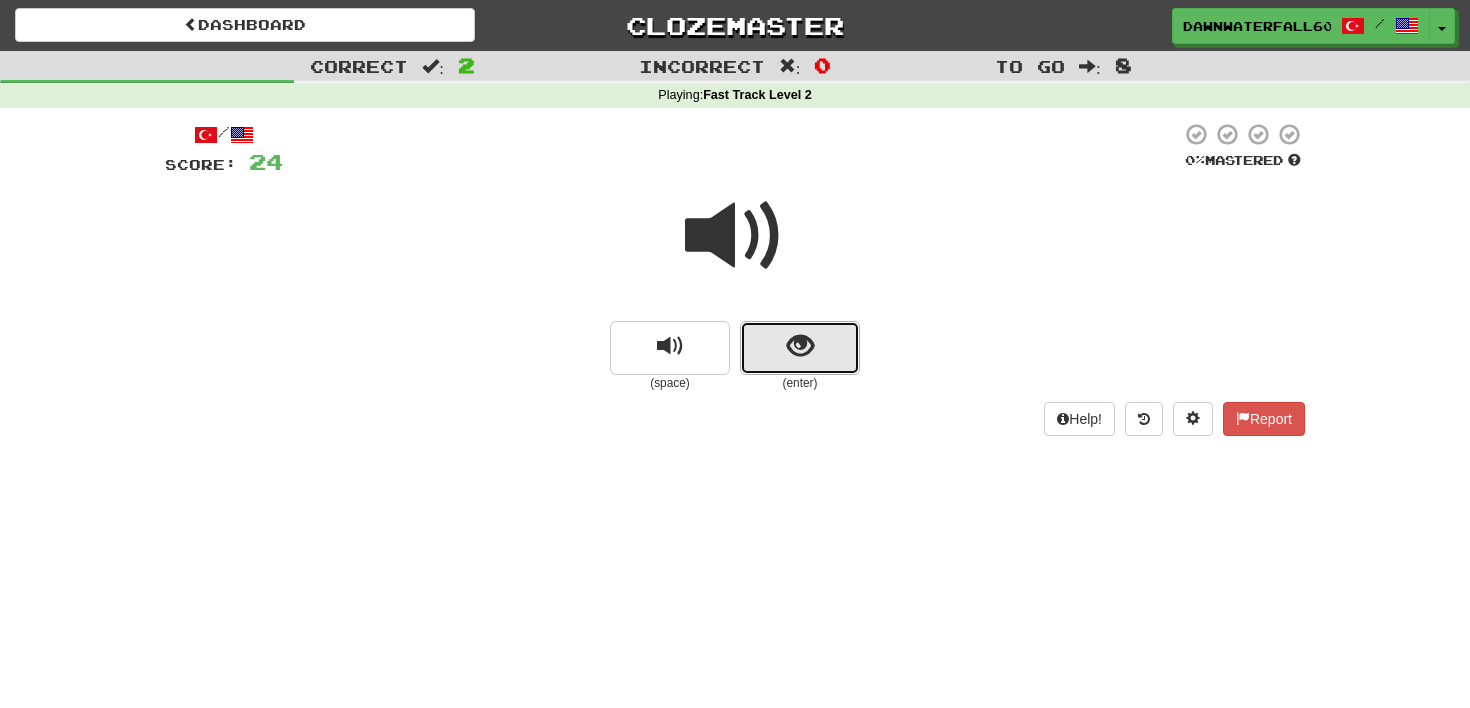 click at bounding box center (800, 346) 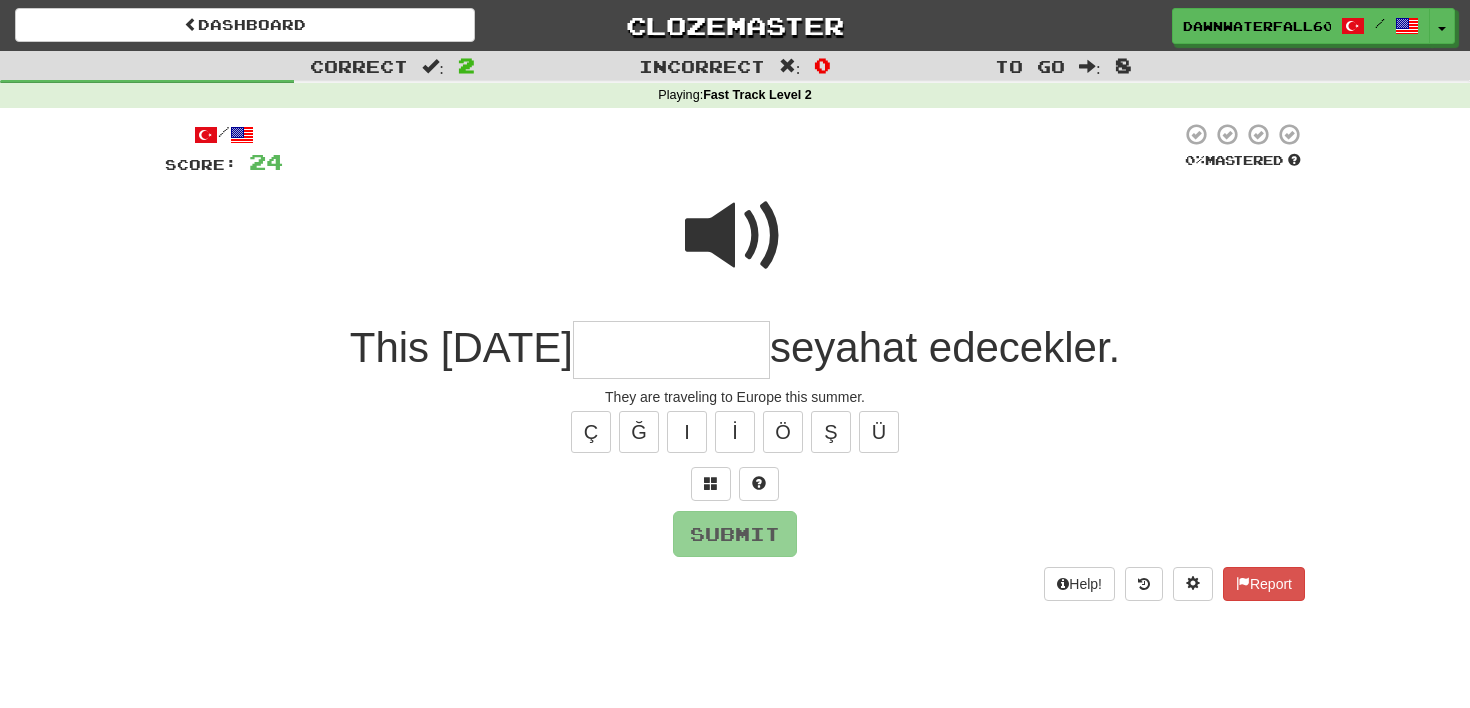 type on "*" 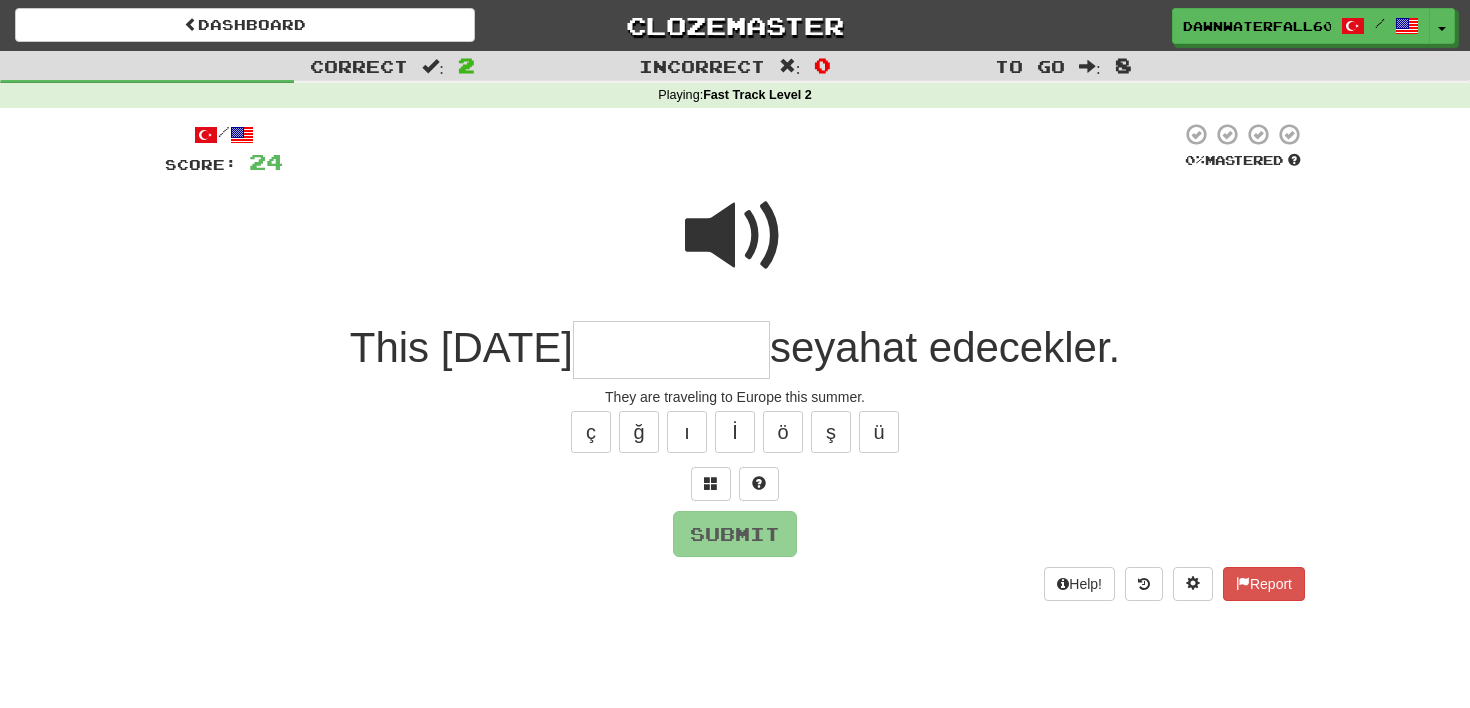 type on "*" 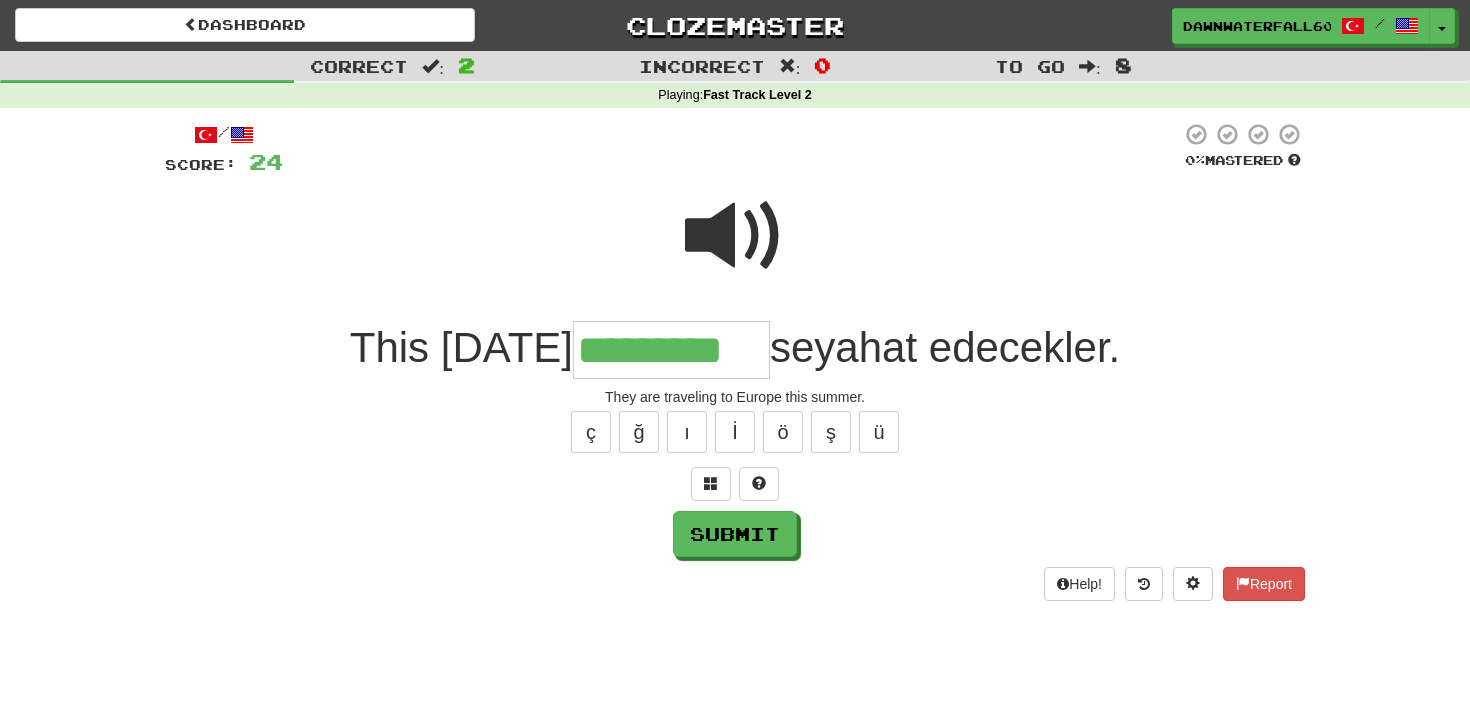 type on "*********" 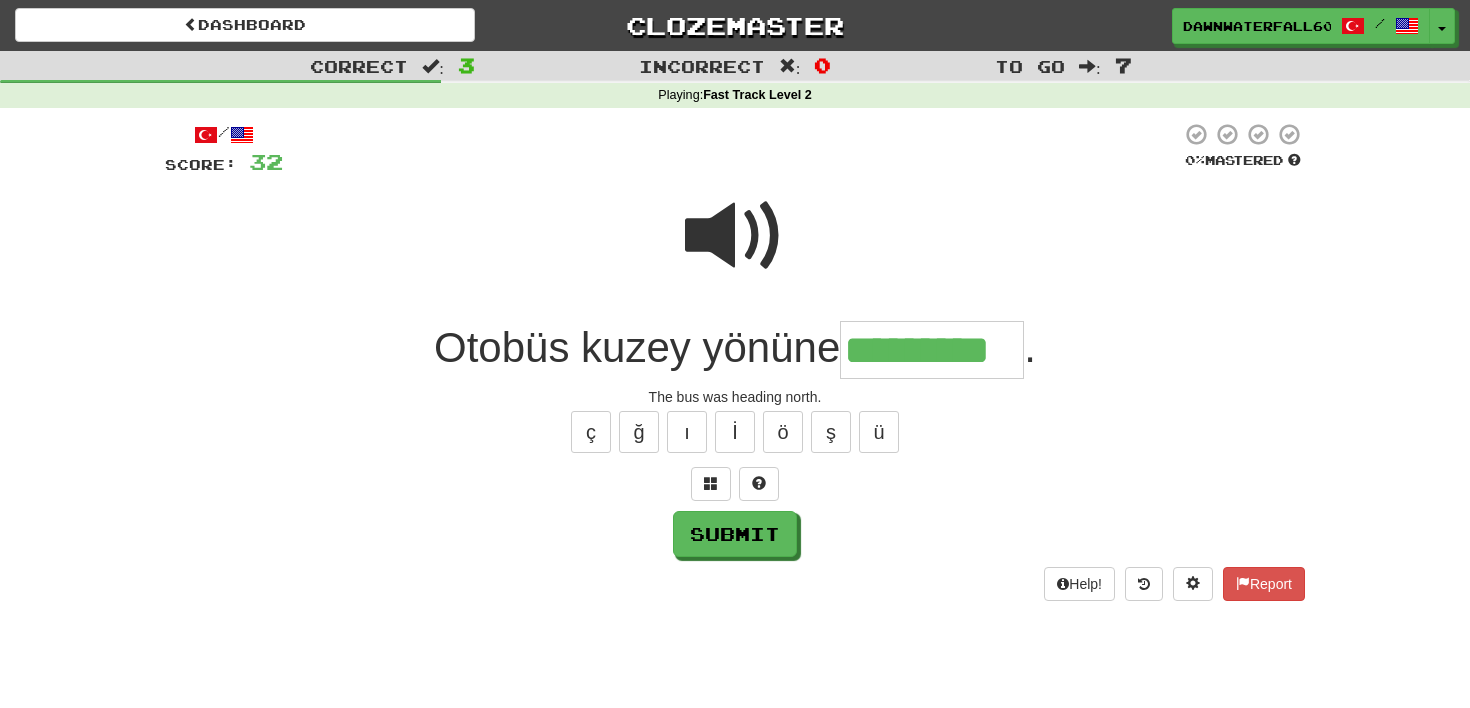 type on "*********" 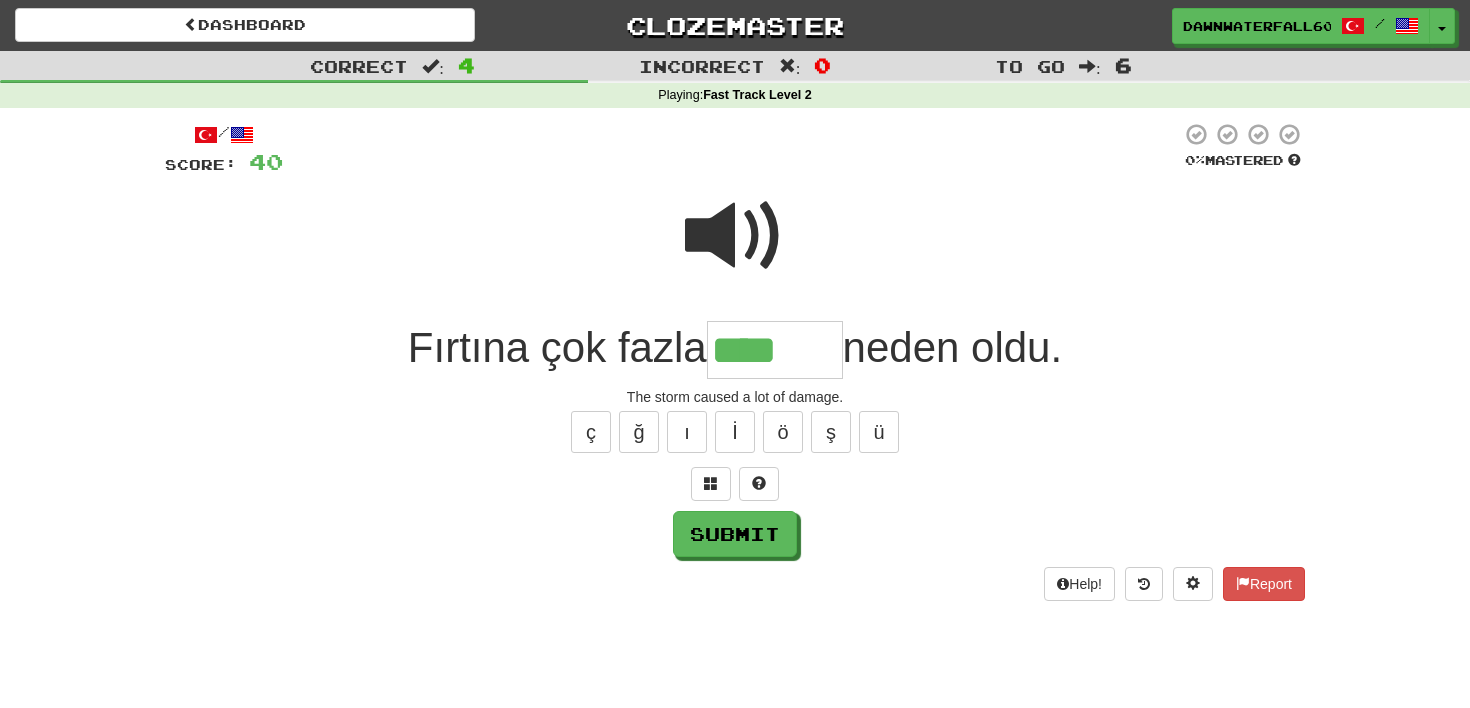 click at bounding box center (735, 236) 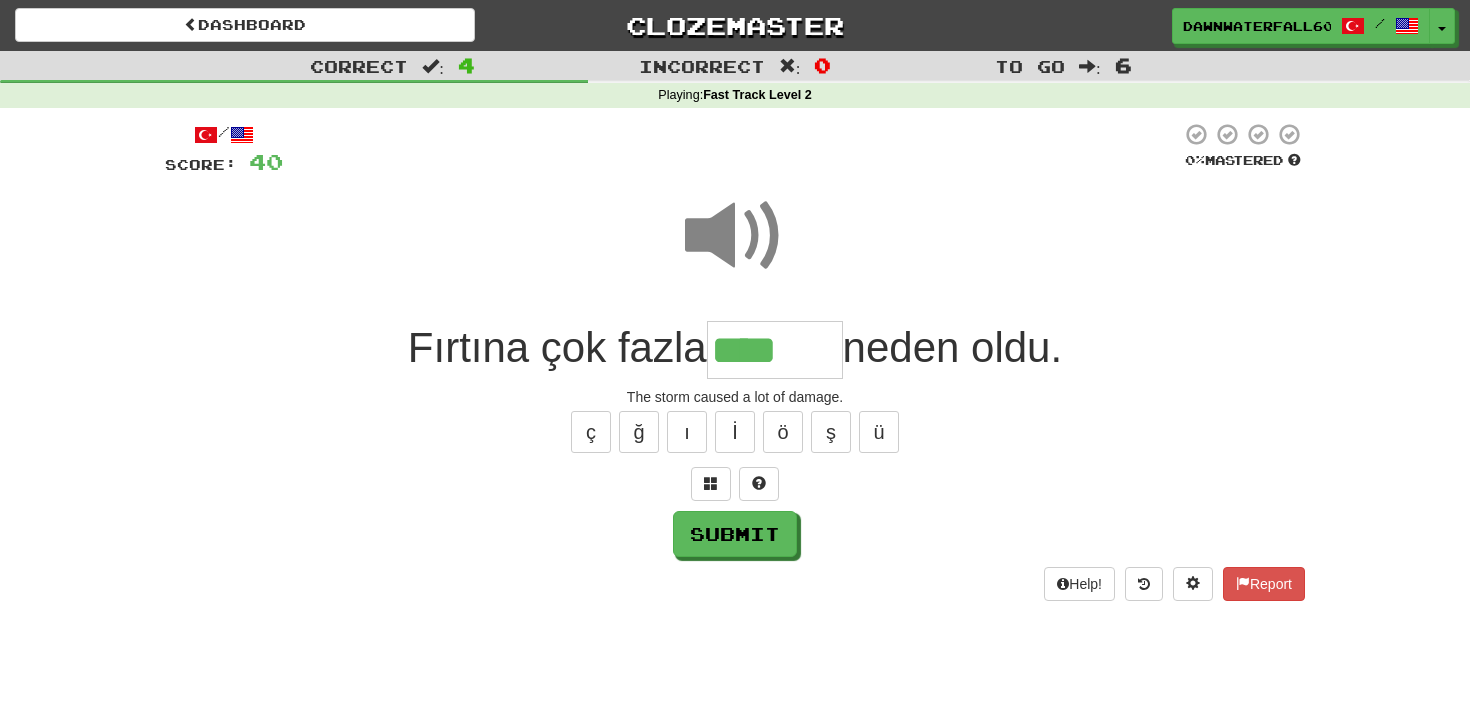 click on "****" at bounding box center (775, 350) 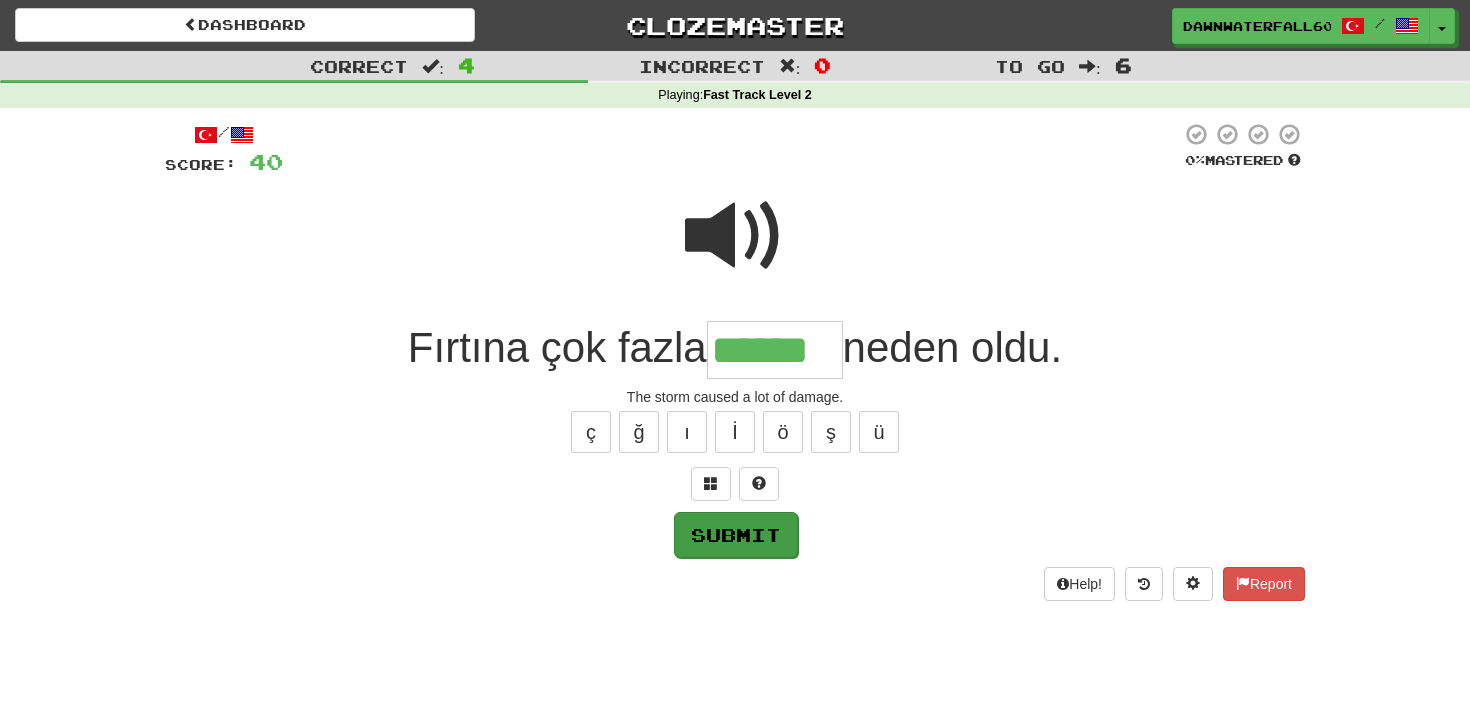 type on "******" 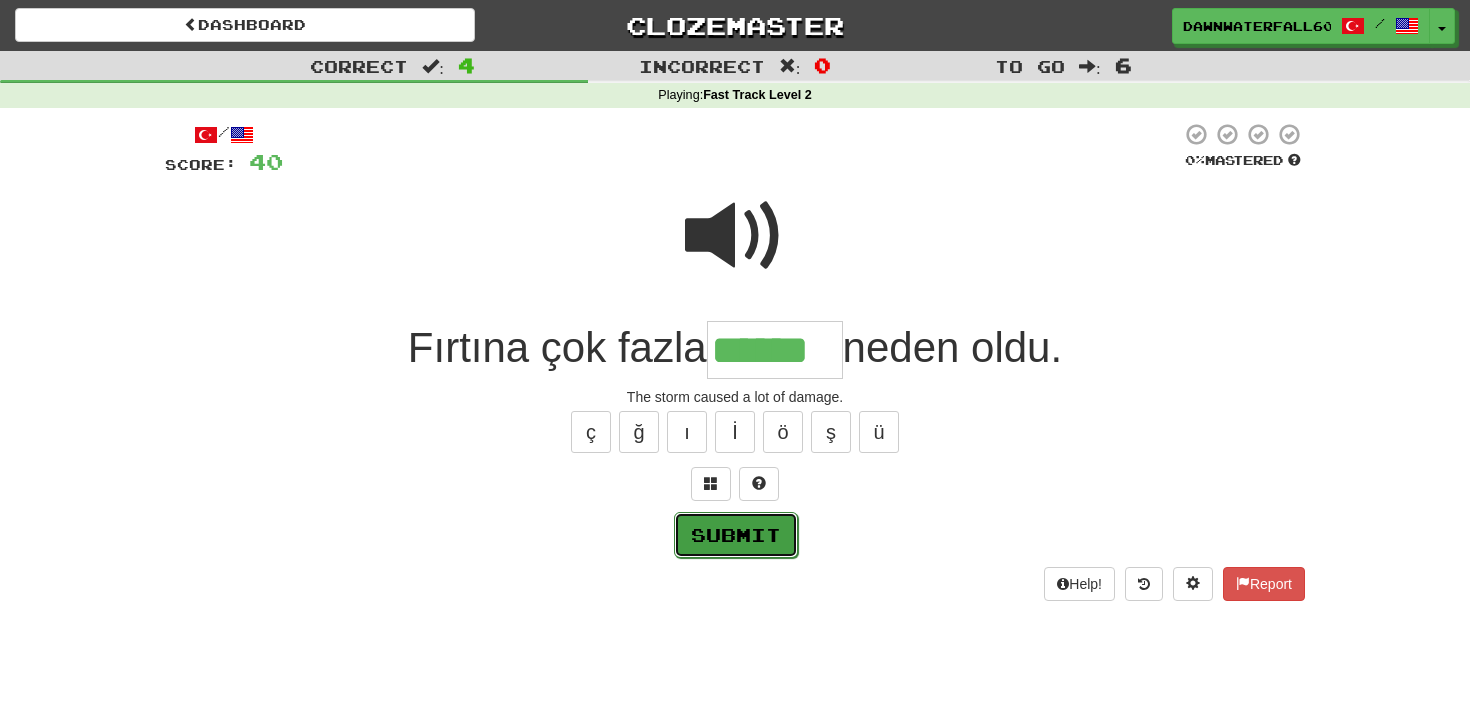 click on "Submit" at bounding box center [736, 535] 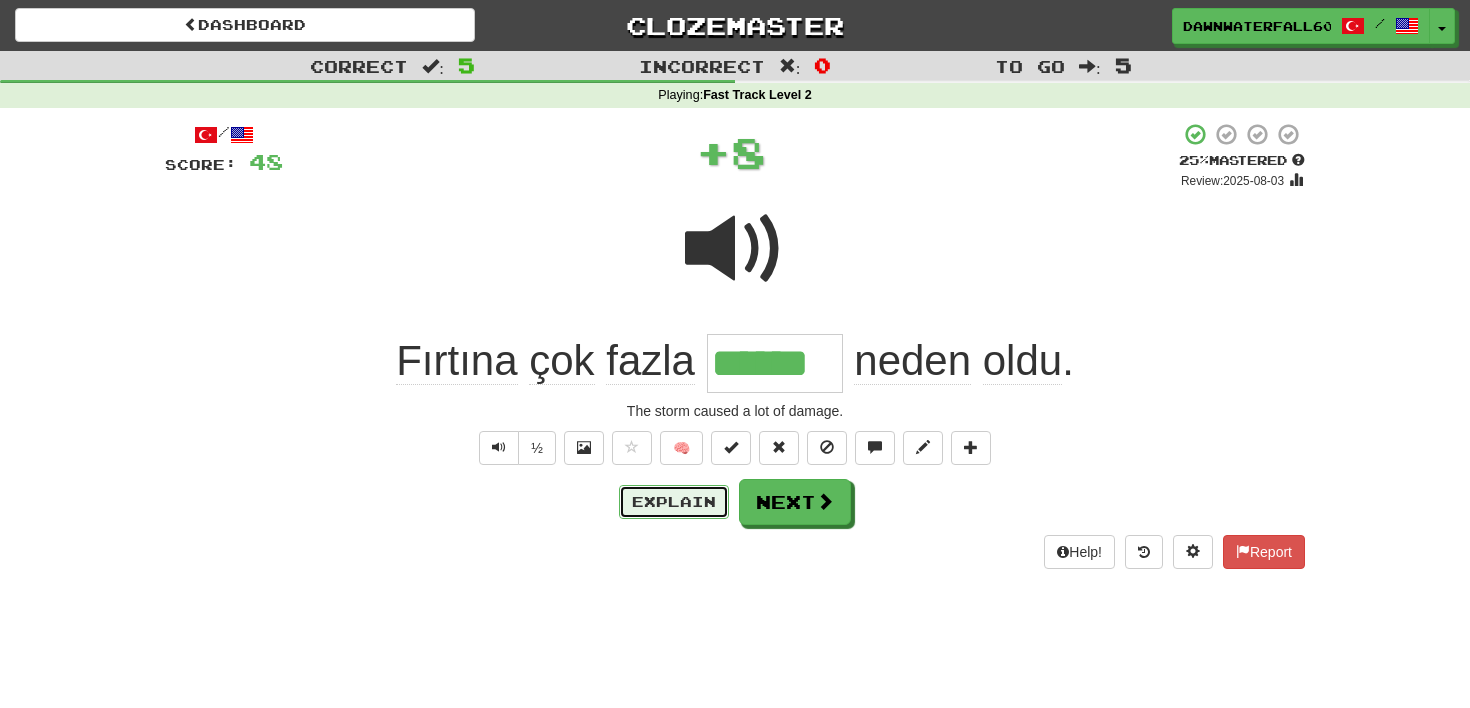 click on "Explain" at bounding box center (674, 502) 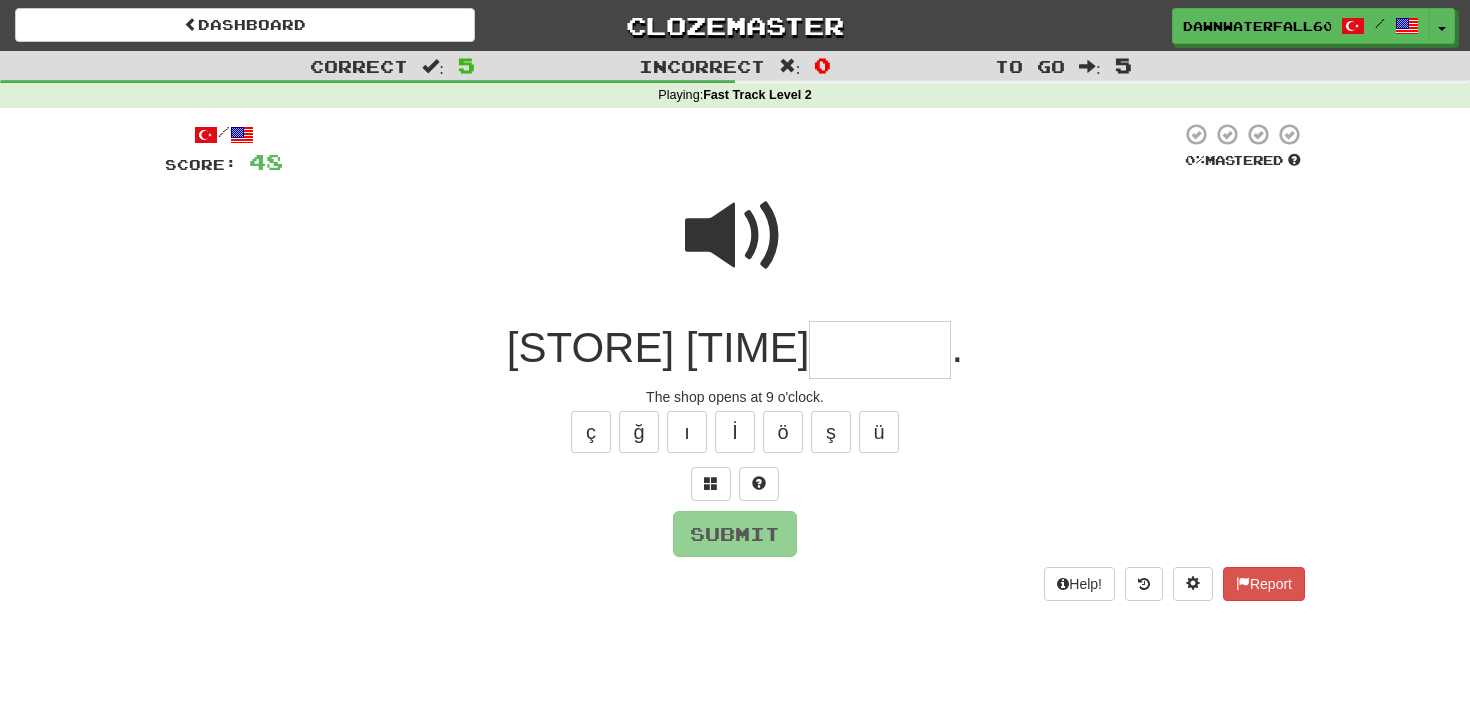 click at bounding box center [735, 236] 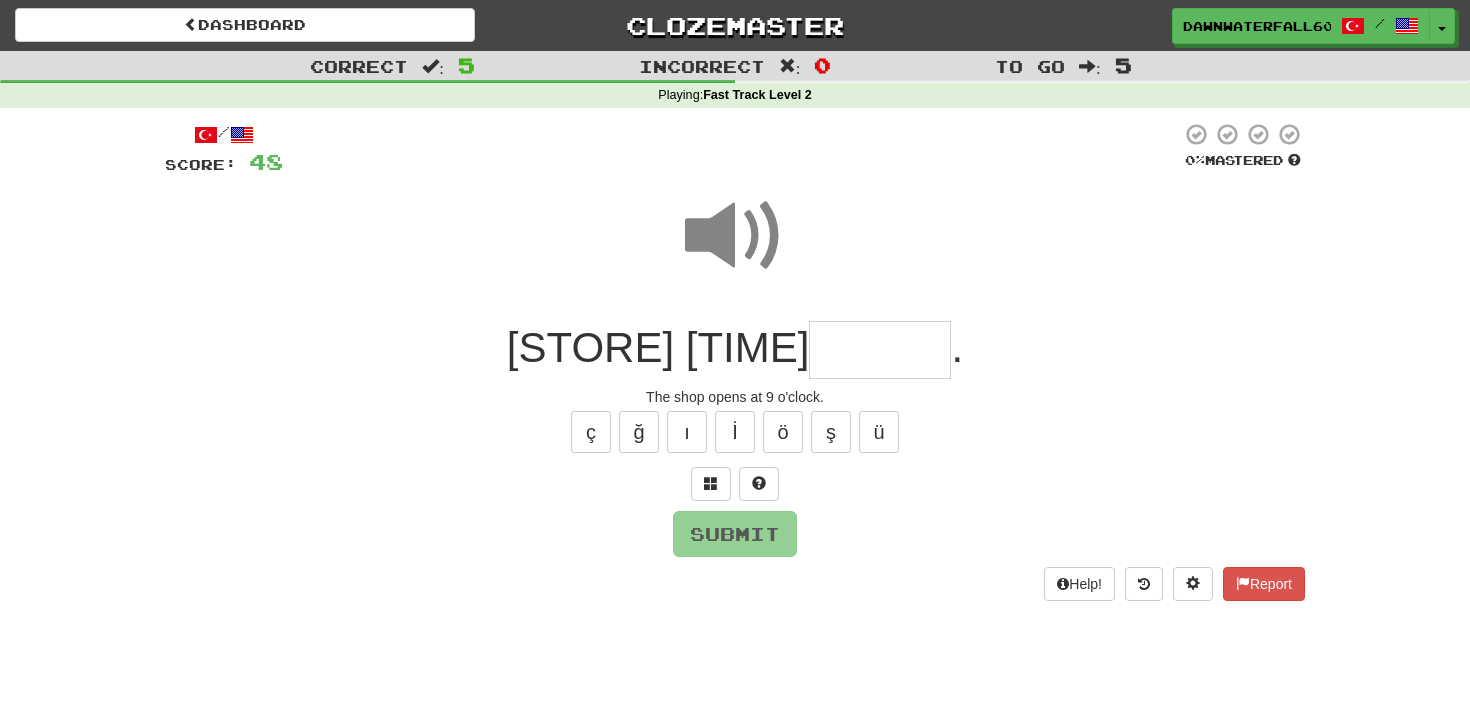 click at bounding box center [880, 350] 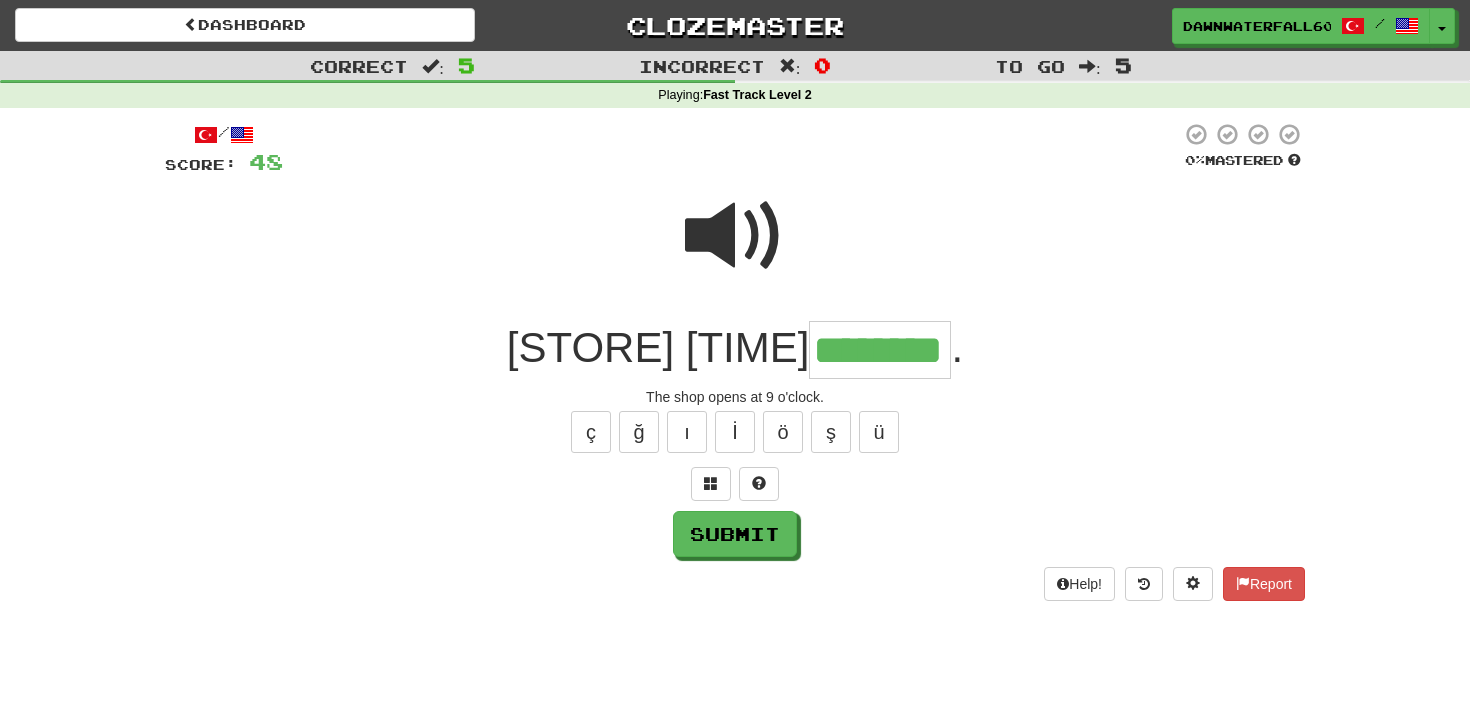 type on "********" 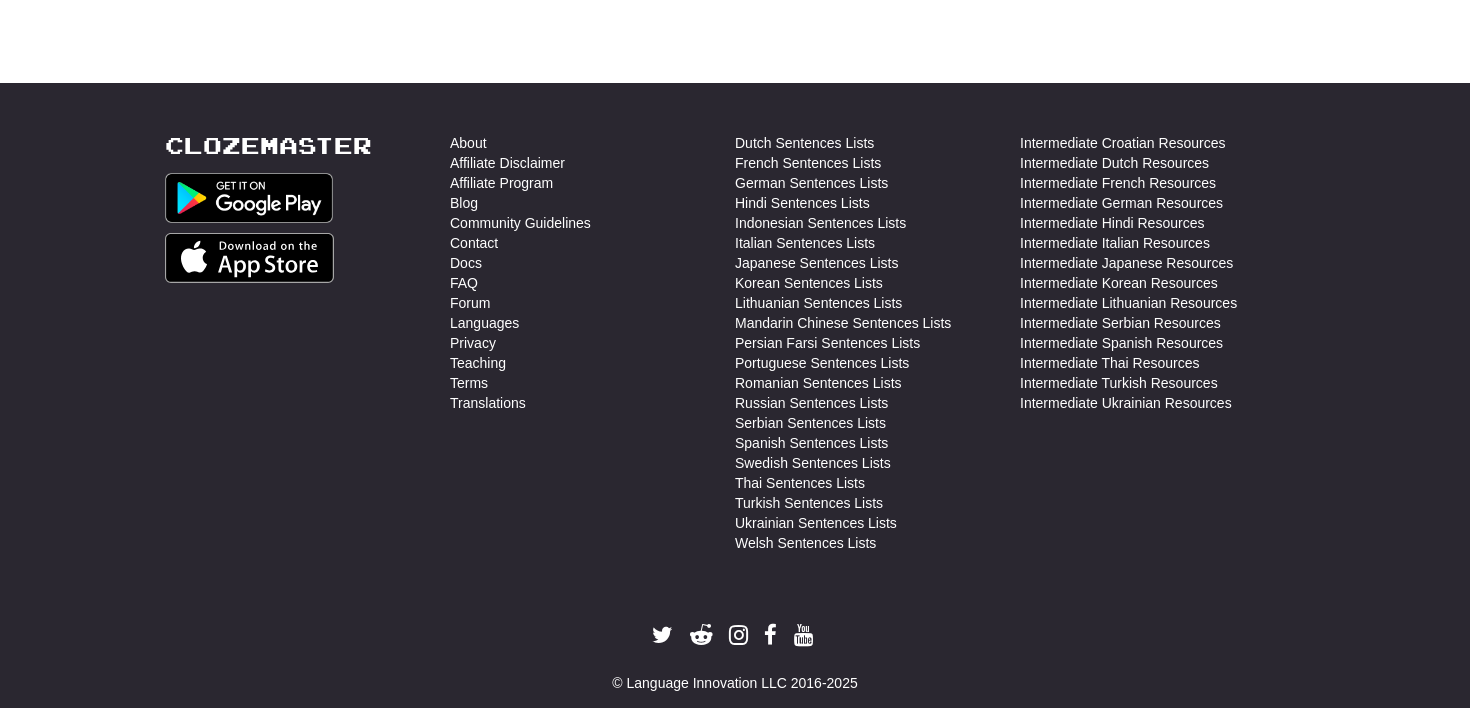 scroll, scrollTop: 0, scrollLeft: 0, axis: both 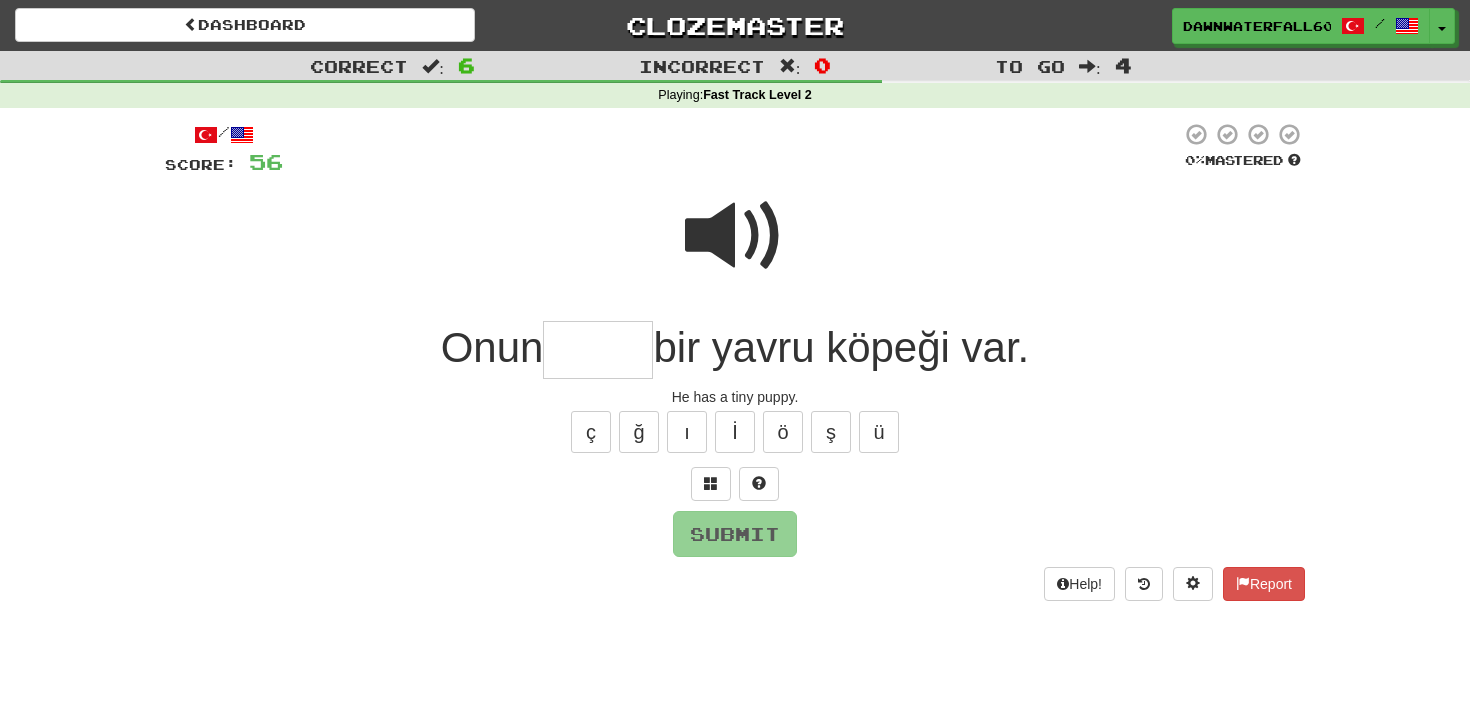 click at bounding box center [598, 350] 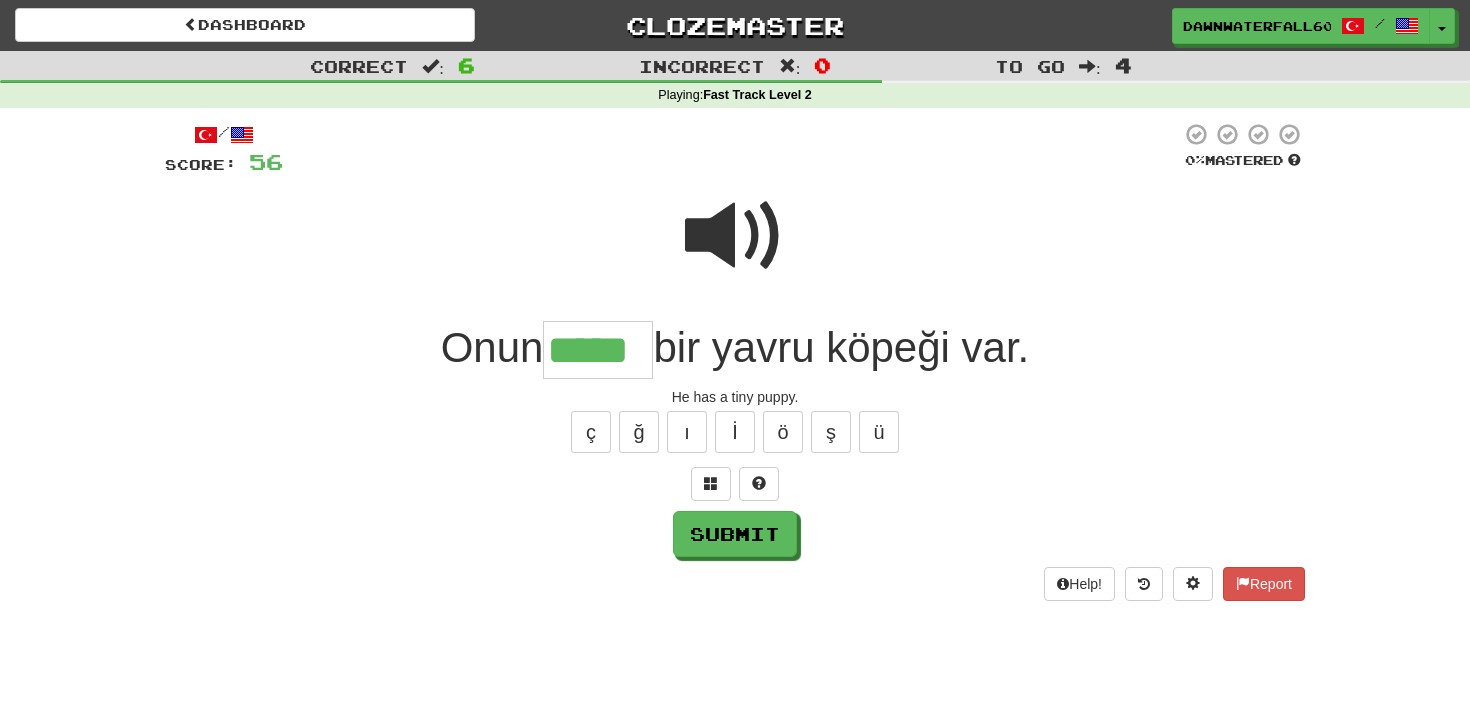 type on "*****" 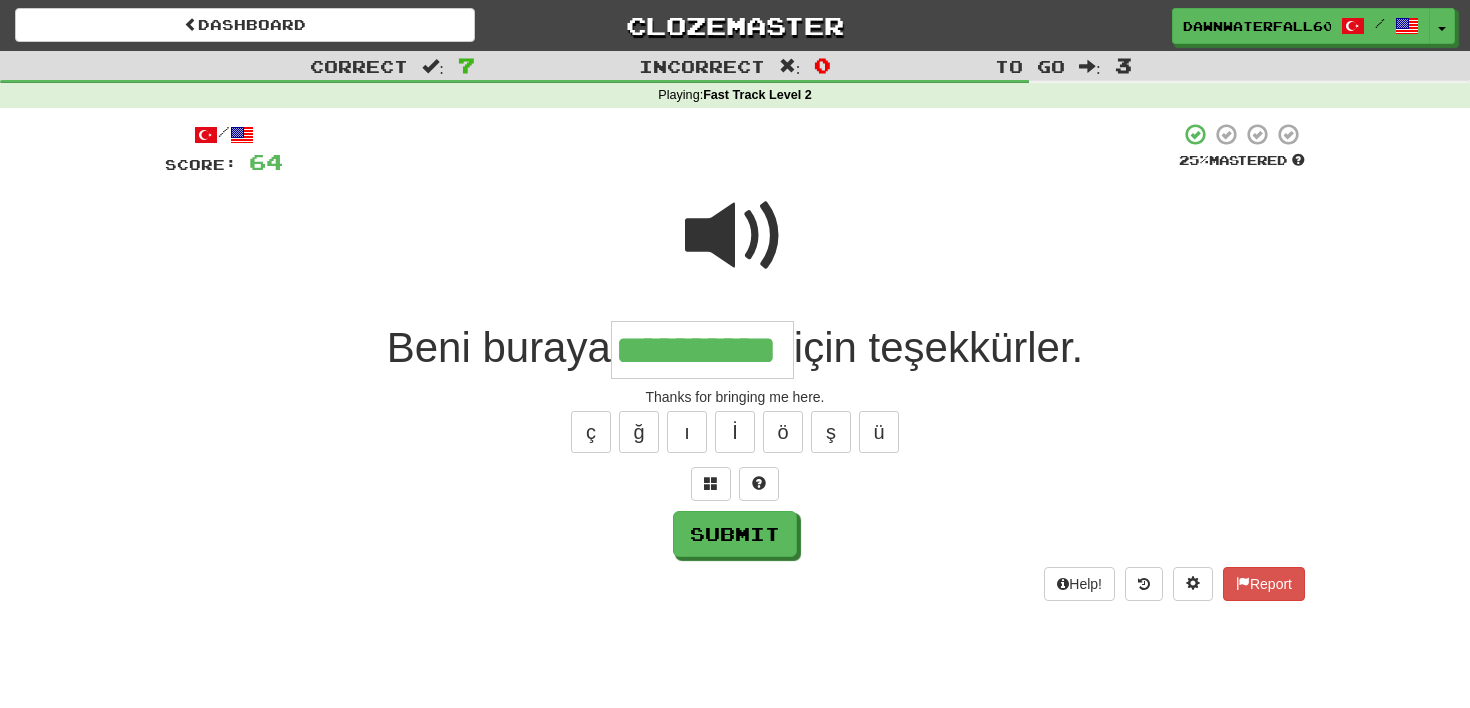 type on "**********" 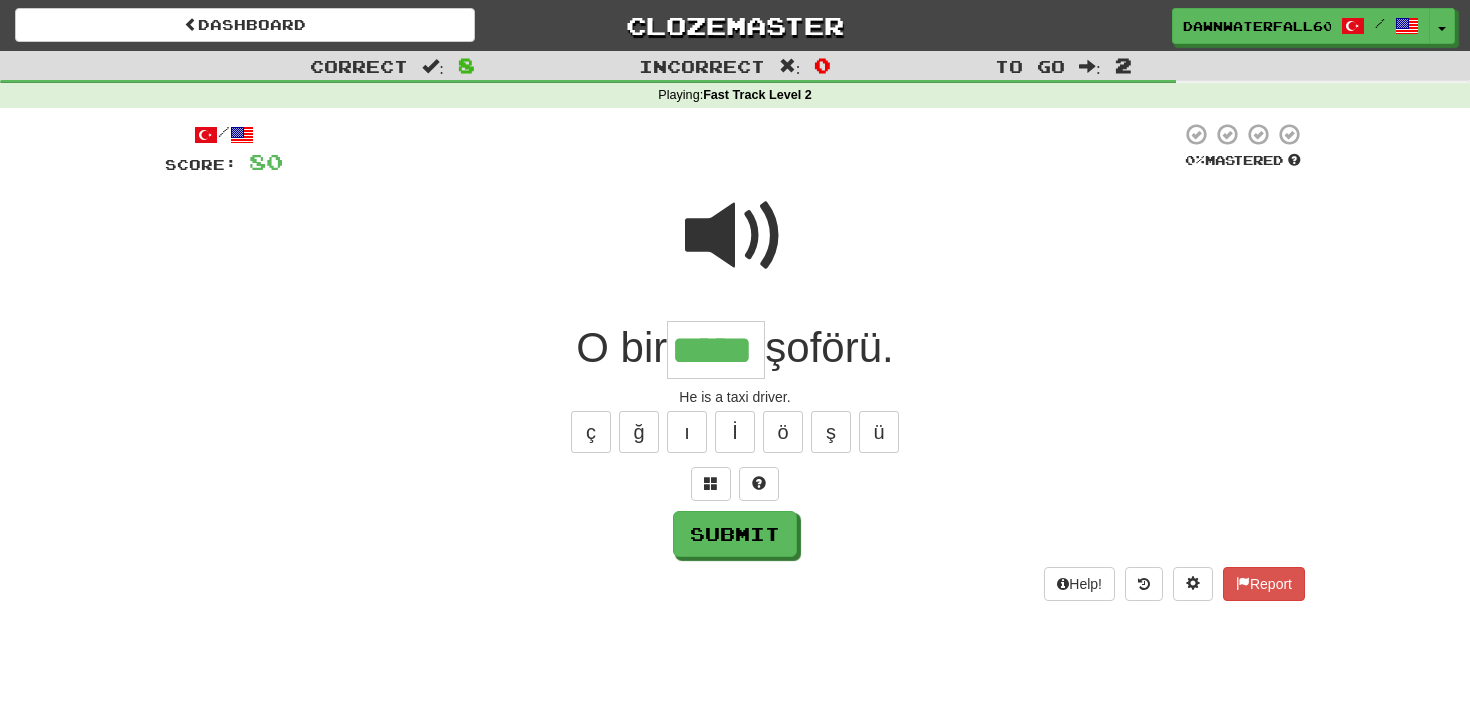 type on "*****" 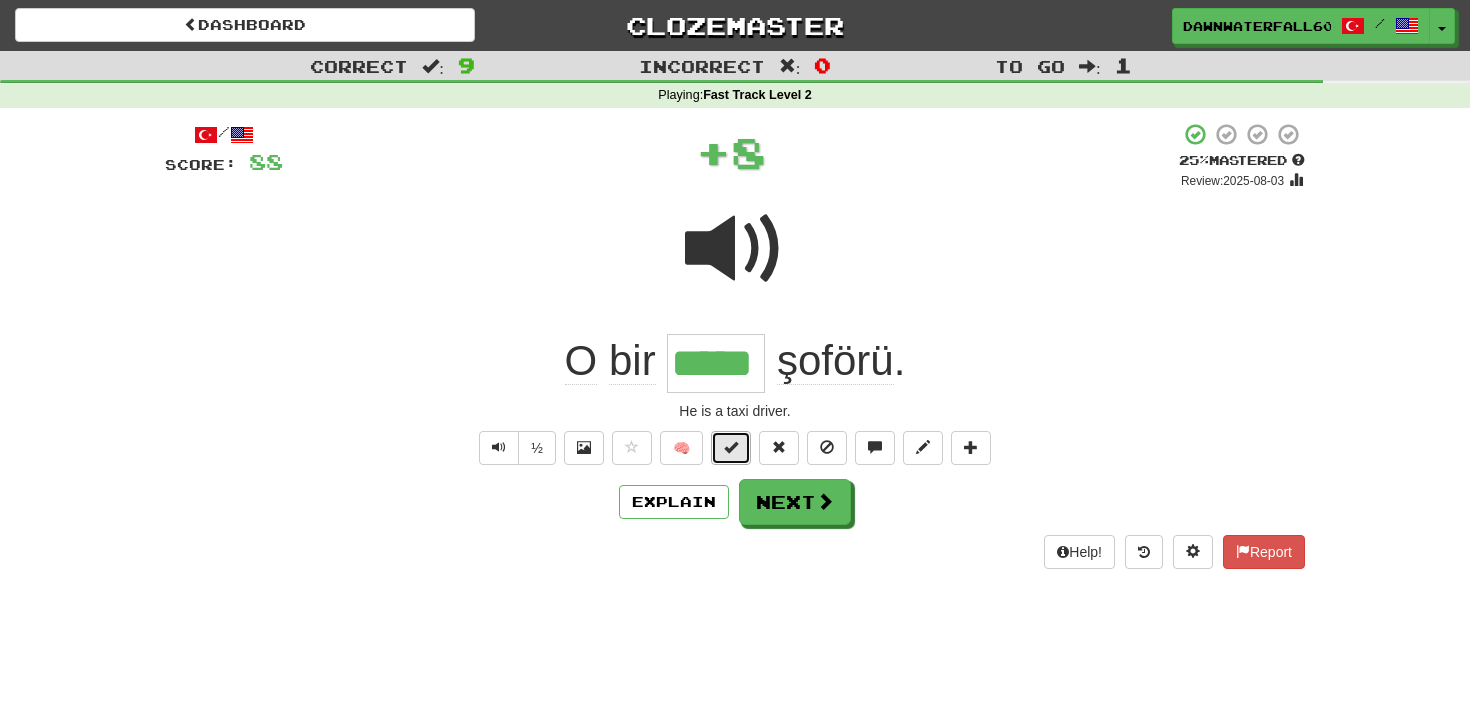 click at bounding box center (731, 447) 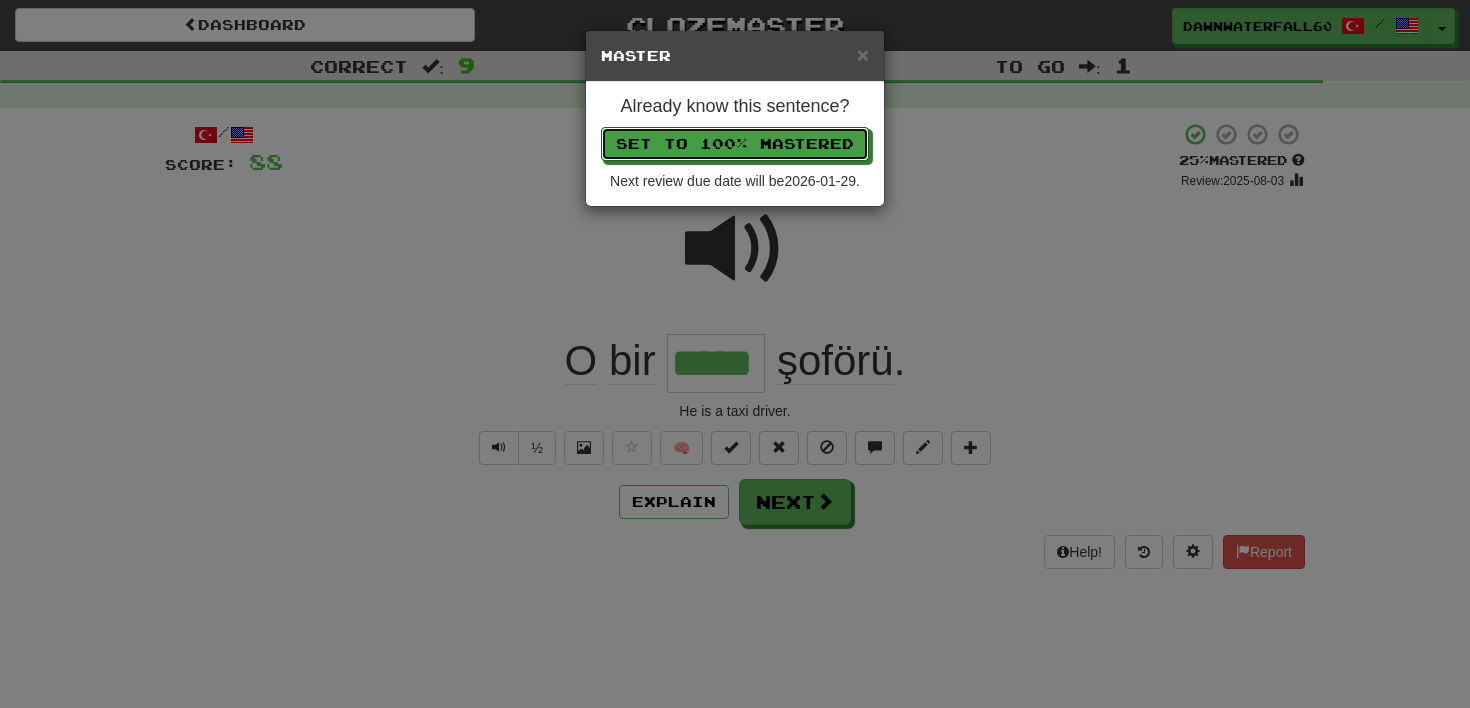 click on "Set to 100% Mastered" at bounding box center [735, 144] 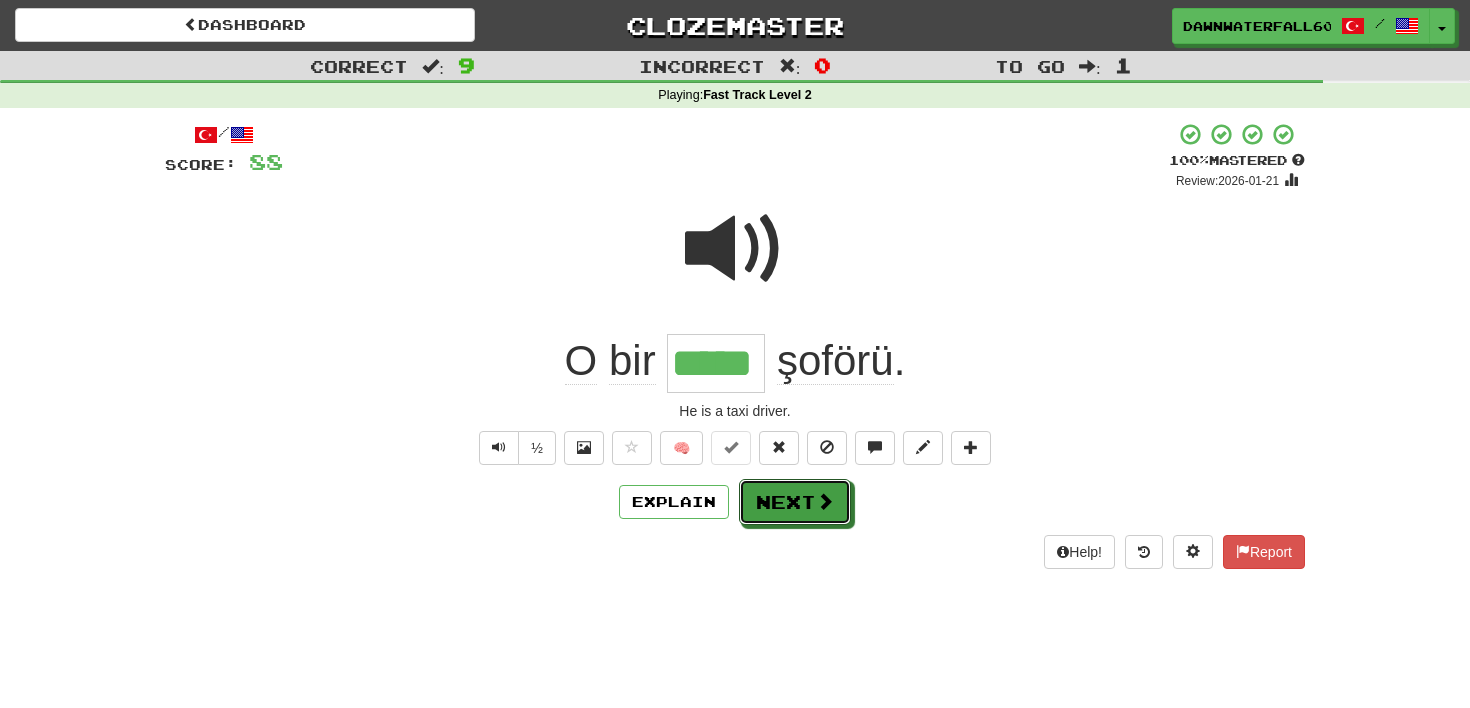 click on "Next" at bounding box center (795, 502) 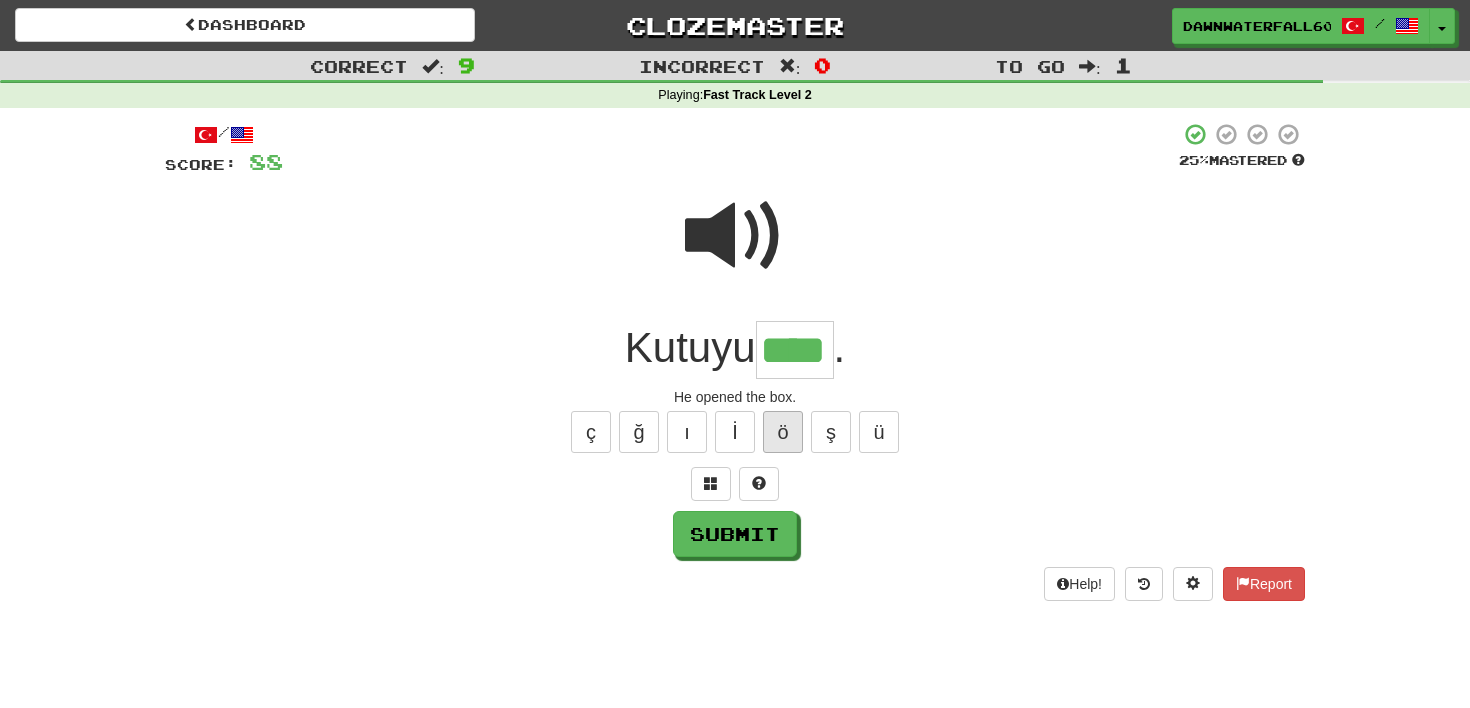 type on "****" 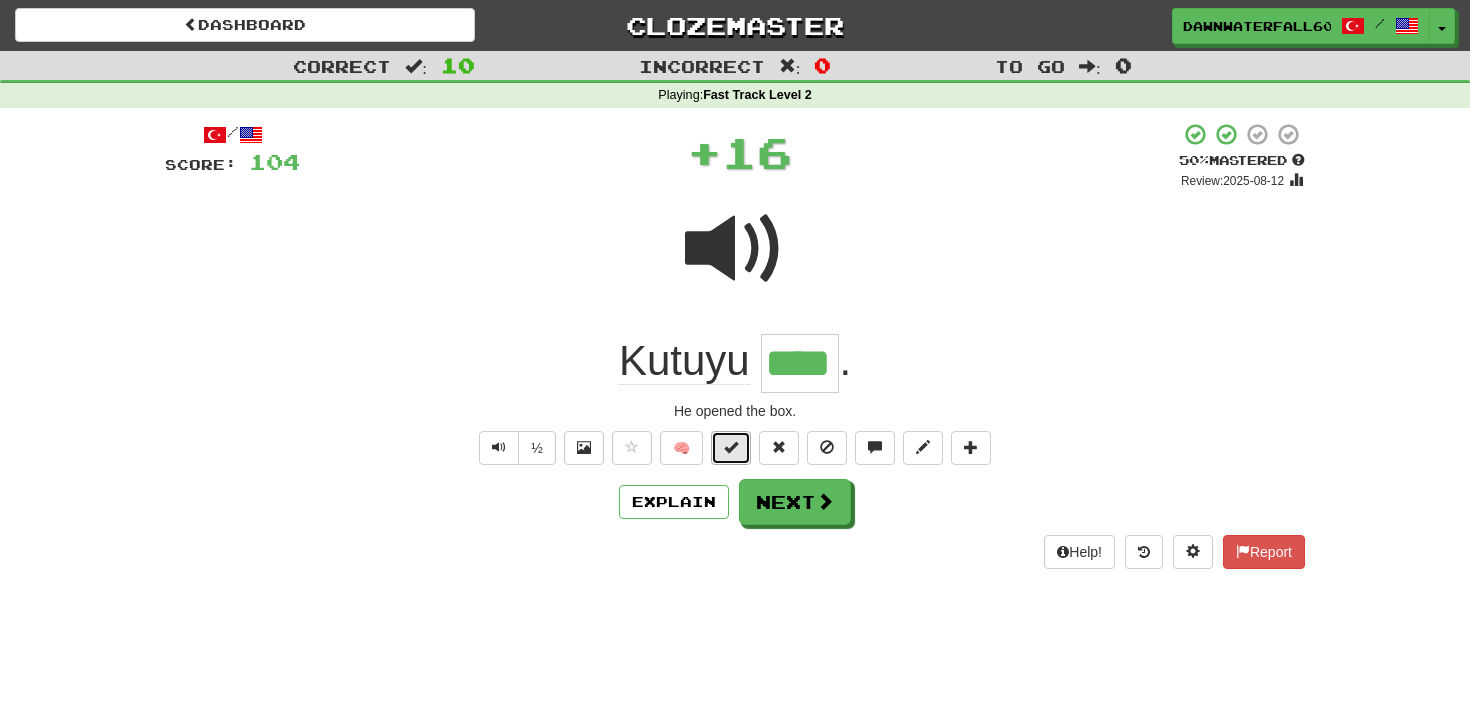 click at bounding box center (731, 447) 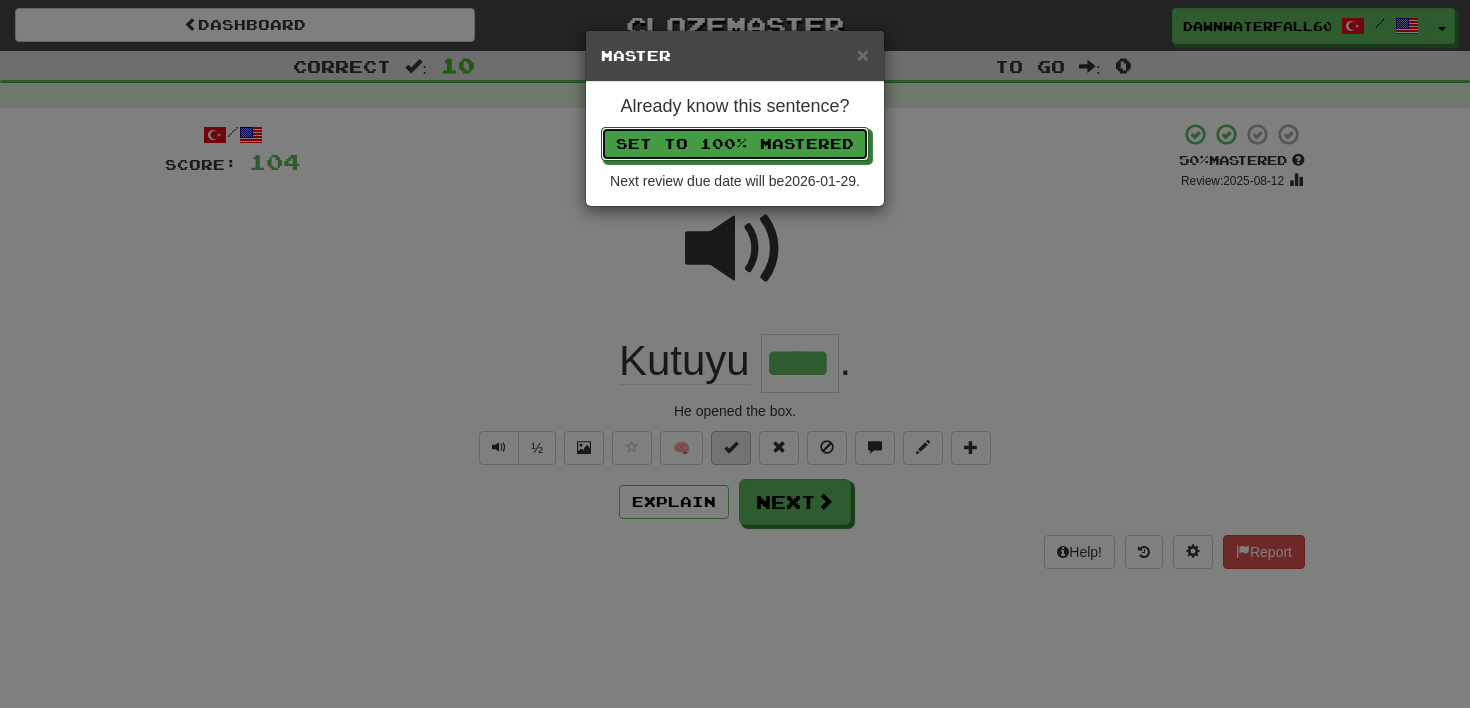 click on "Set to 100% Mastered" at bounding box center [735, 144] 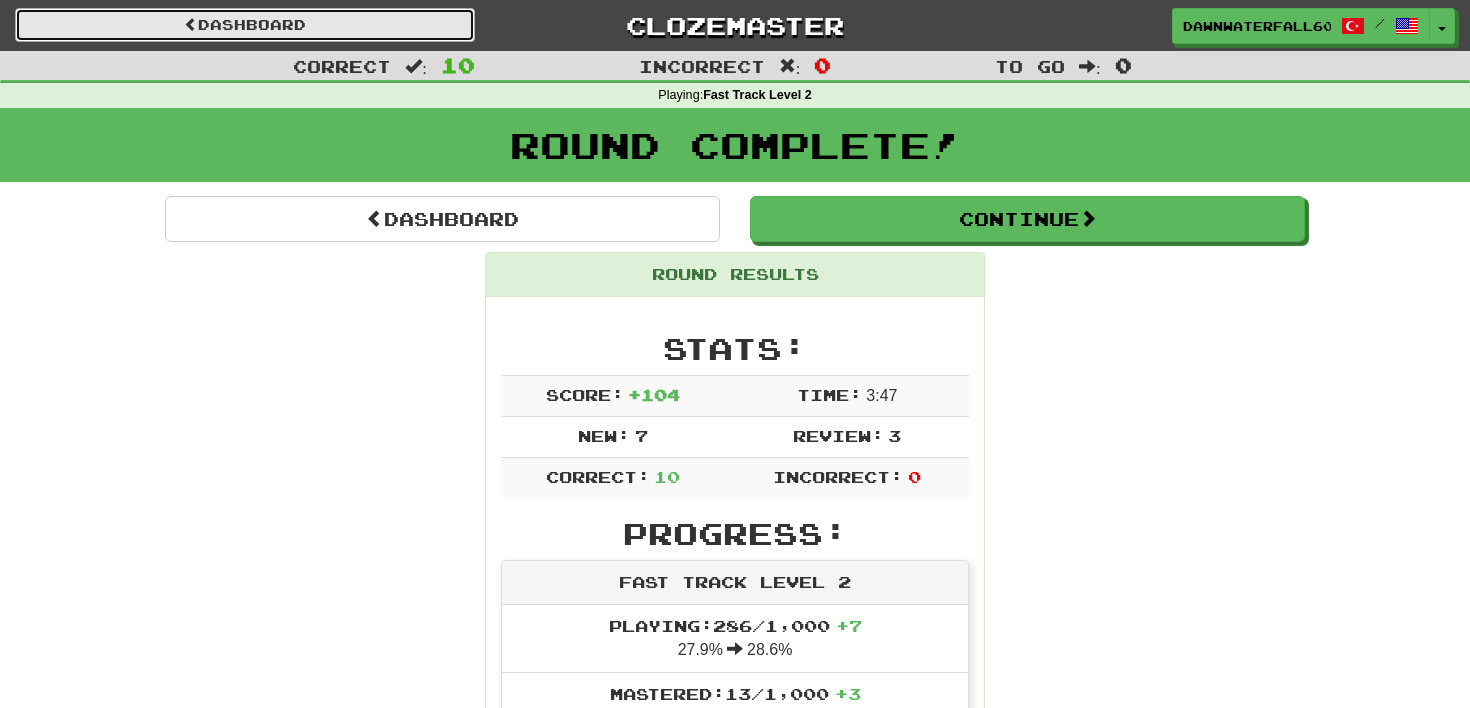 click on "Dashboard" at bounding box center [245, 25] 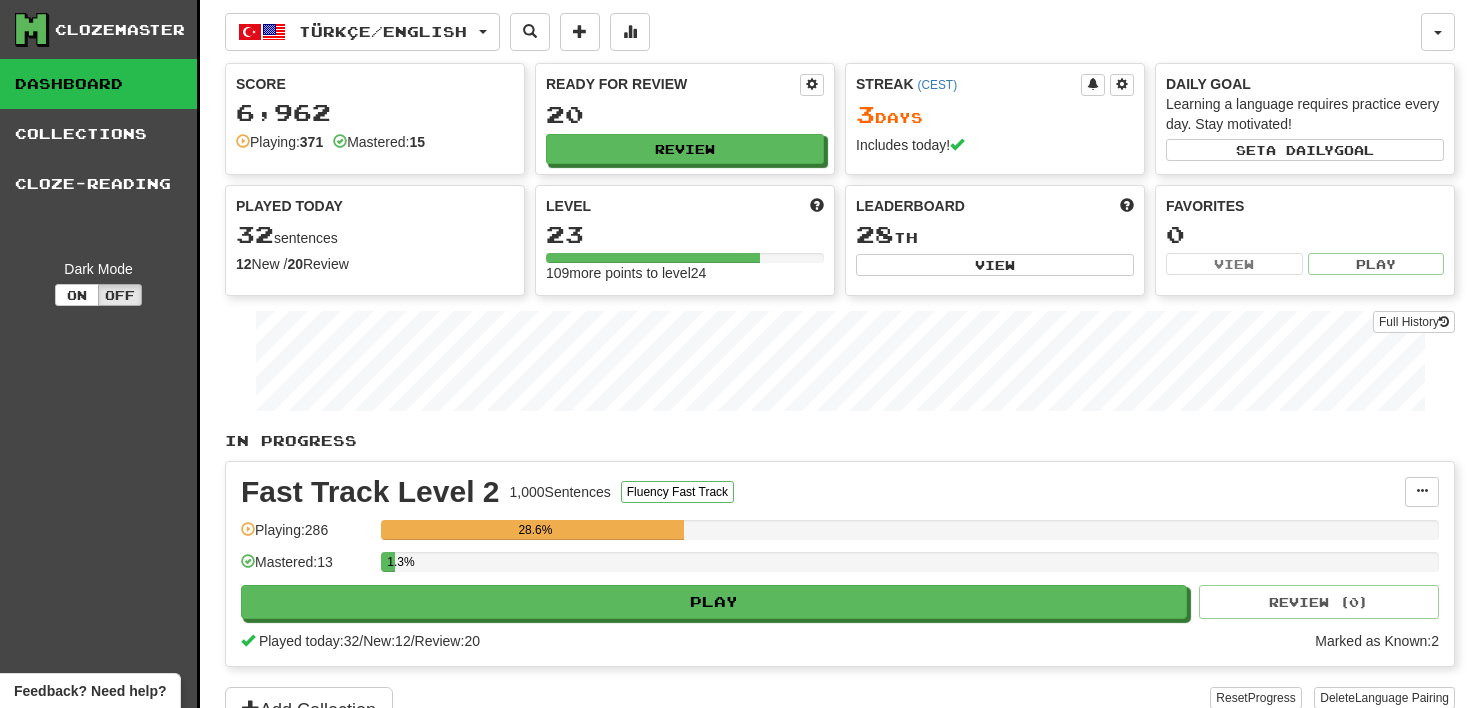 scroll, scrollTop: 0, scrollLeft: 0, axis: both 